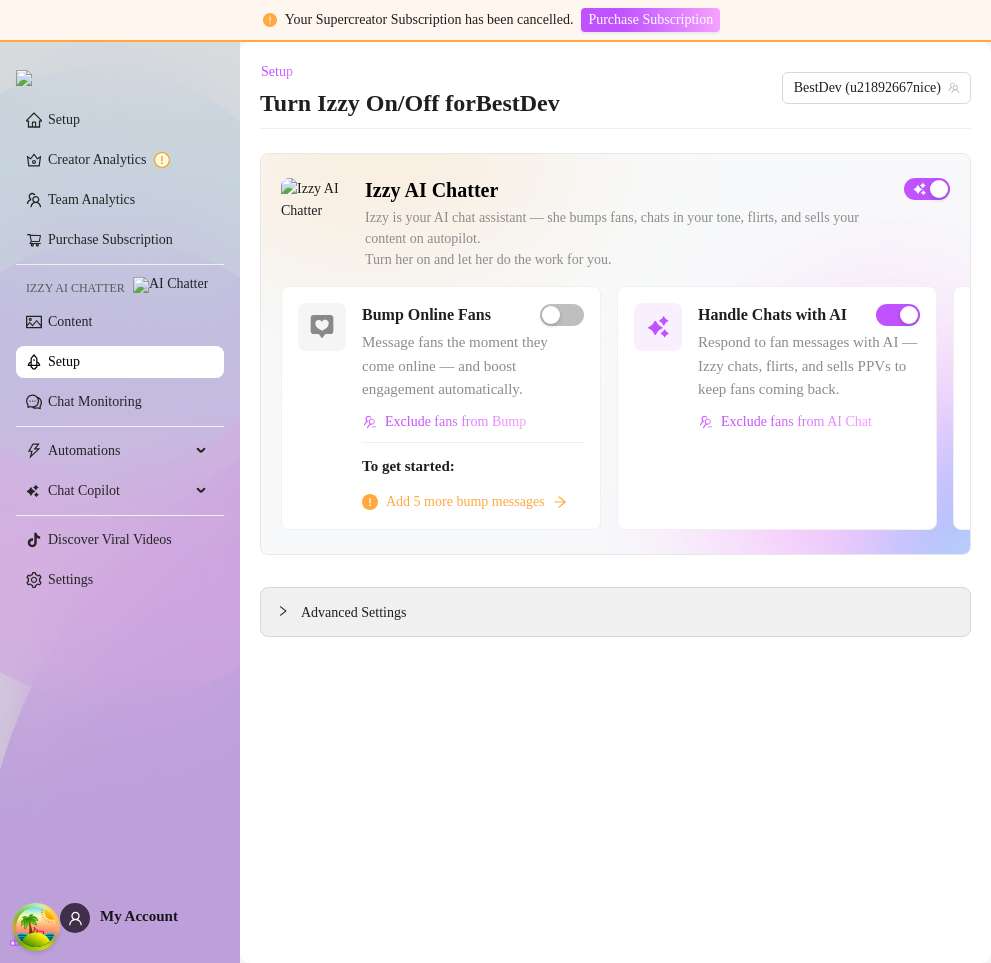 scroll, scrollTop: 0, scrollLeft: 0, axis: both 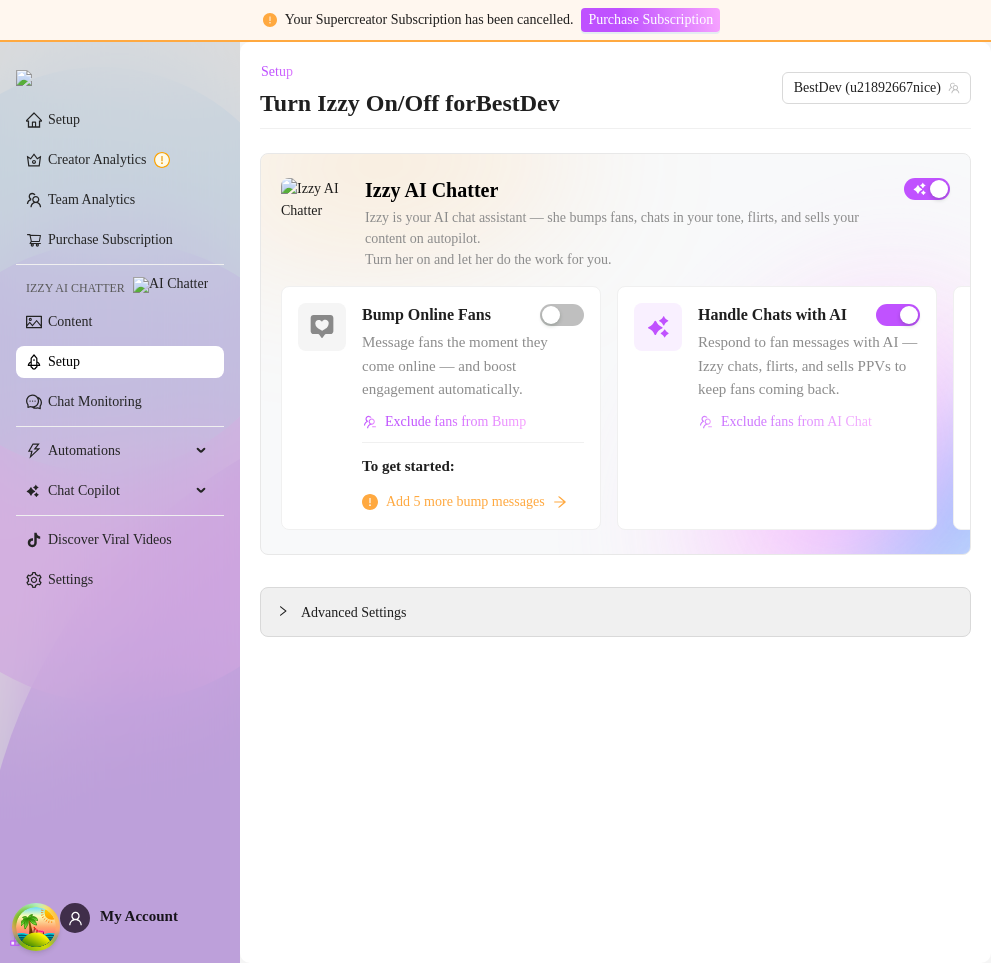 click on "Exclude fans from AI Chat" at bounding box center [796, 422] 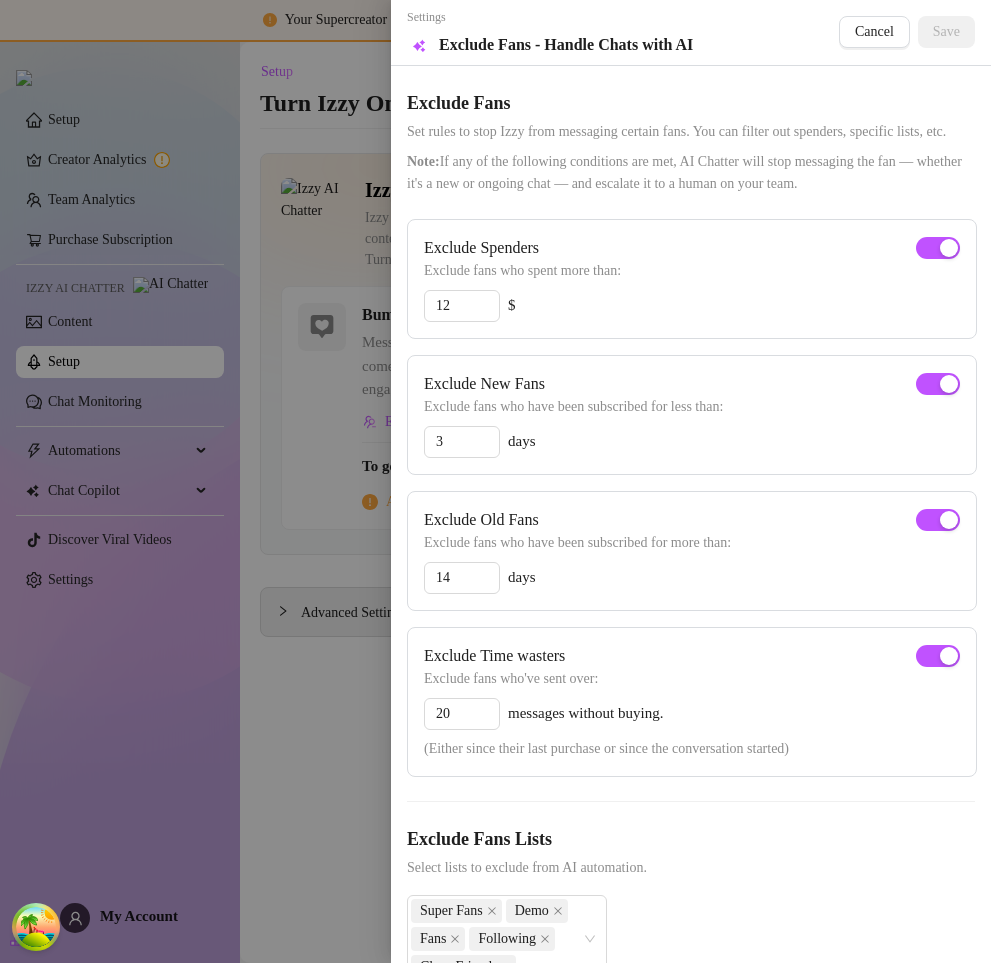 scroll, scrollTop: 82, scrollLeft: 0, axis: vertical 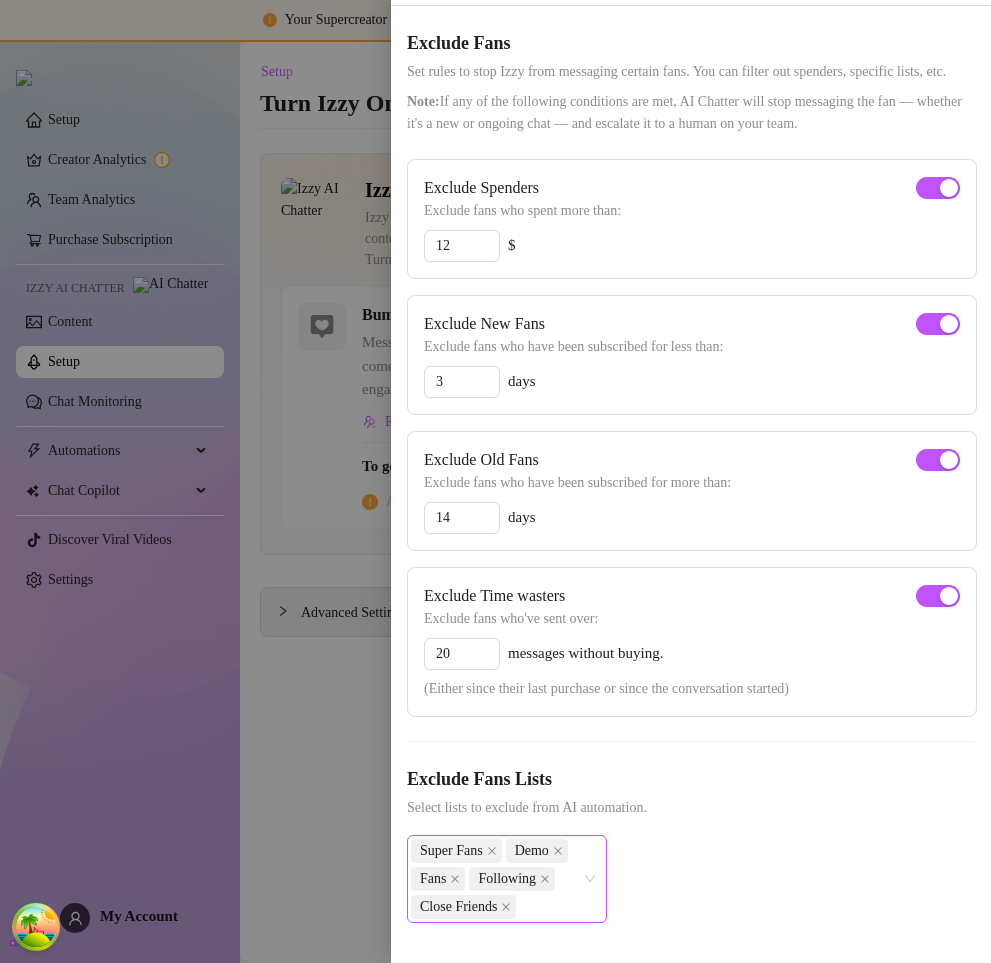 click on "Super Fans Demo Fans Following Close Friends" at bounding box center (507, 879) 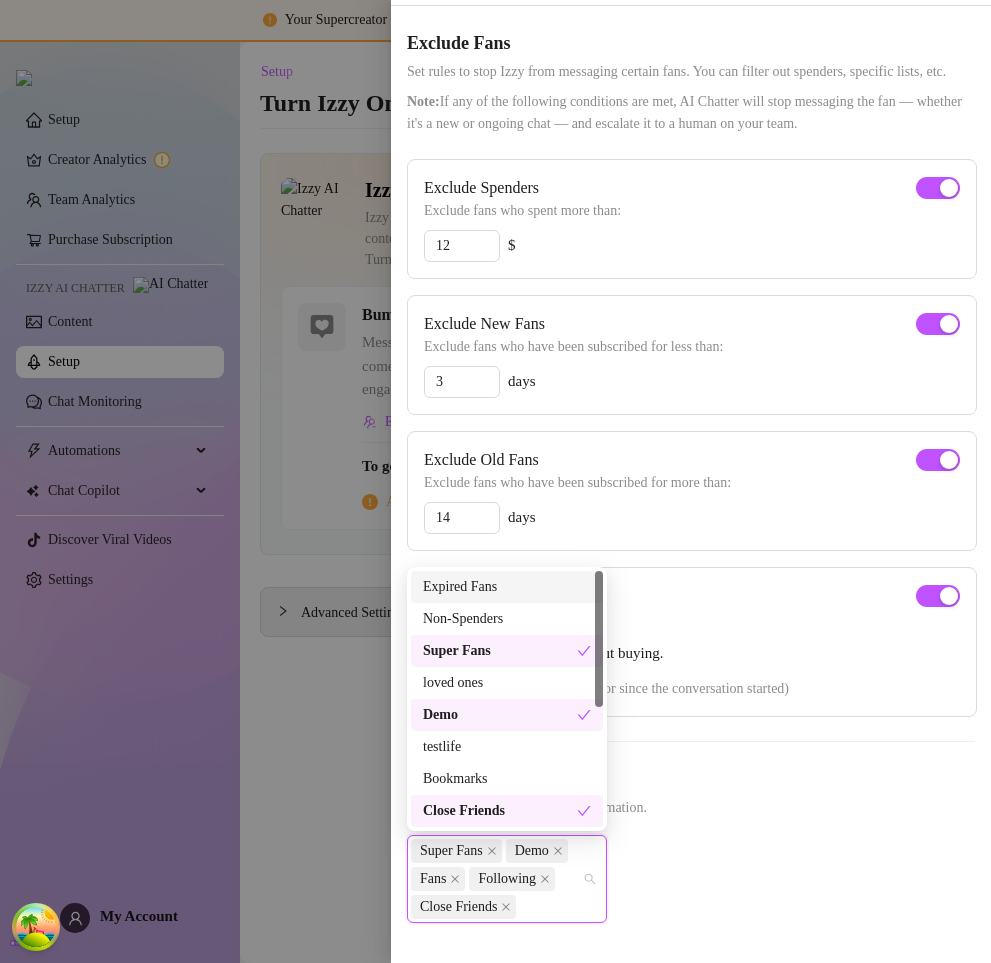 click on "Expired Fans" at bounding box center (507, 587) 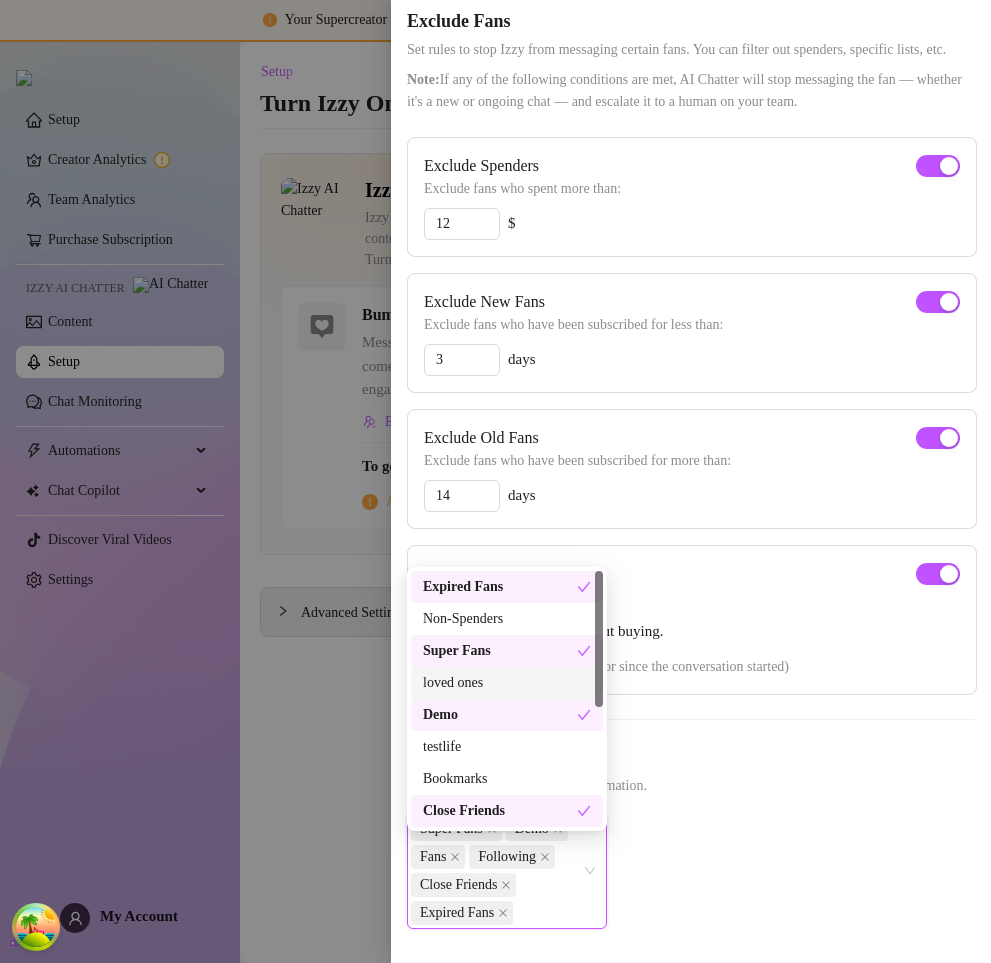 click on "Exclude Spenders Exclude fans who spent more than: 12 $ Exclude New Fans Exclude fans who have been subscribed for less than: 3 days Exclude Old Fans Exclude fans who have been subscribed for more than: 14 days Exclude Time wasters Exclude fans who've sent over: 20 messages without buying. (Either since their last purchase or since the conversation started) Exclude Fans Lists Select lists to exclude from AI automation. Super Fans, Demo, Fans, Following, Close Friends, Expired Fans Super Fans Demo Fans Following Close Friends Expired Fans" at bounding box center [691, 549] 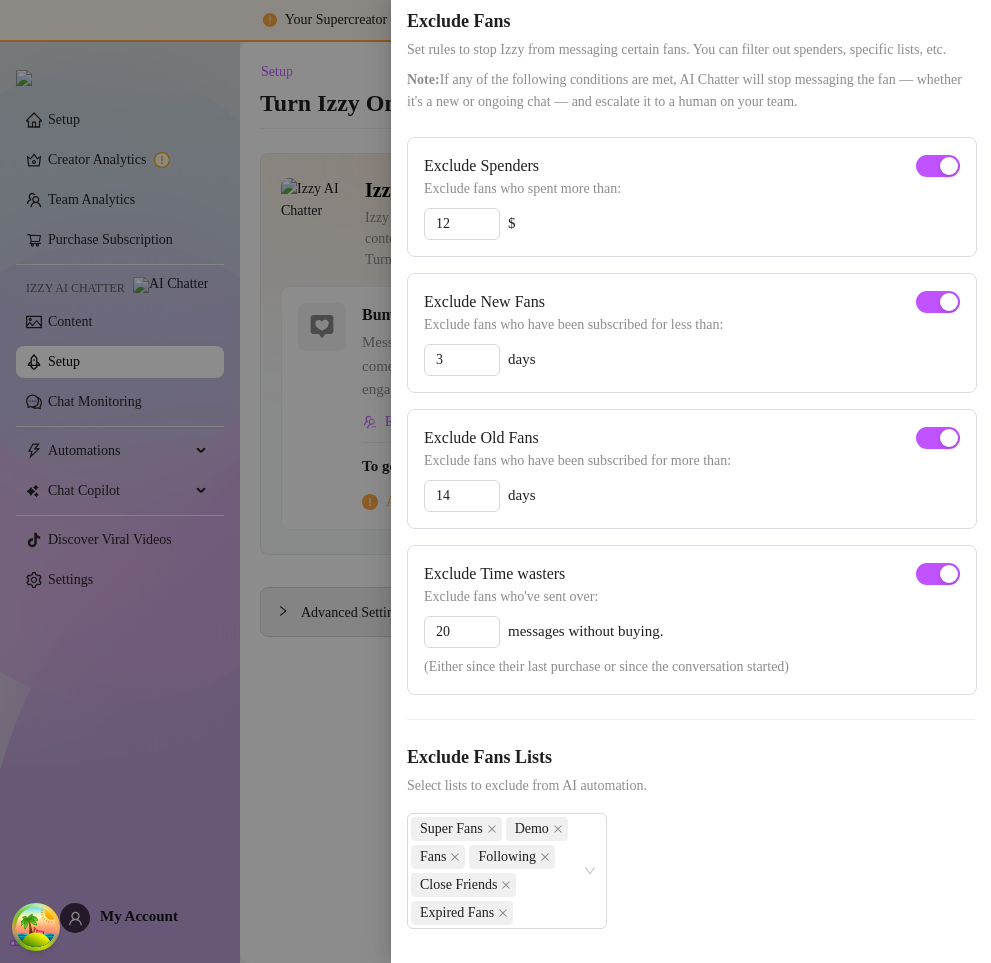 scroll, scrollTop: 0, scrollLeft: 0, axis: both 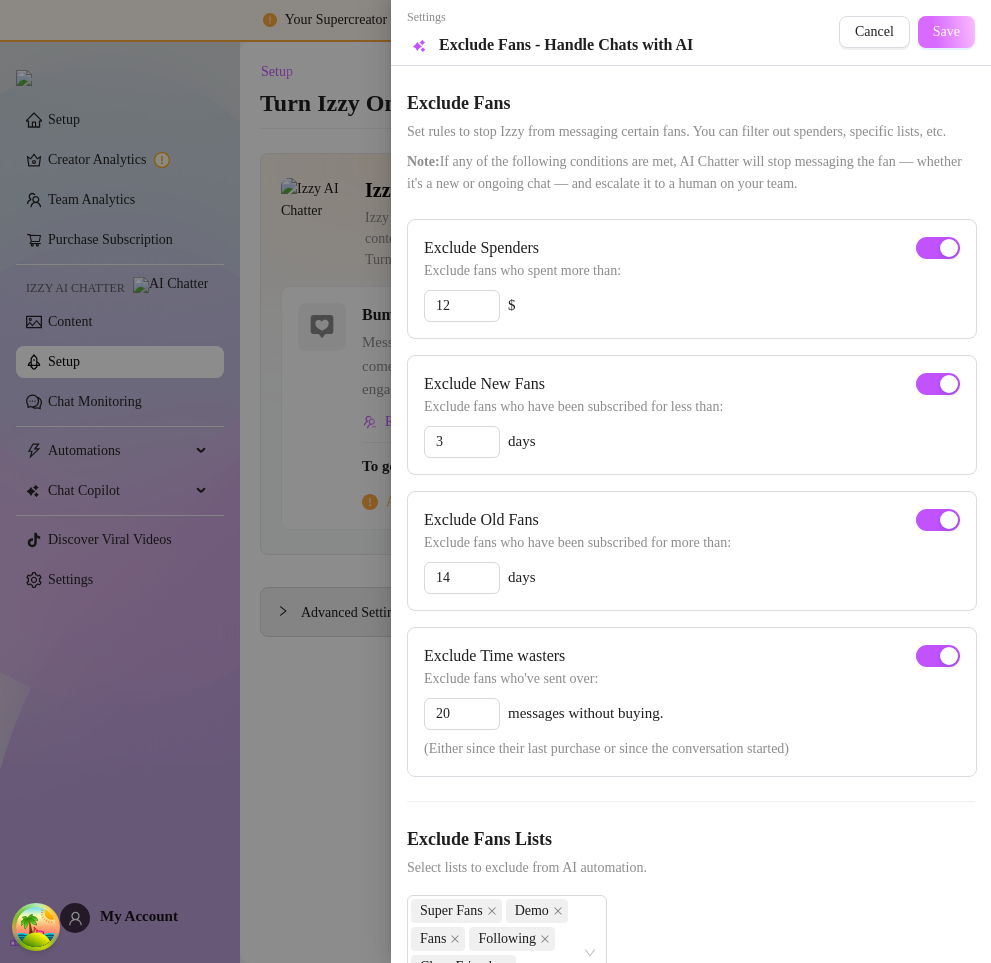 click on "Save" at bounding box center (946, 32) 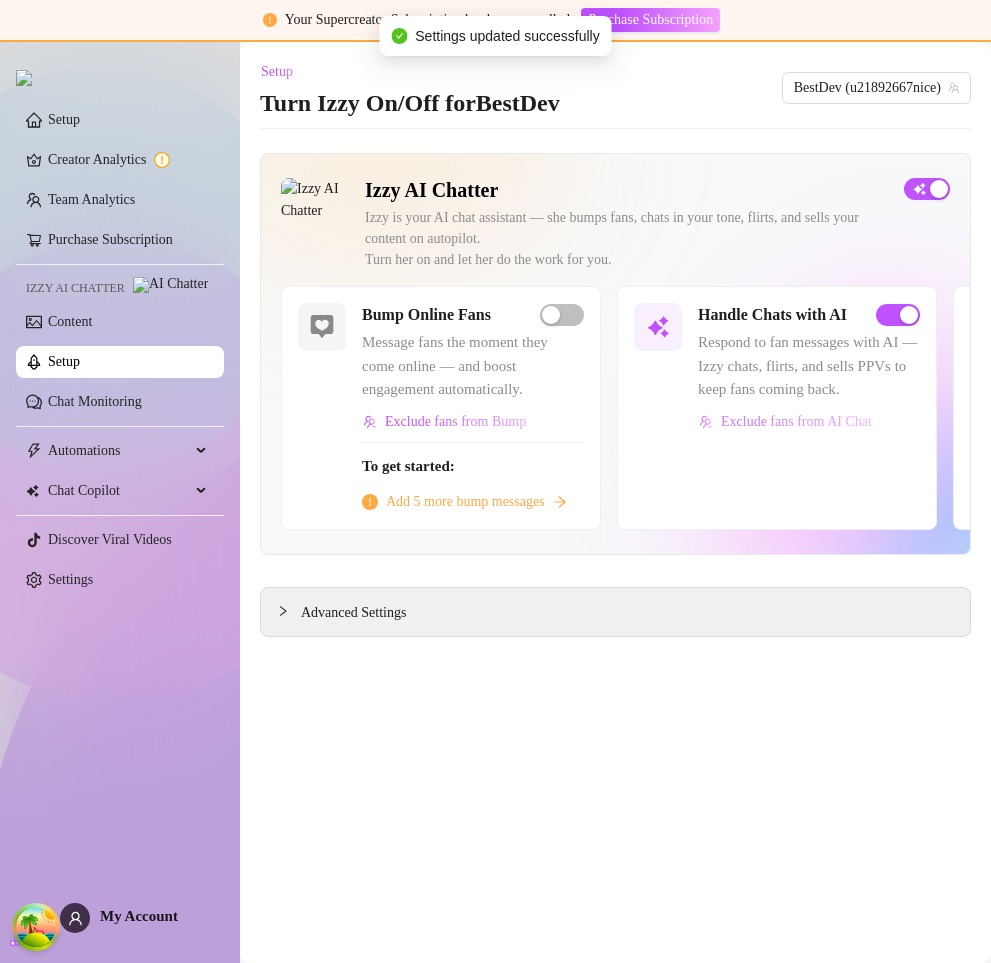 click on "Exclude fans from AI Chat" at bounding box center [785, 422] 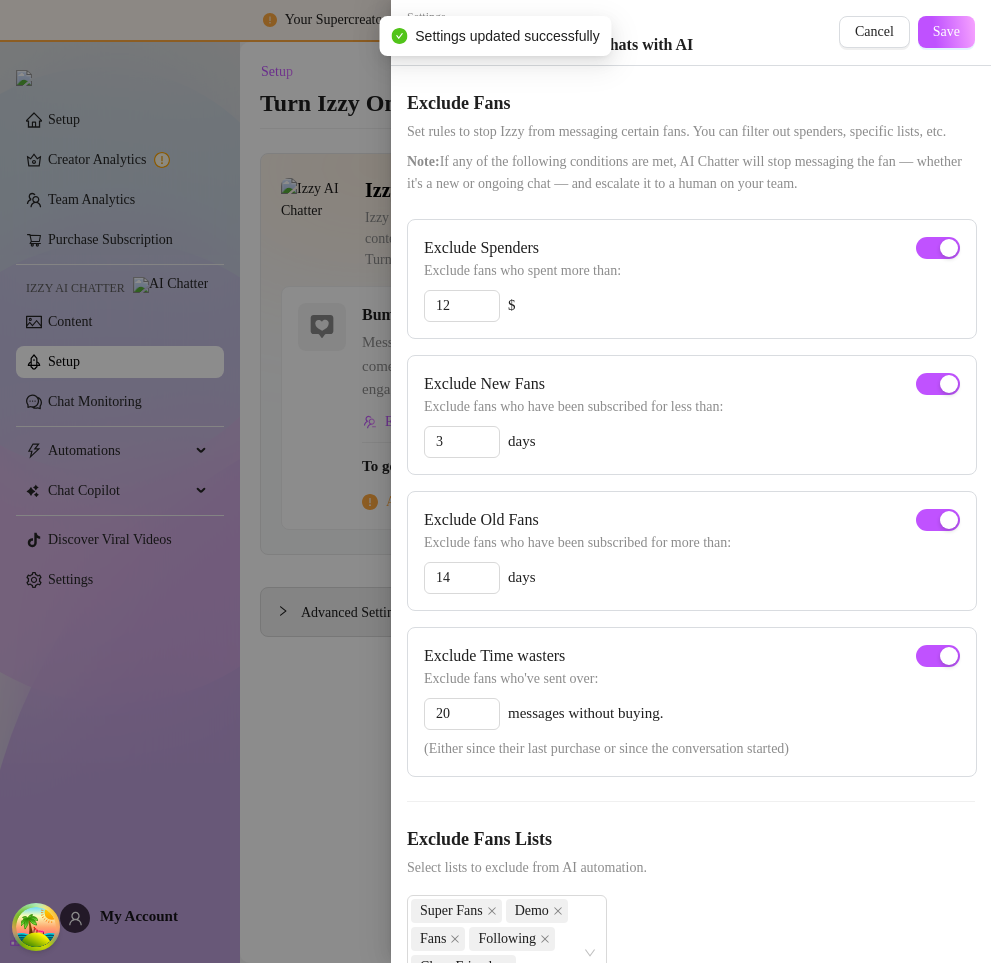 scroll, scrollTop: 110, scrollLeft: 0, axis: vertical 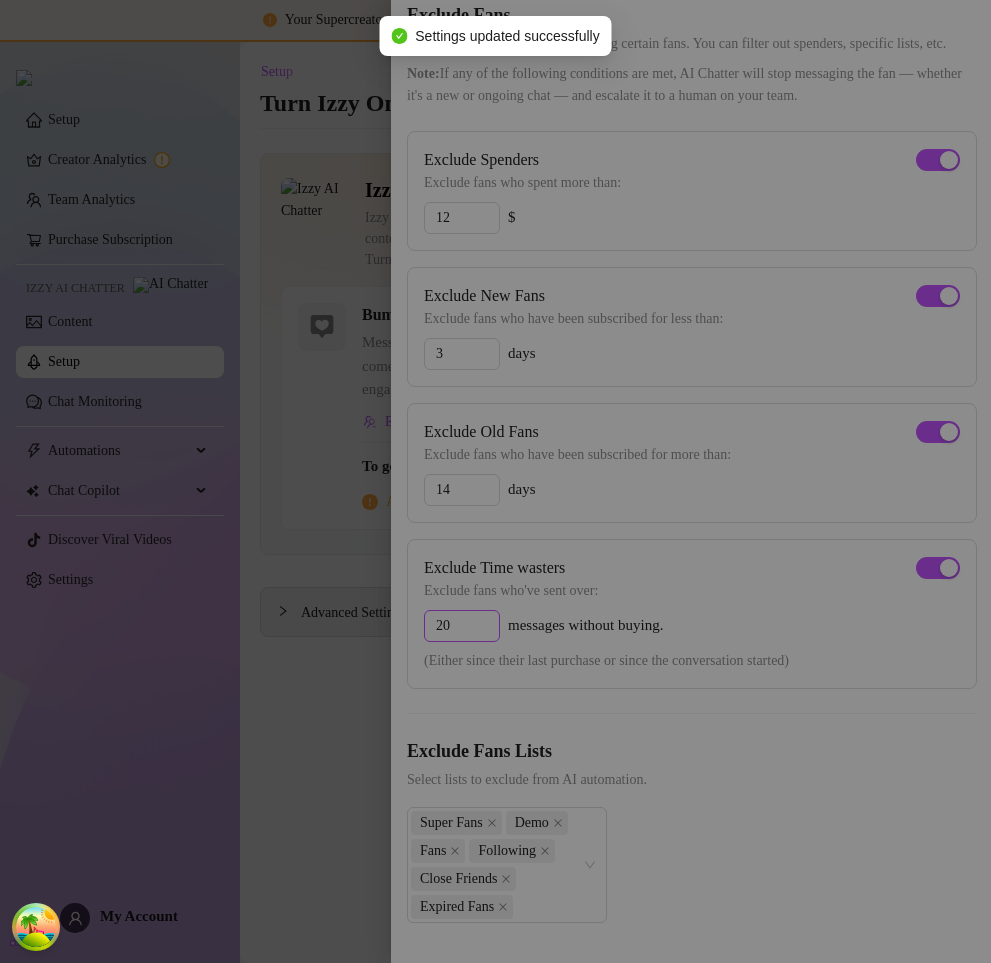 type 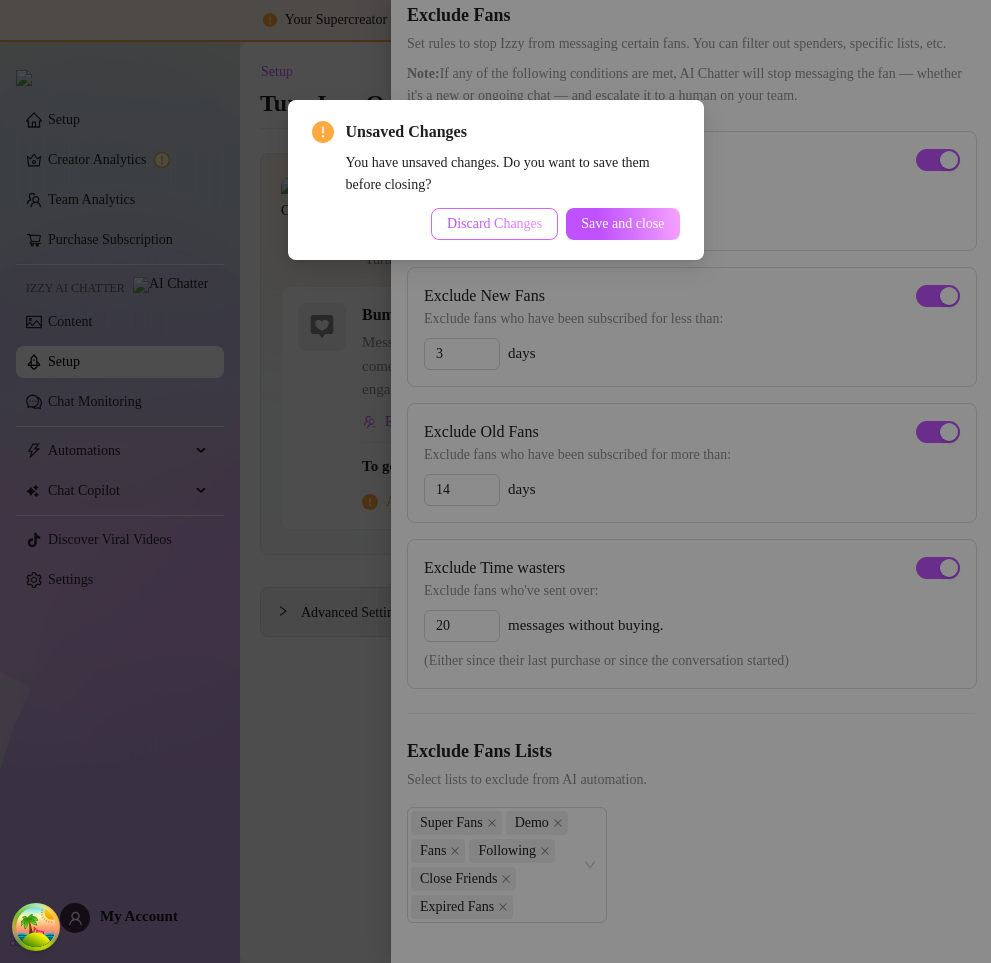 click on "Discard Changes" at bounding box center [494, 224] 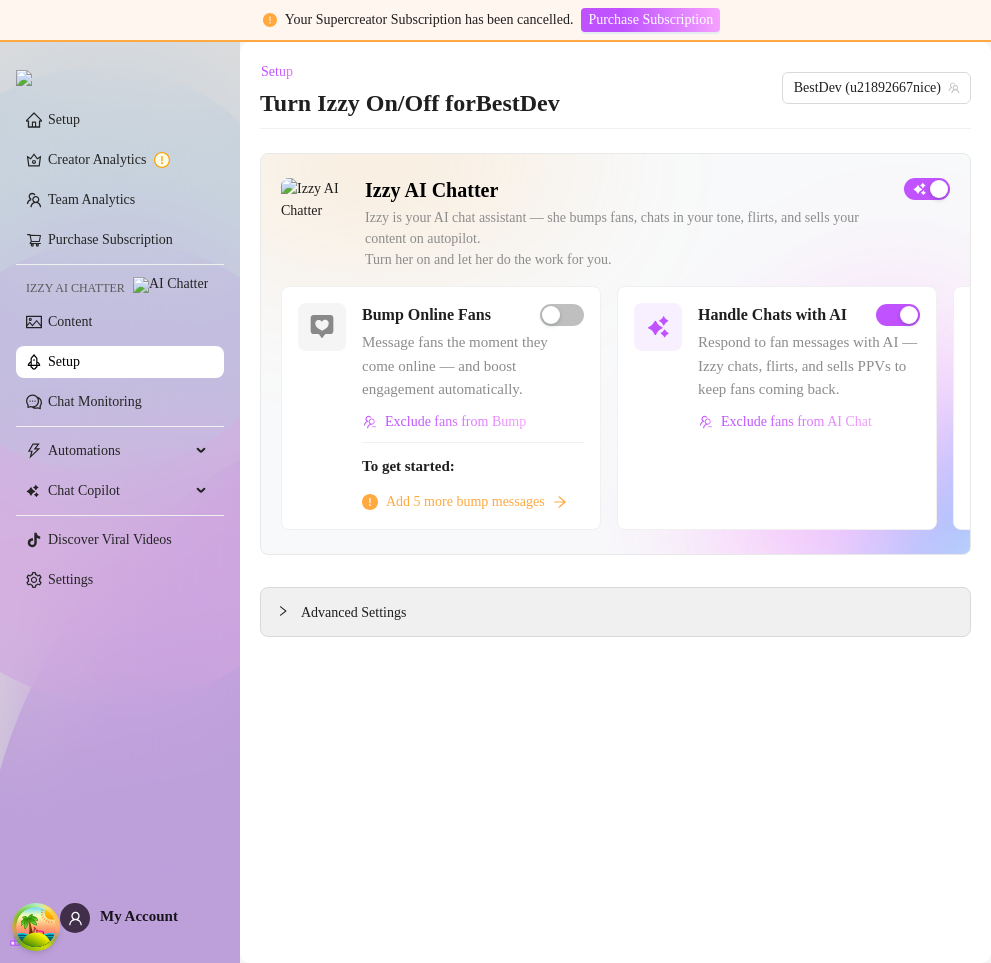 type 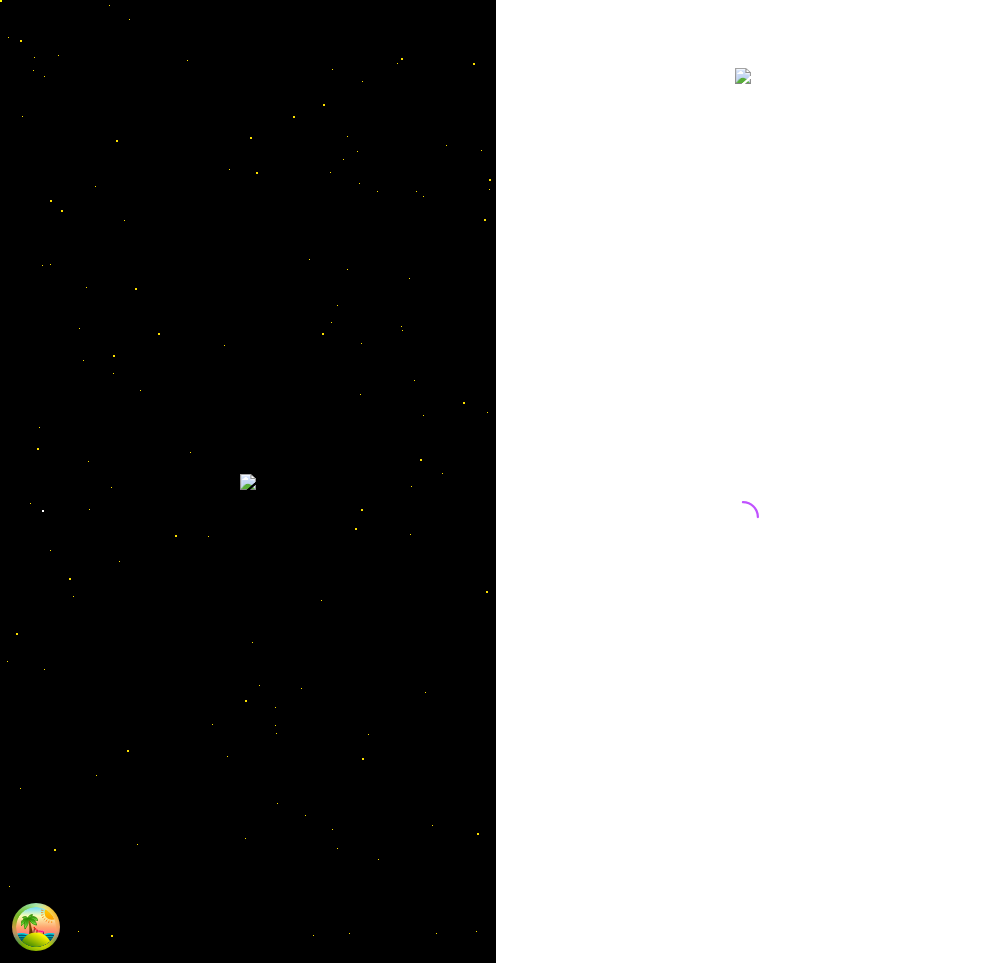 scroll, scrollTop: 0, scrollLeft: 0, axis: both 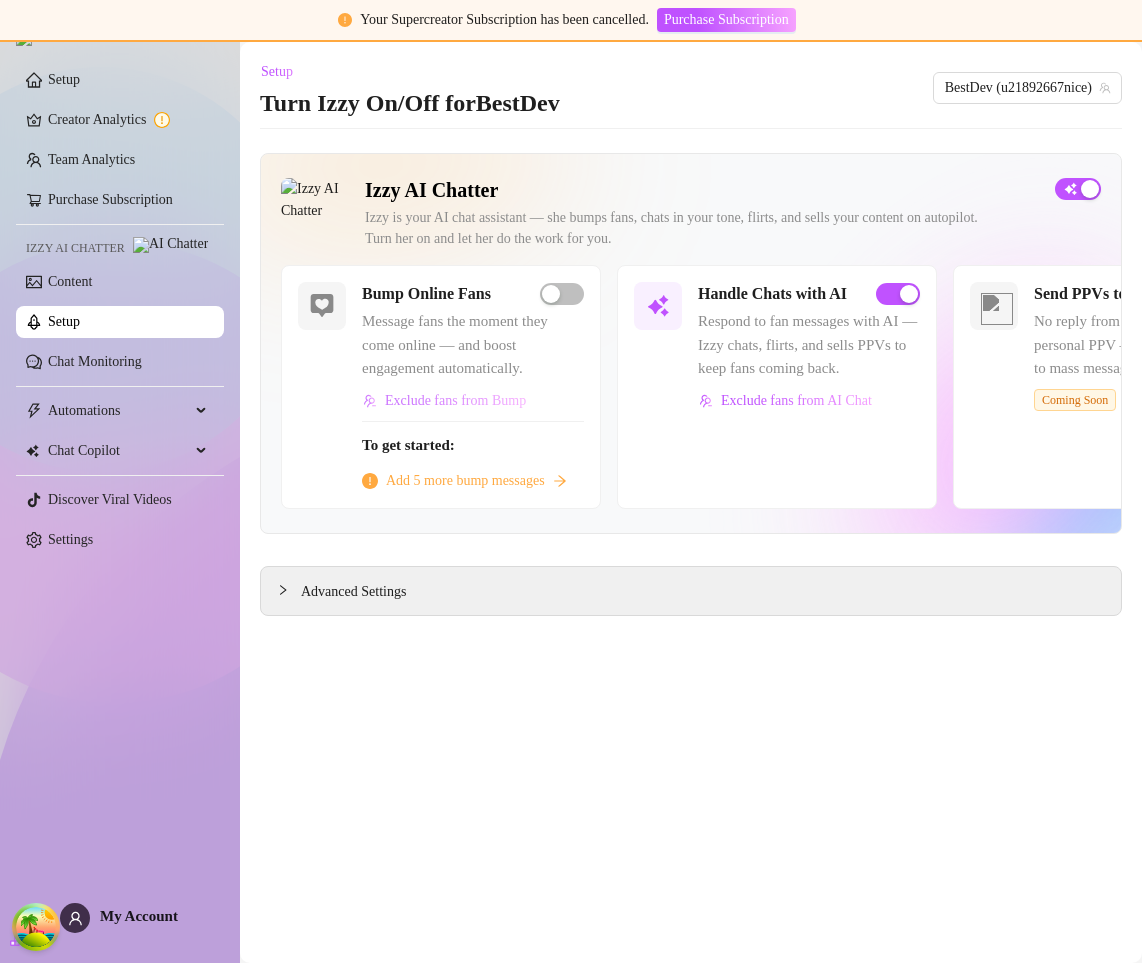click on "Exclude fans from Bump" at bounding box center (455, 401) 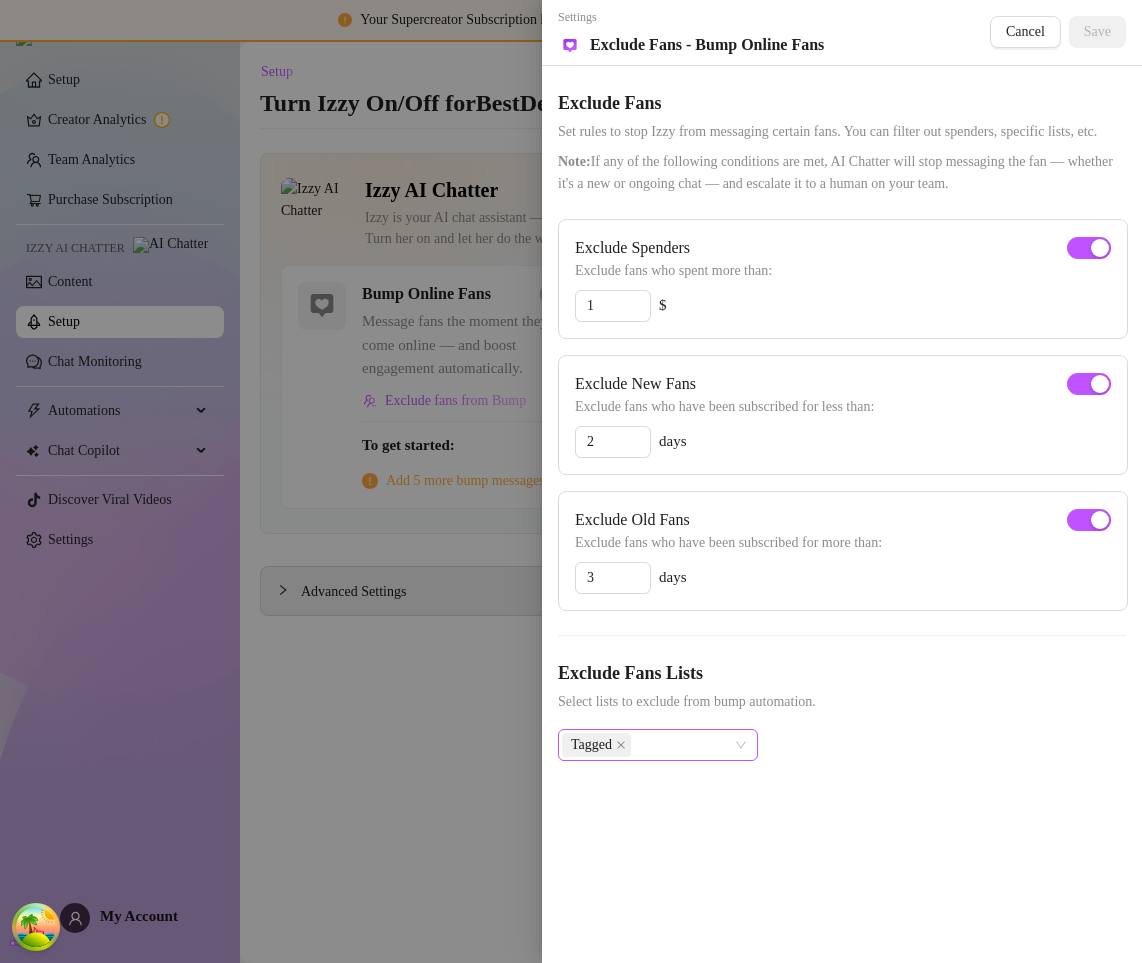 click on "Tagged" at bounding box center [647, 745] 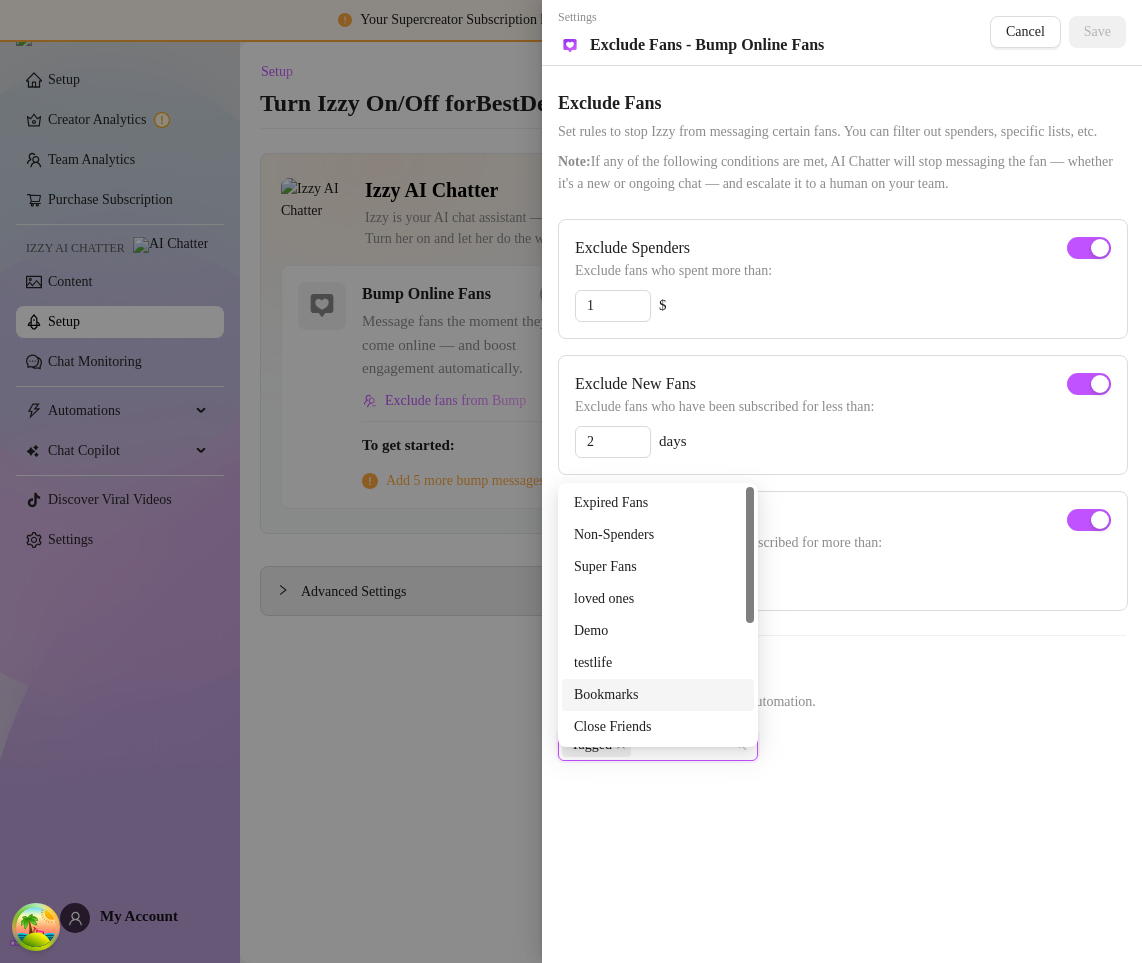 click on "Bookmarks" at bounding box center (658, 695) 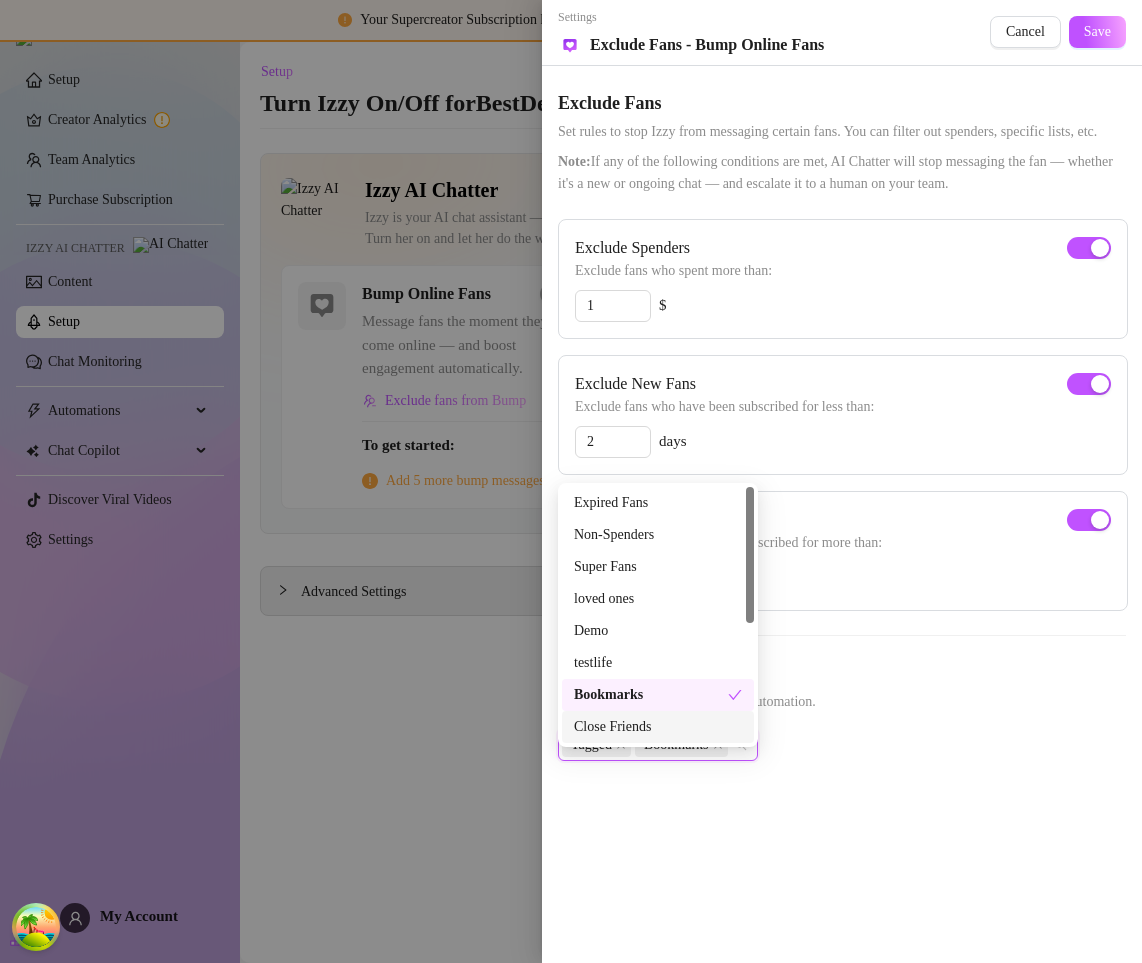 click on "Close Friends" at bounding box center [658, 727] 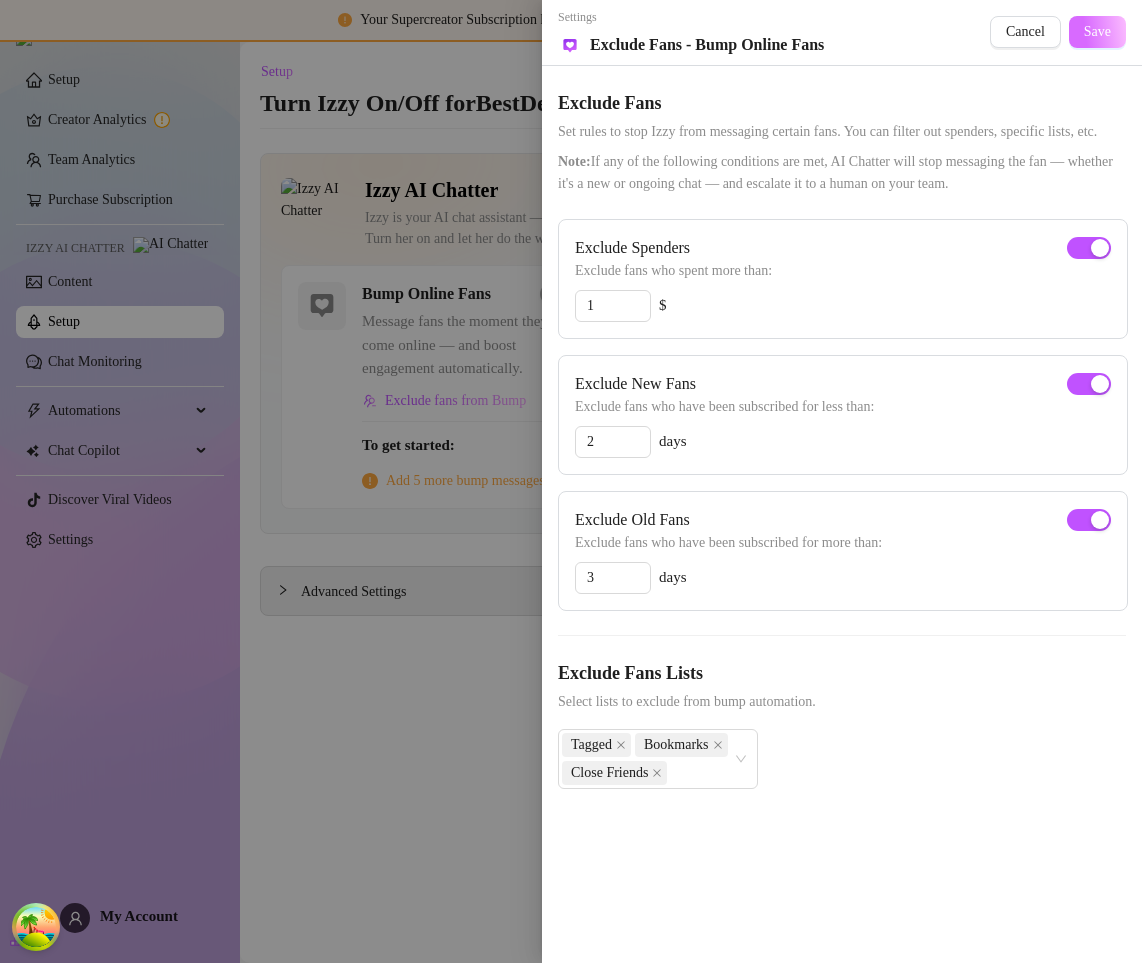 click on "Save" at bounding box center (1097, 32) 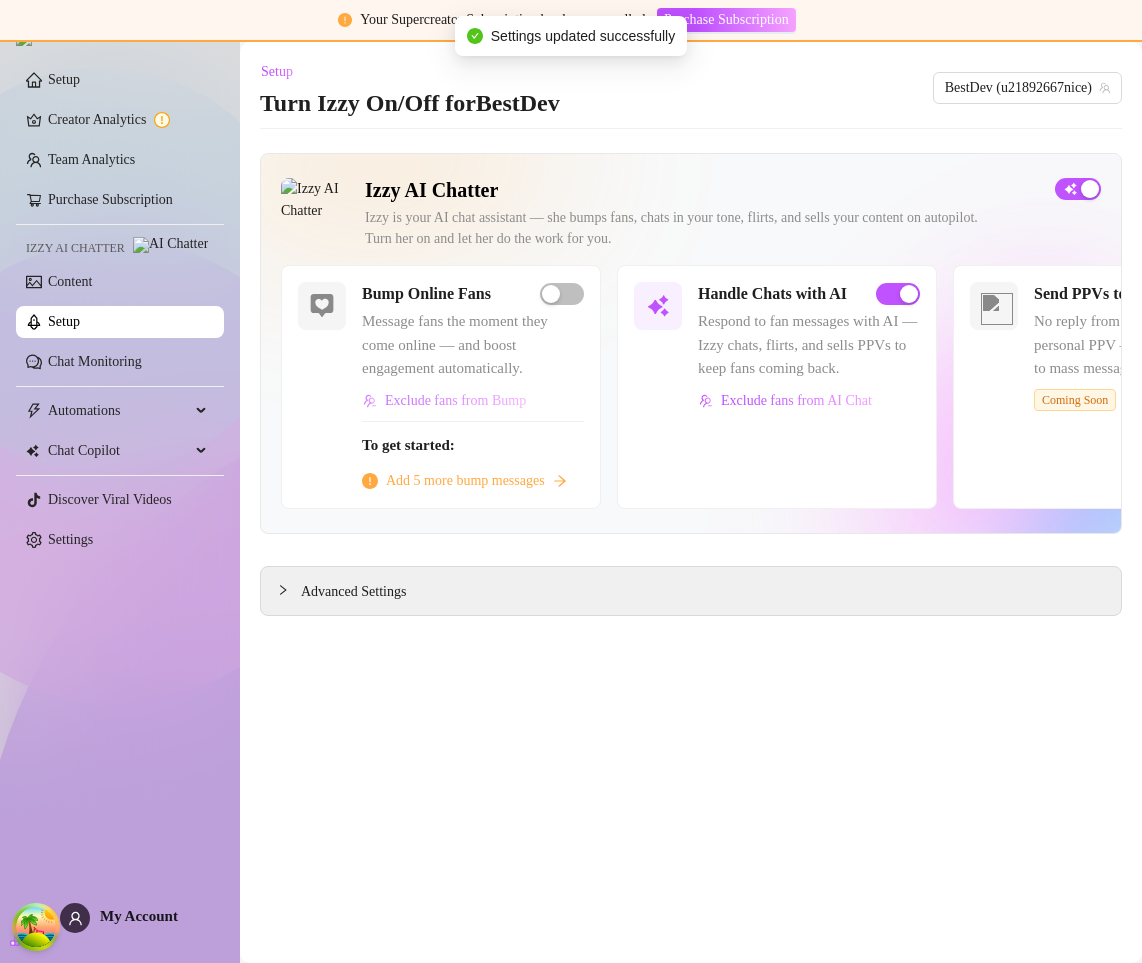 click on "Exclude fans from Bump" at bounding box center (455, 401) 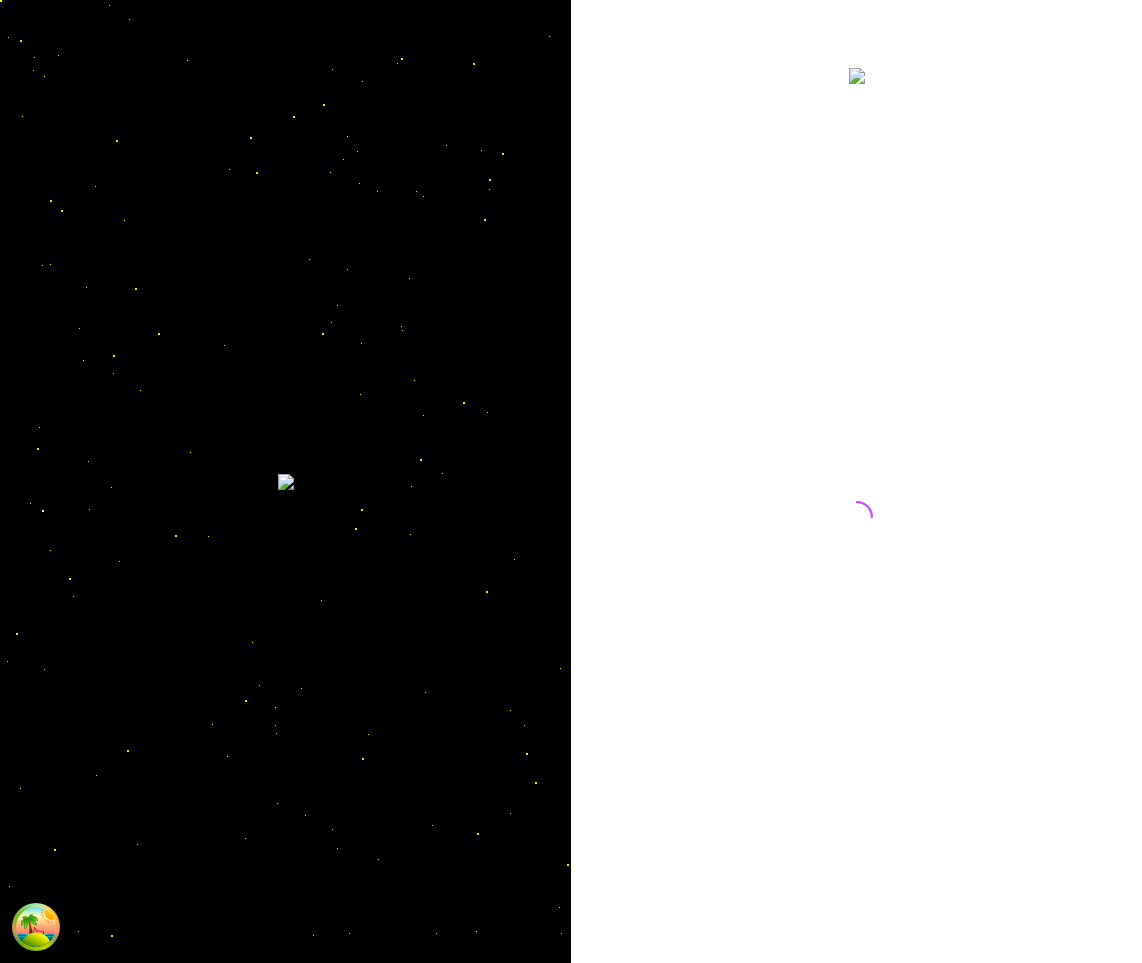 scroll, scrollTop: 0, scrollLeft: 0, axis: both 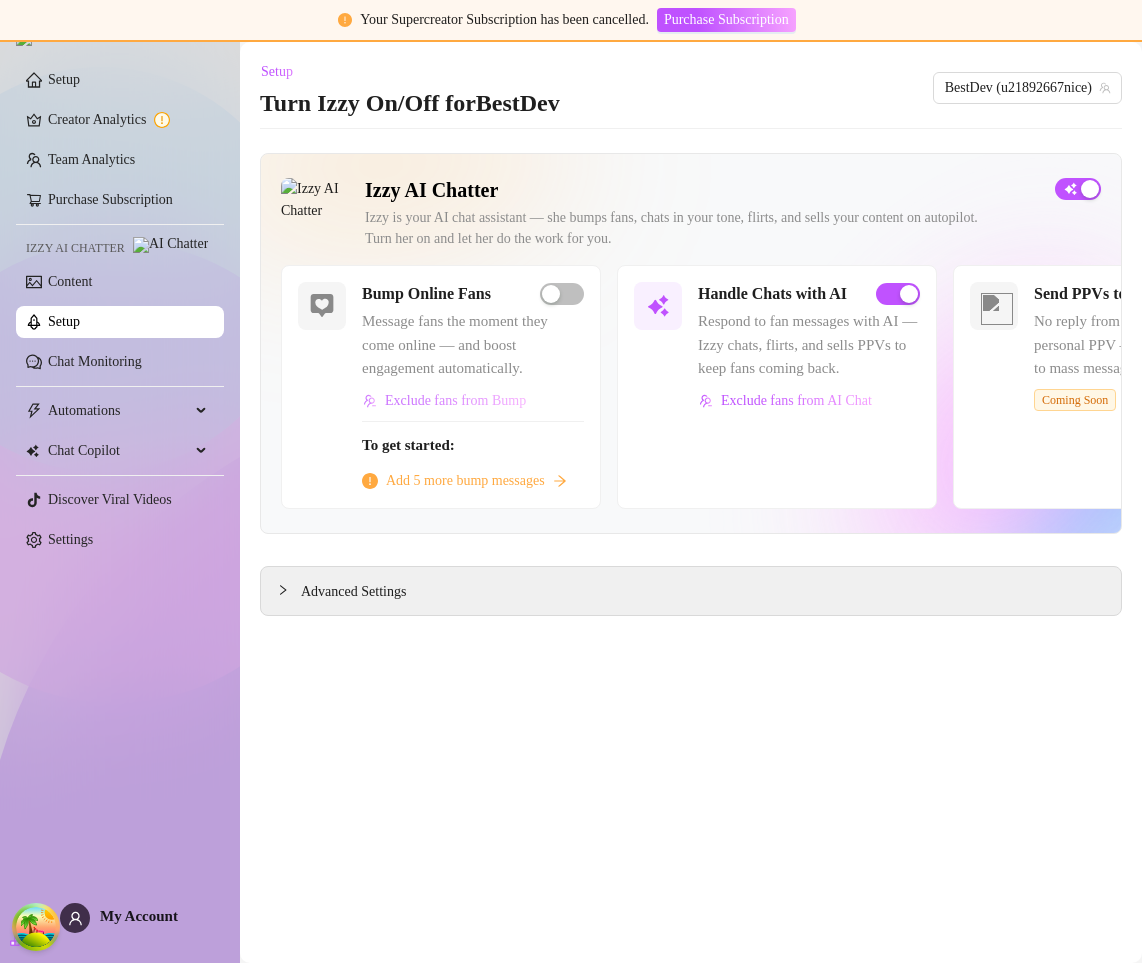 click on "Exclude fans from Bump" at bounding box center [455, 401] 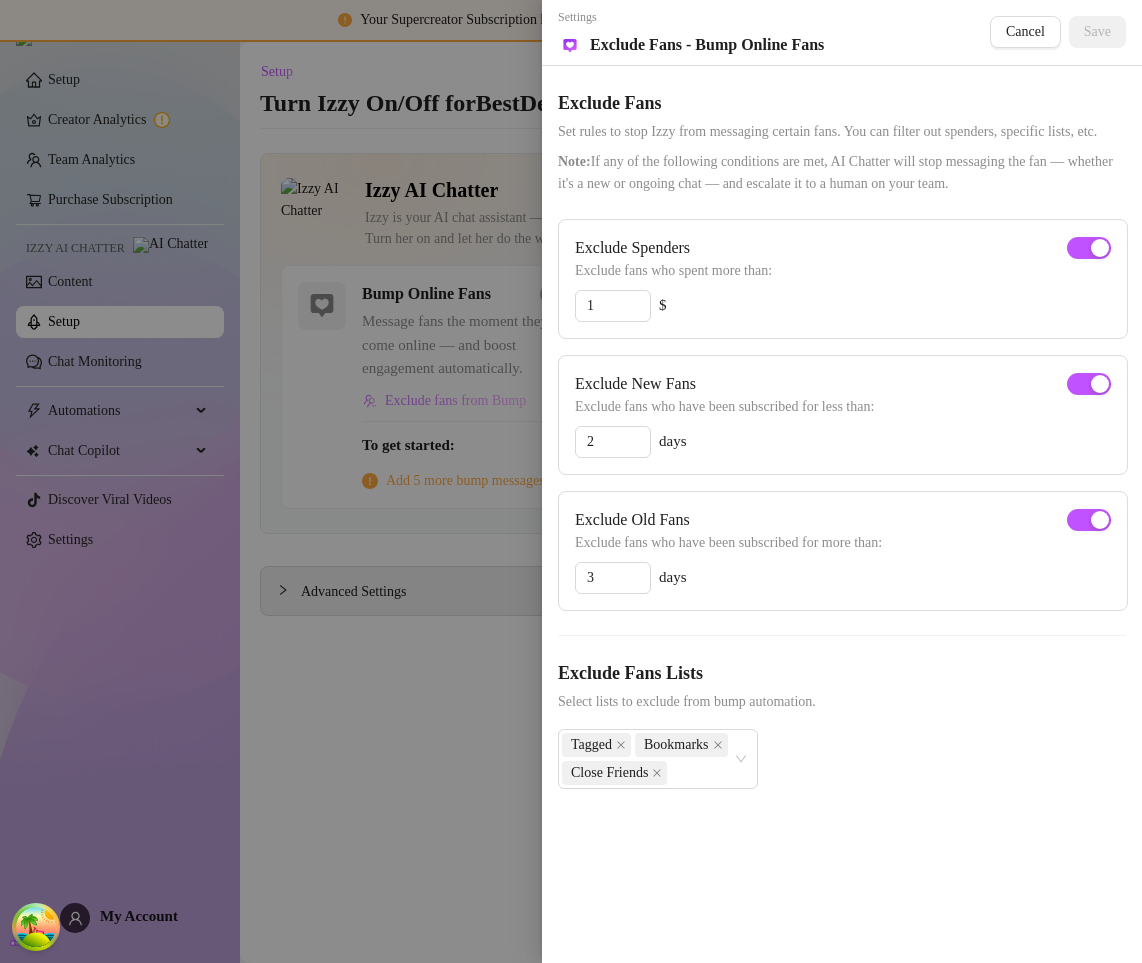 click at bounding box center [571, 481] 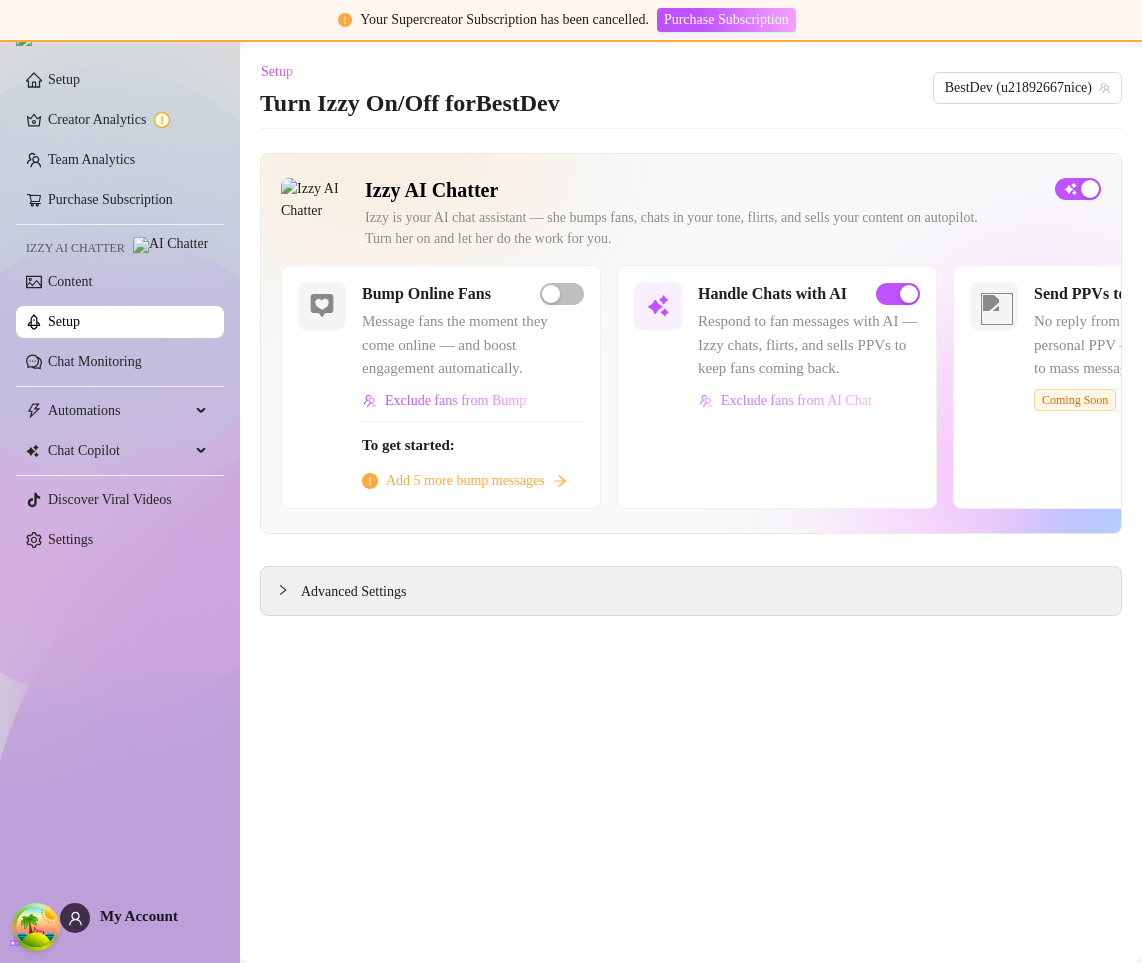 click at bounding box center (706, 401) 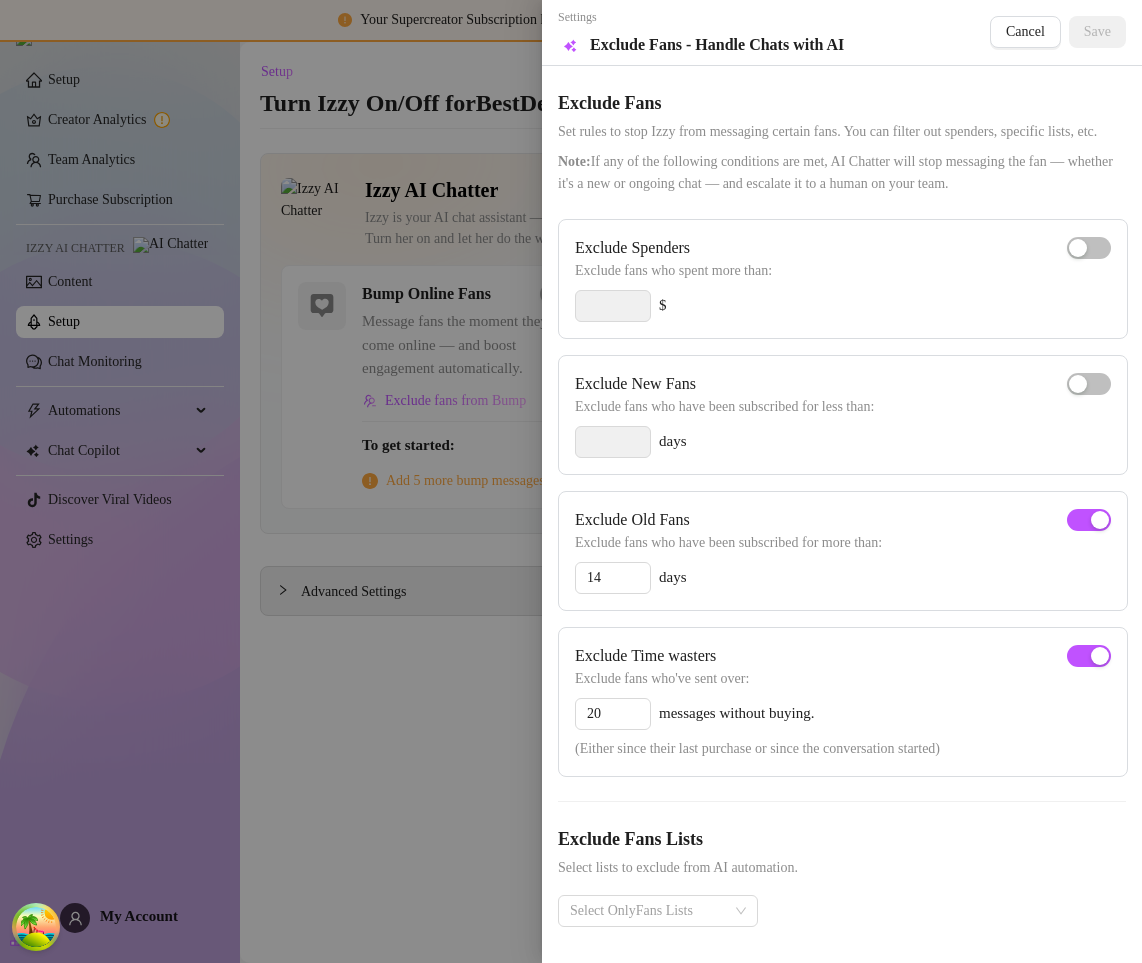 scroll, scrollTop: 26, scrollLeft: 0, axis: vertical 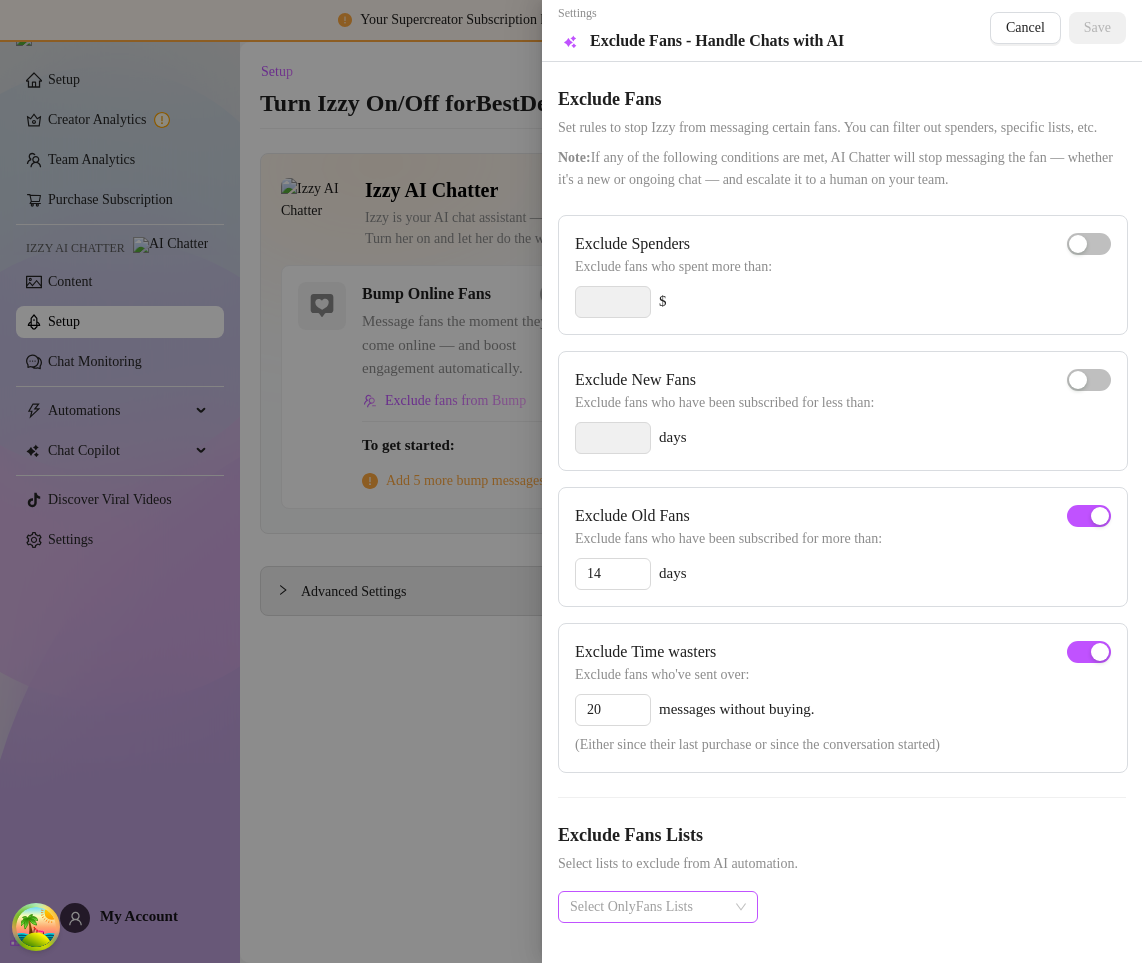click at bounding box center [647, 907] 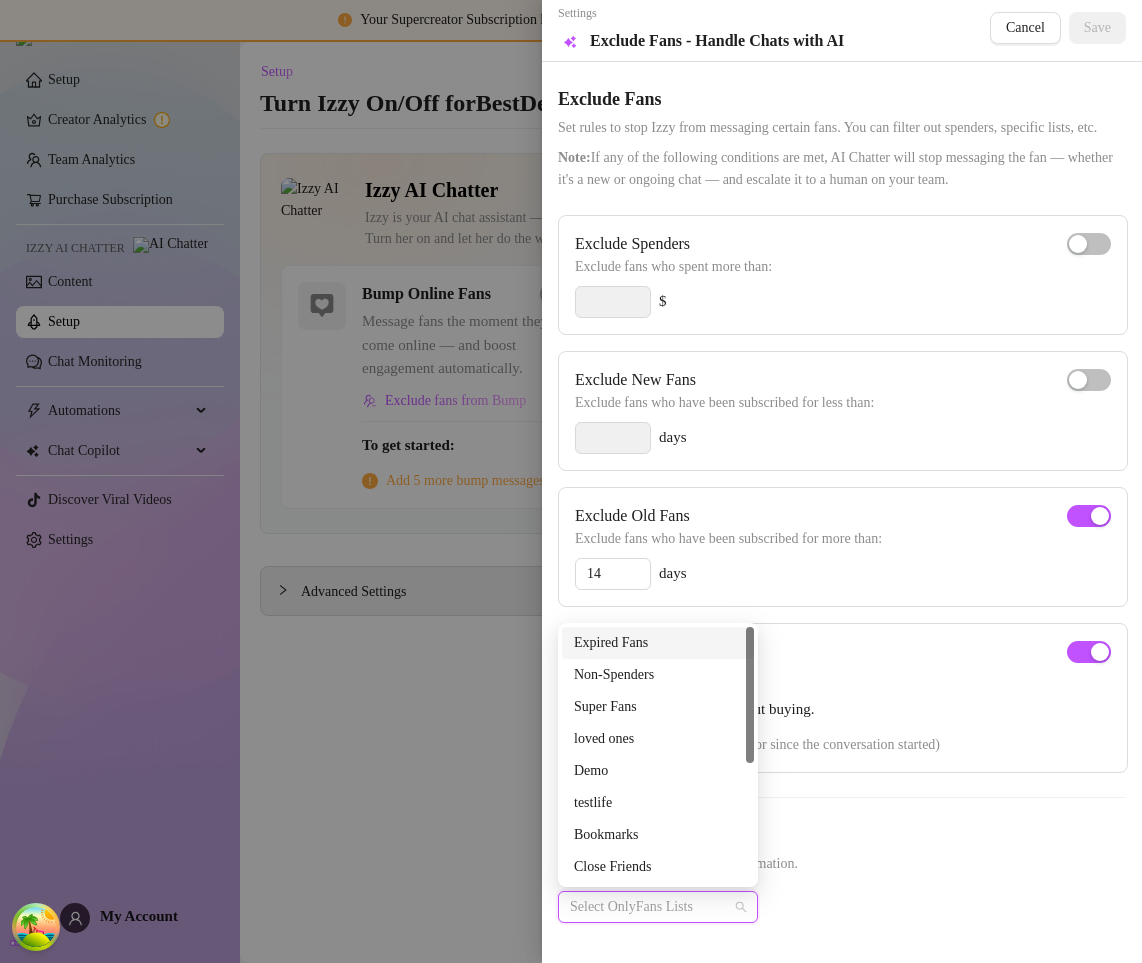 click on "Expired Fans" at bounding box center [658, 643] 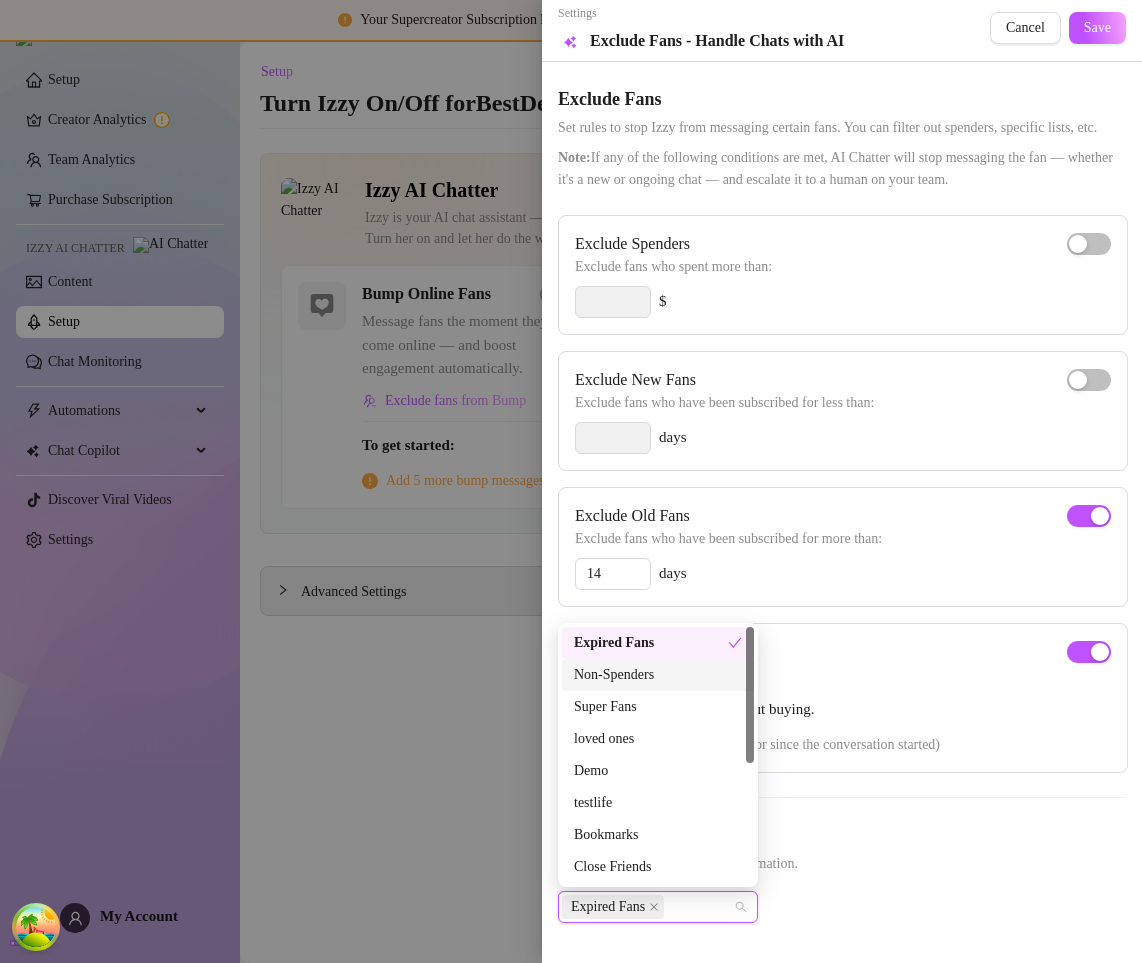 click on "Non-Spenders" at bounding box center (658, 675) 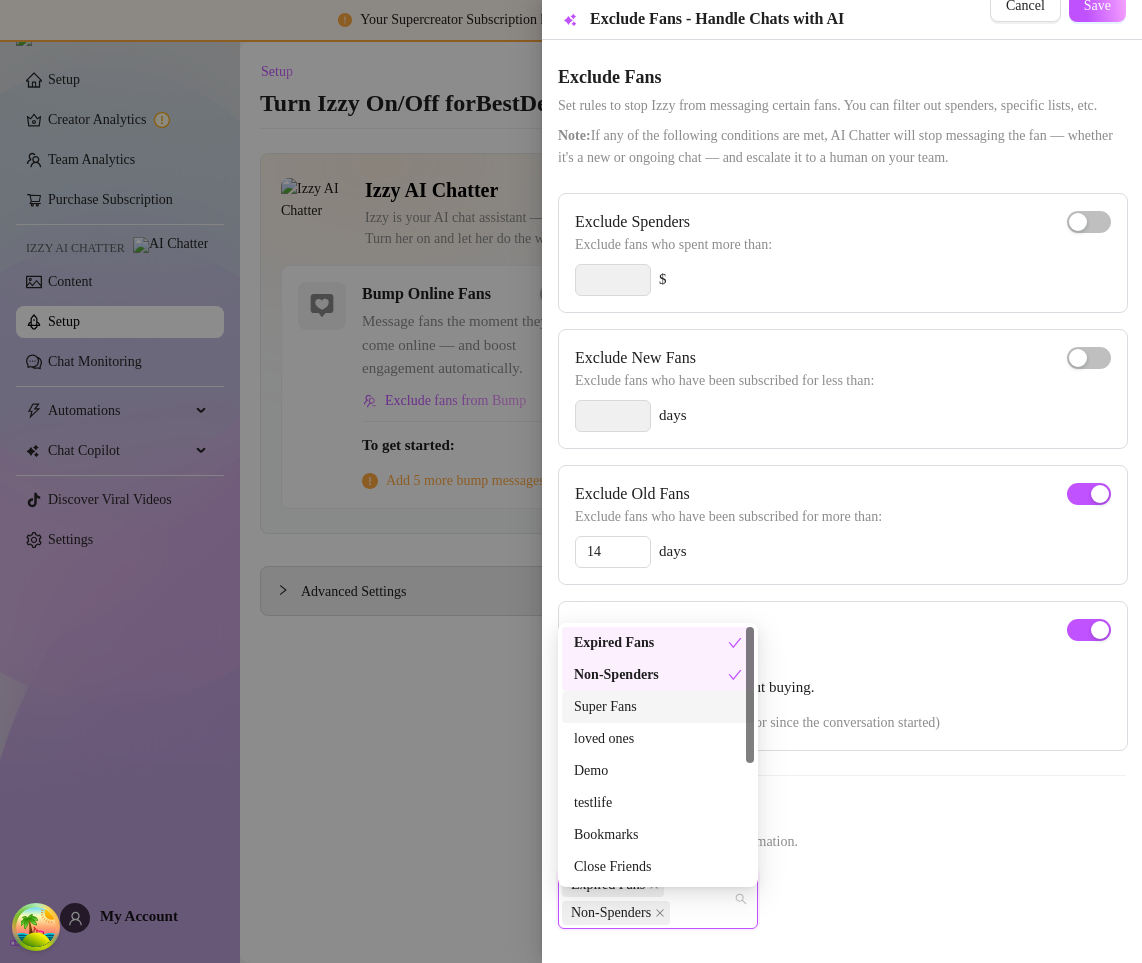 click on "Super Fans" at bounding box center [658, 707] 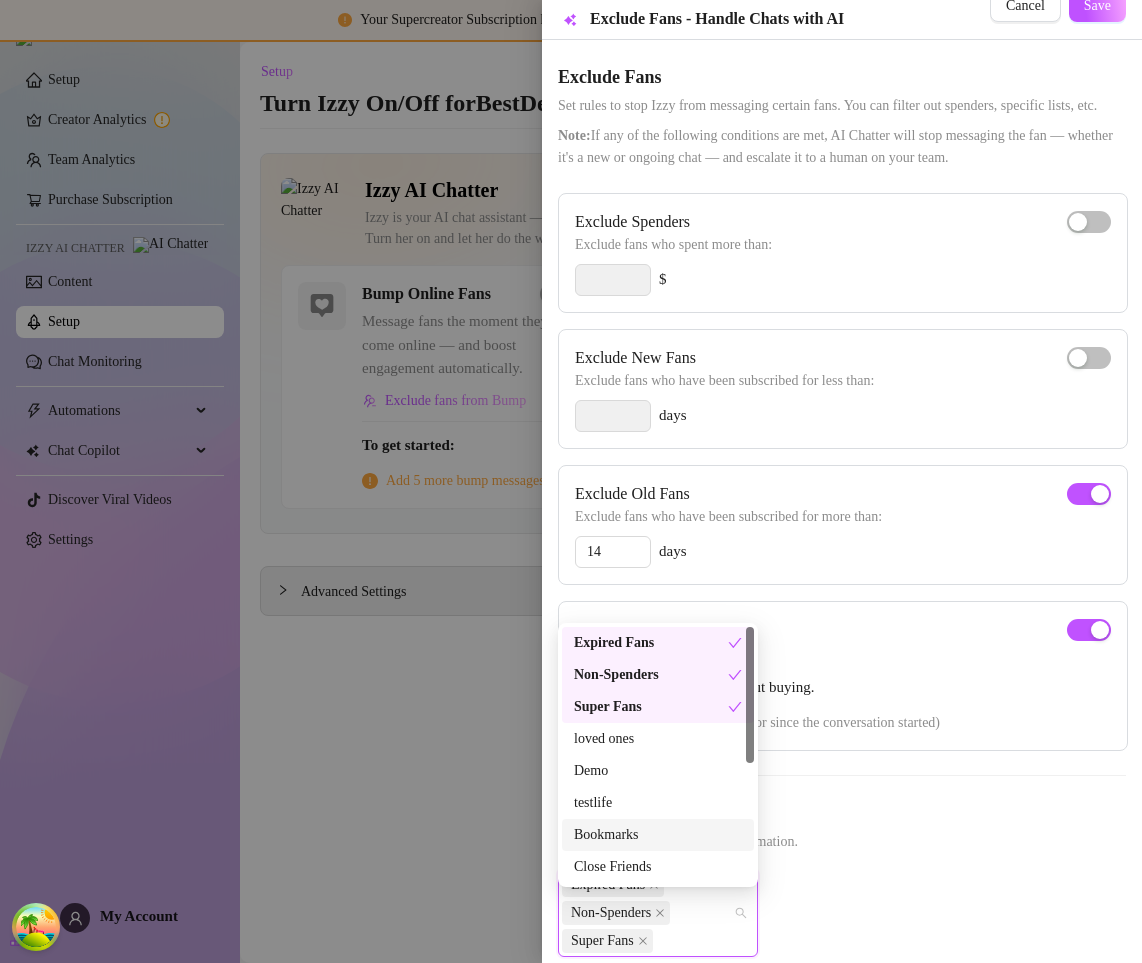click on "Bookmarks" at bounding box center (658, 835) 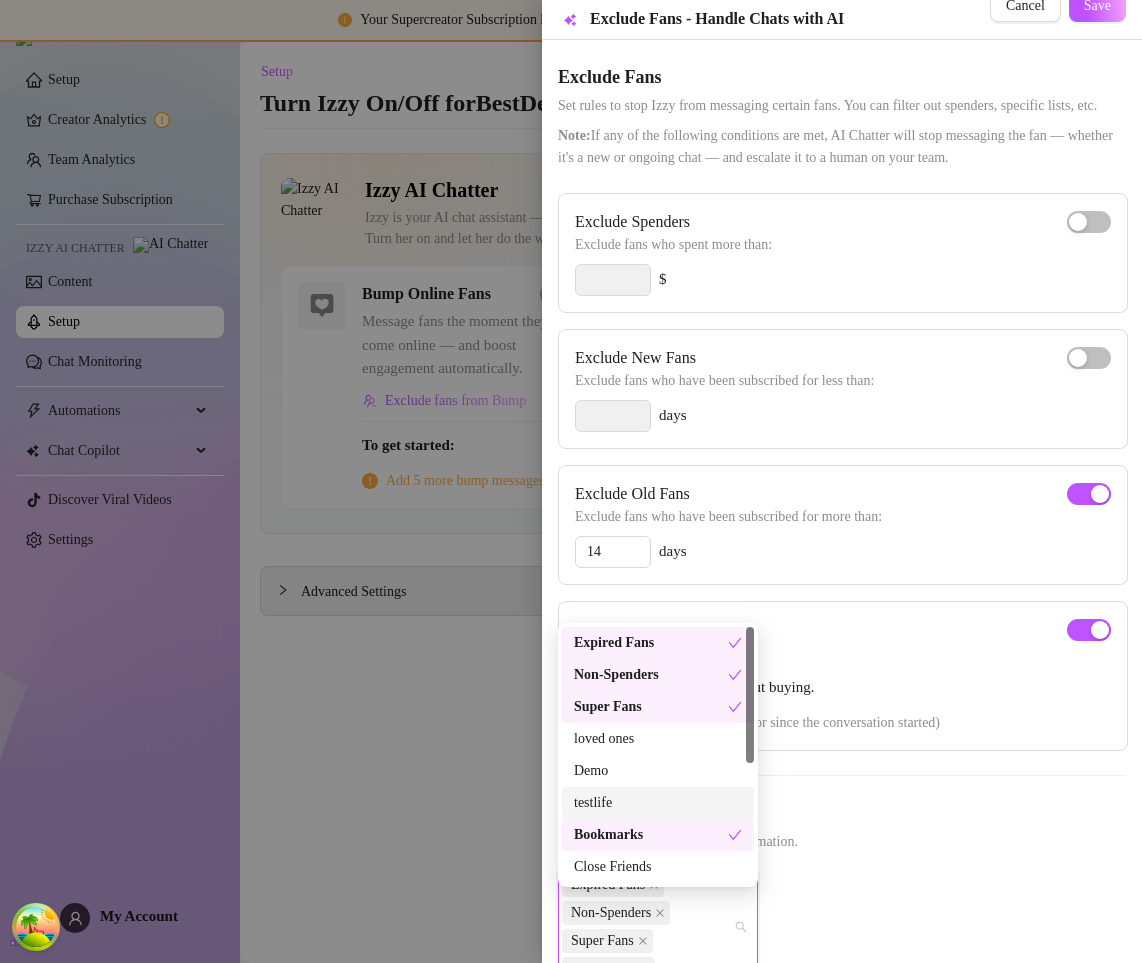 click on "testlife" at bounding box center [658, 803] 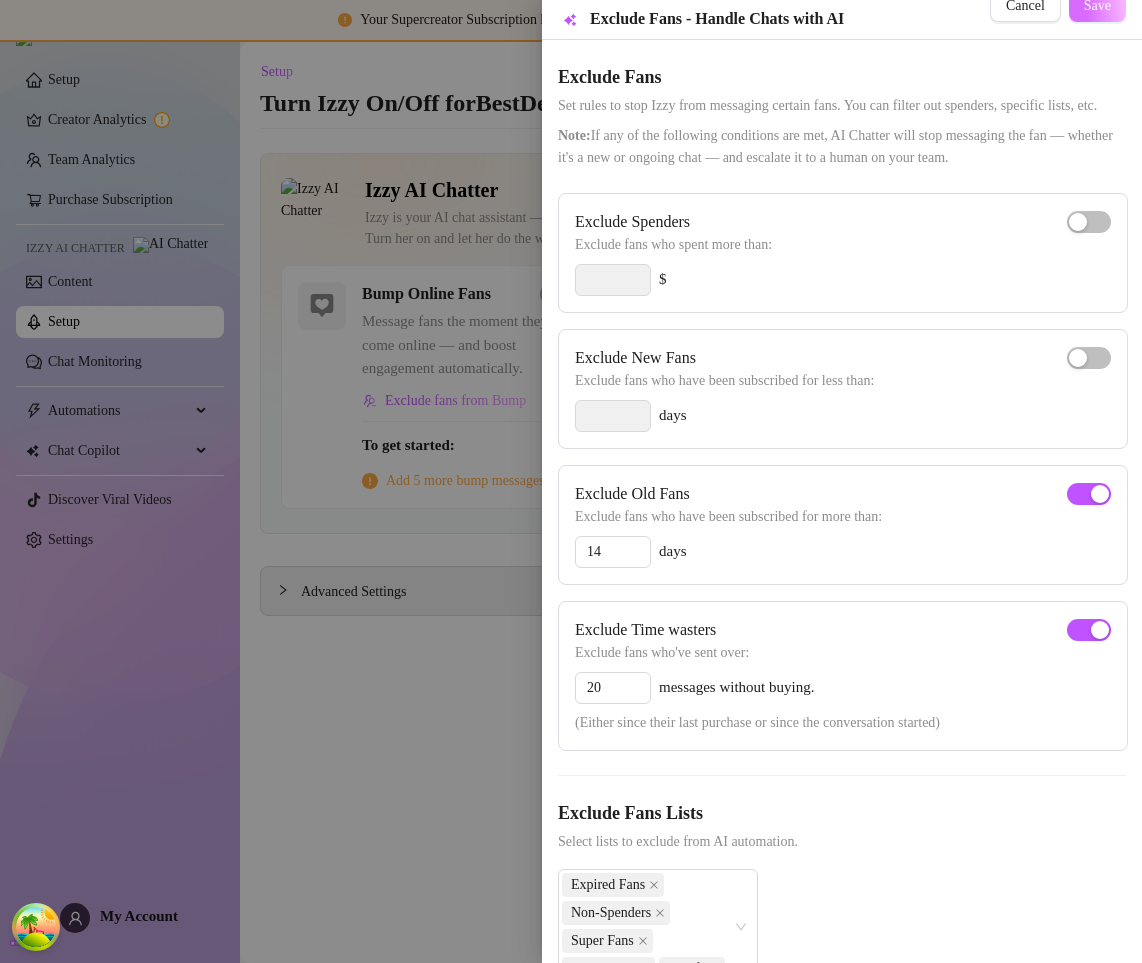 click on "Save" at bounding box center [1097, 6] 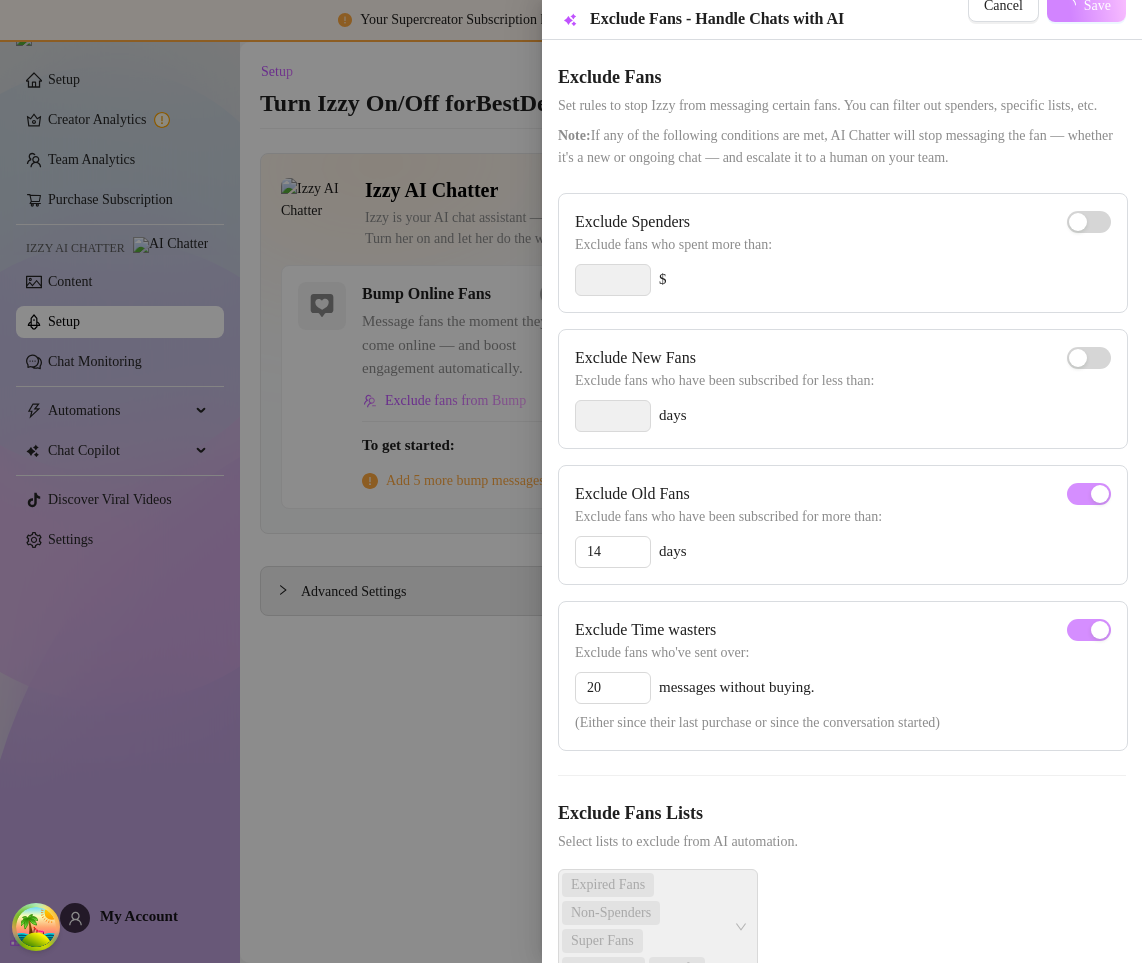 scroll, scrollTop: 110, scrollLeft: 0, axis: vertical 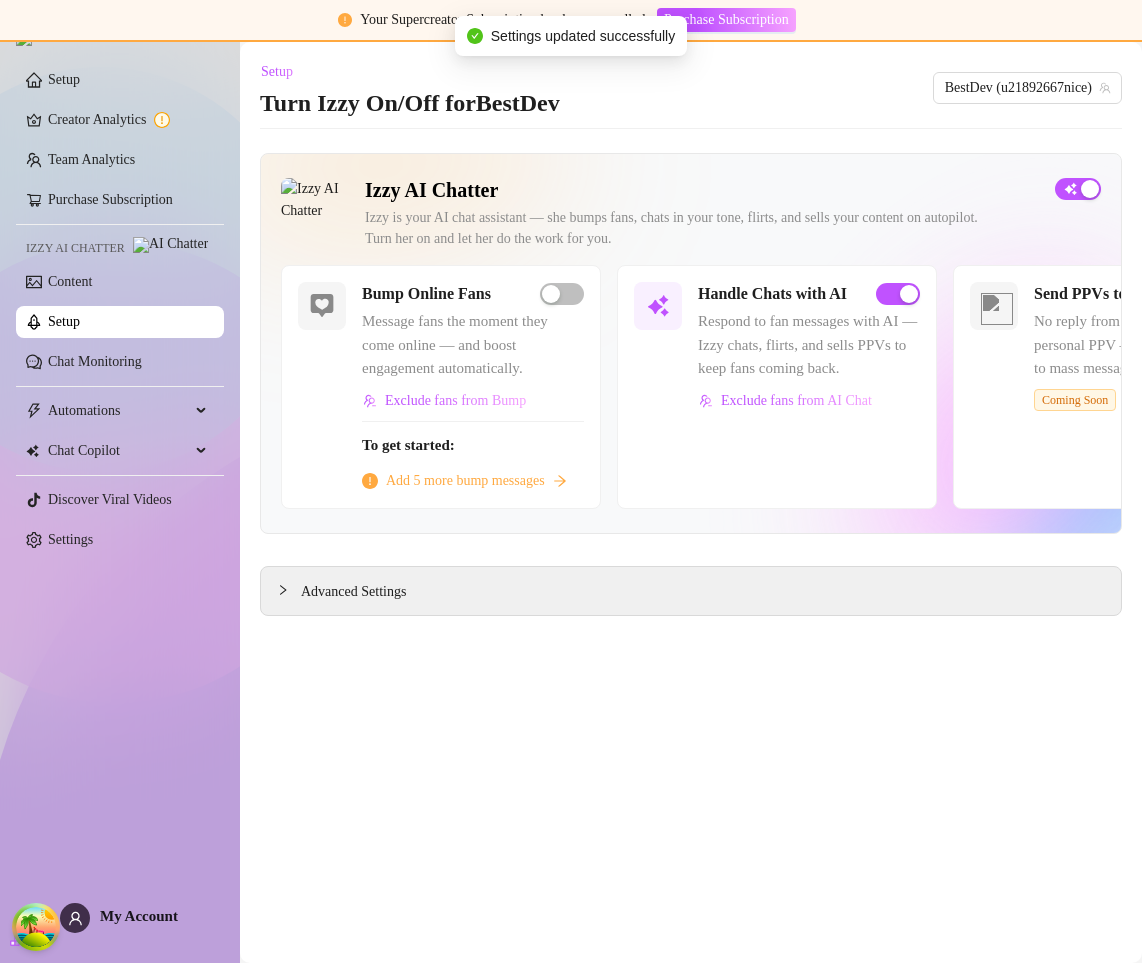 type 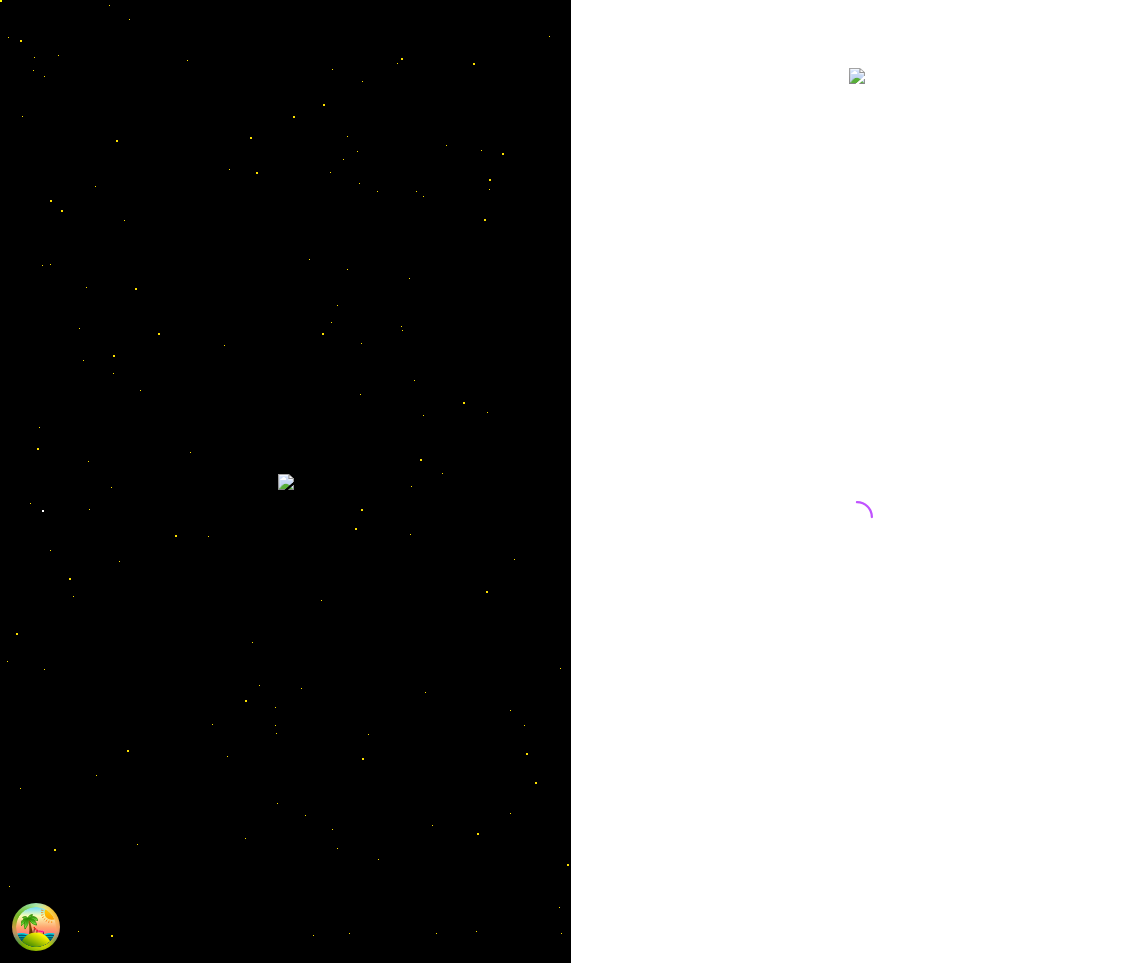 scroll, scrollTop: 0, scrollLeft: 0, axis: both 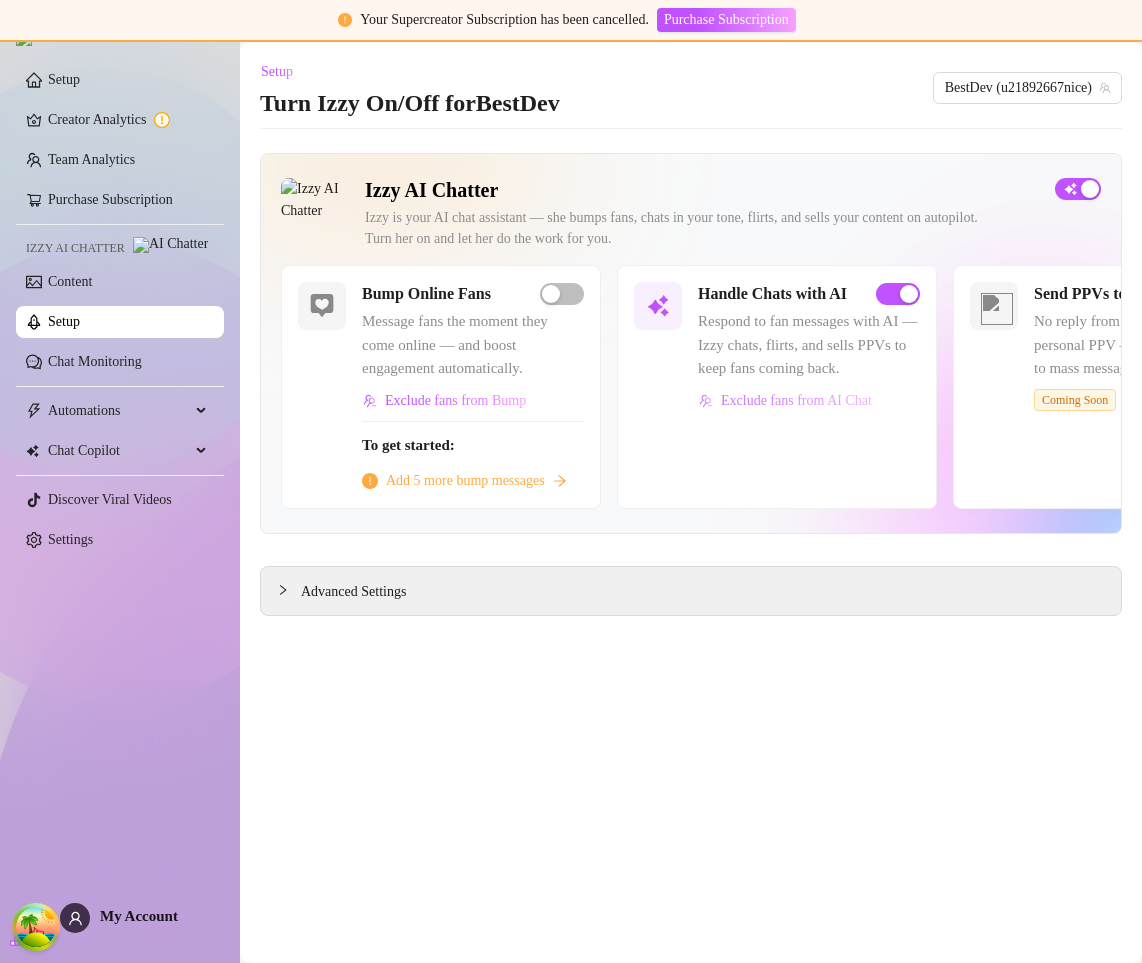 click on "Exclude fans from AI Chat" at bounding box center [796, 401] 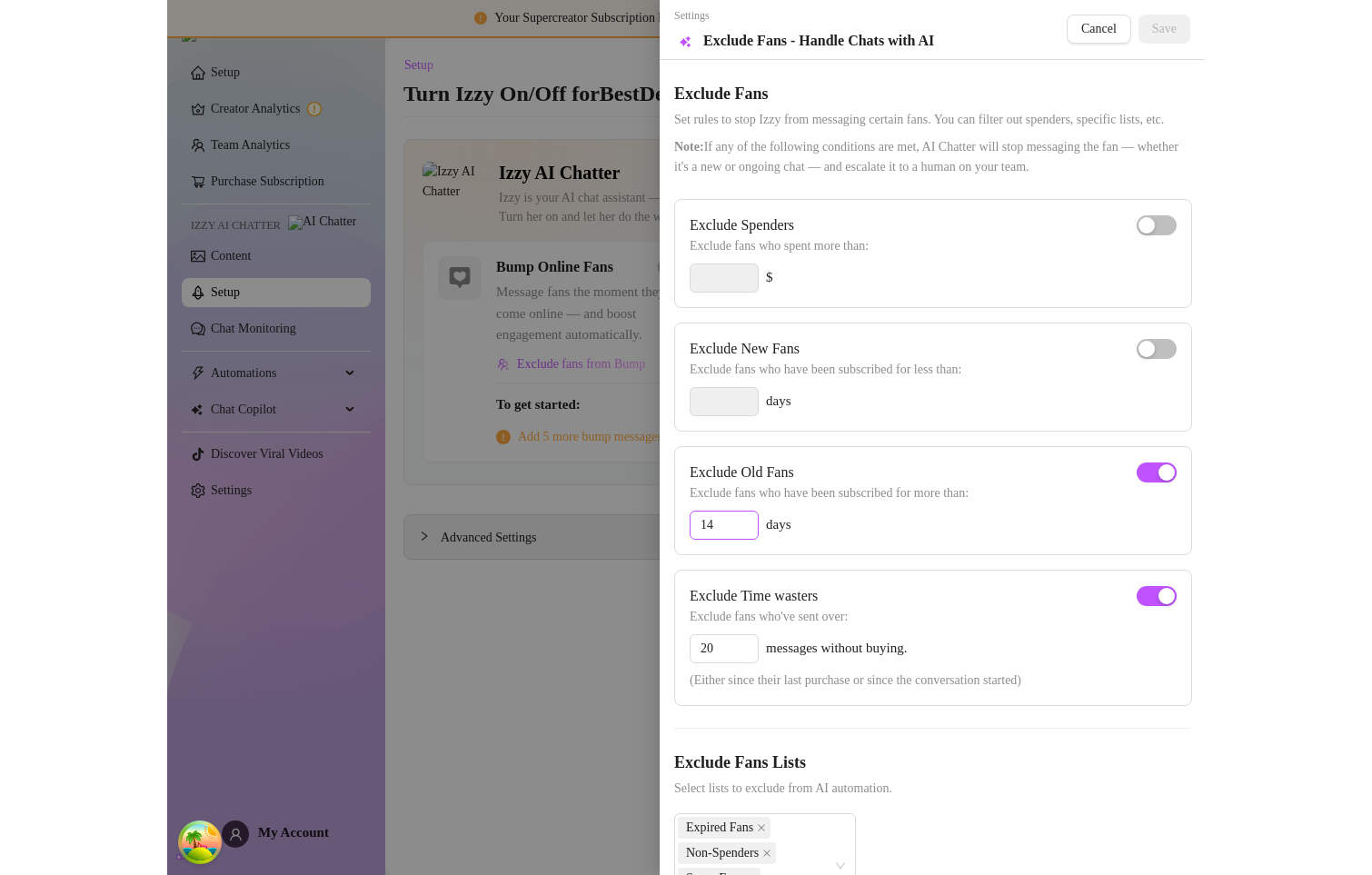 scroll, scrollTop: 125, scrollLeft: 0, axis: vertical 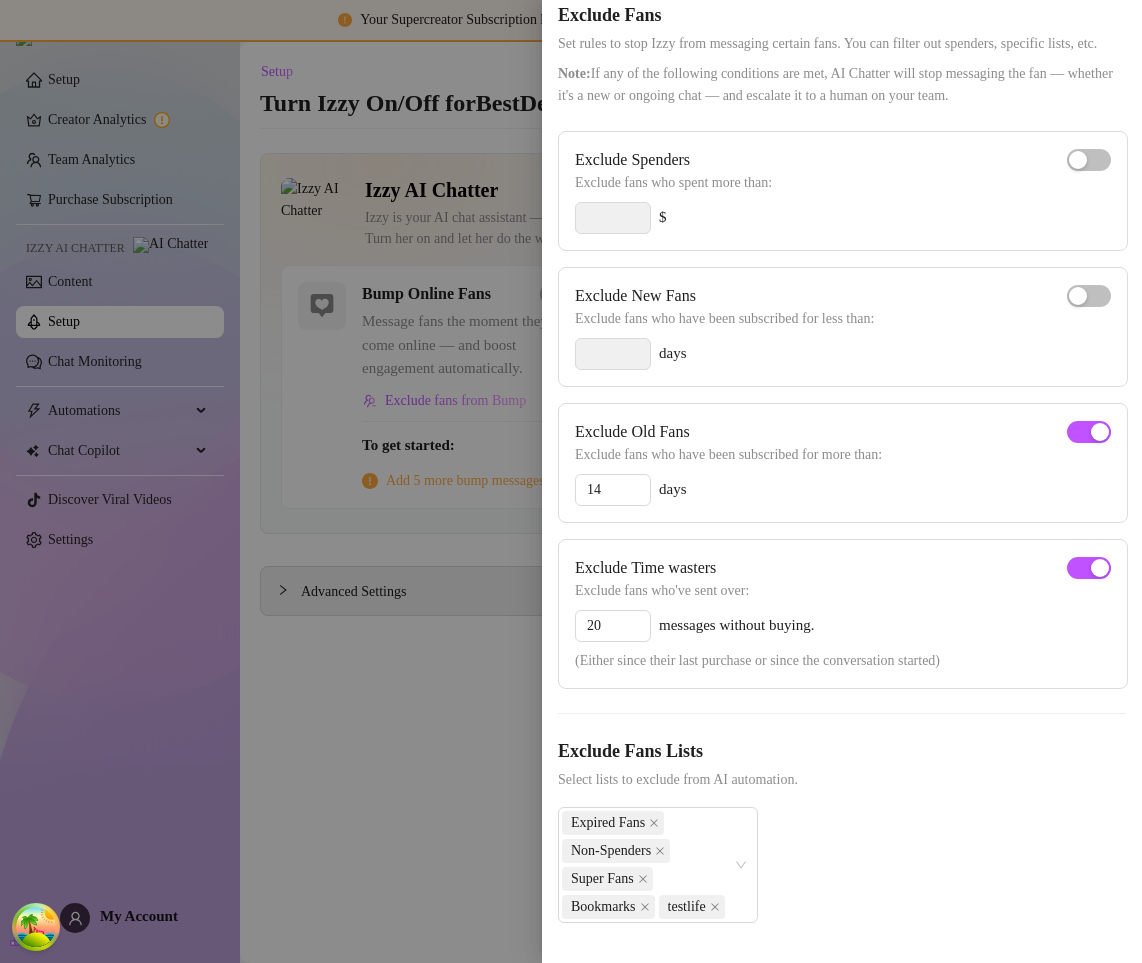 click at bounding box center (571, 481) 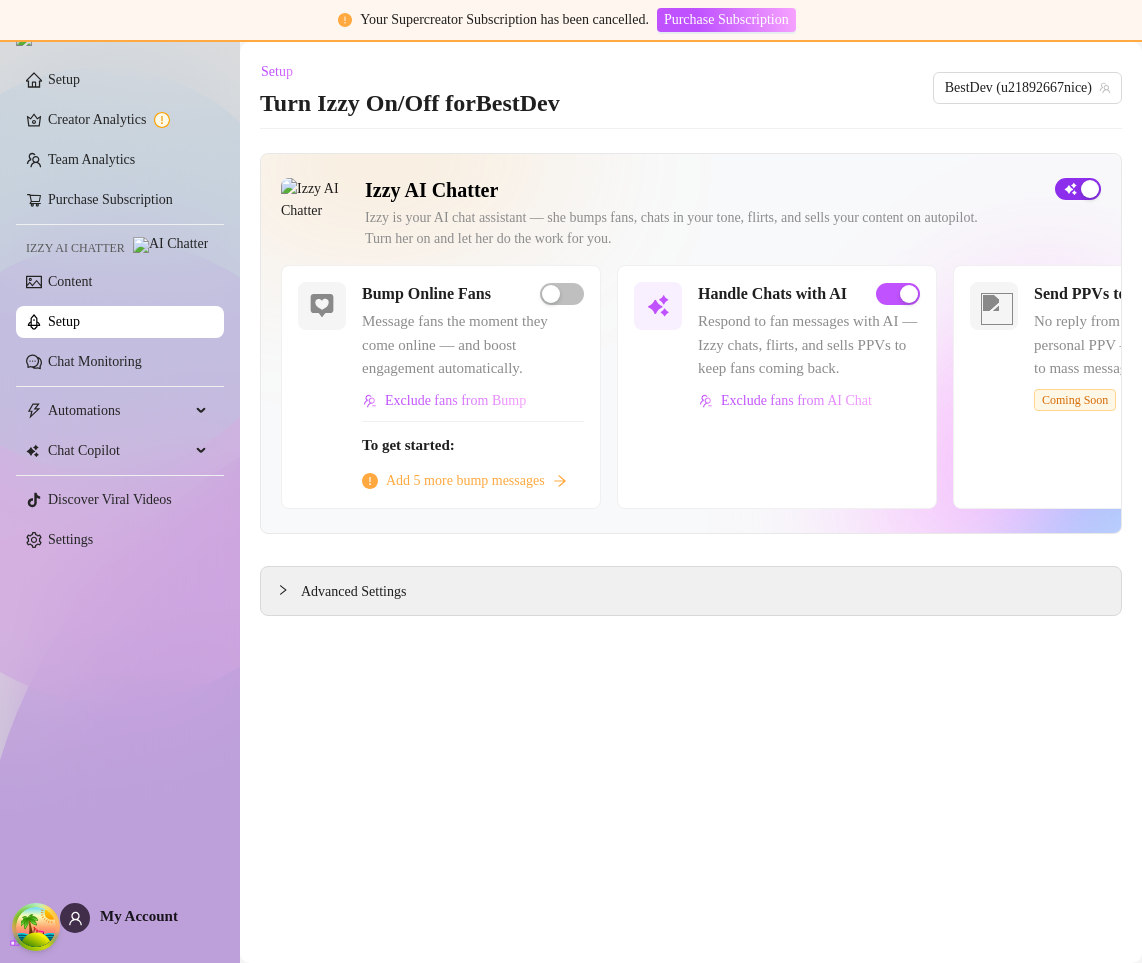 click at bounding box center [1078, 189] 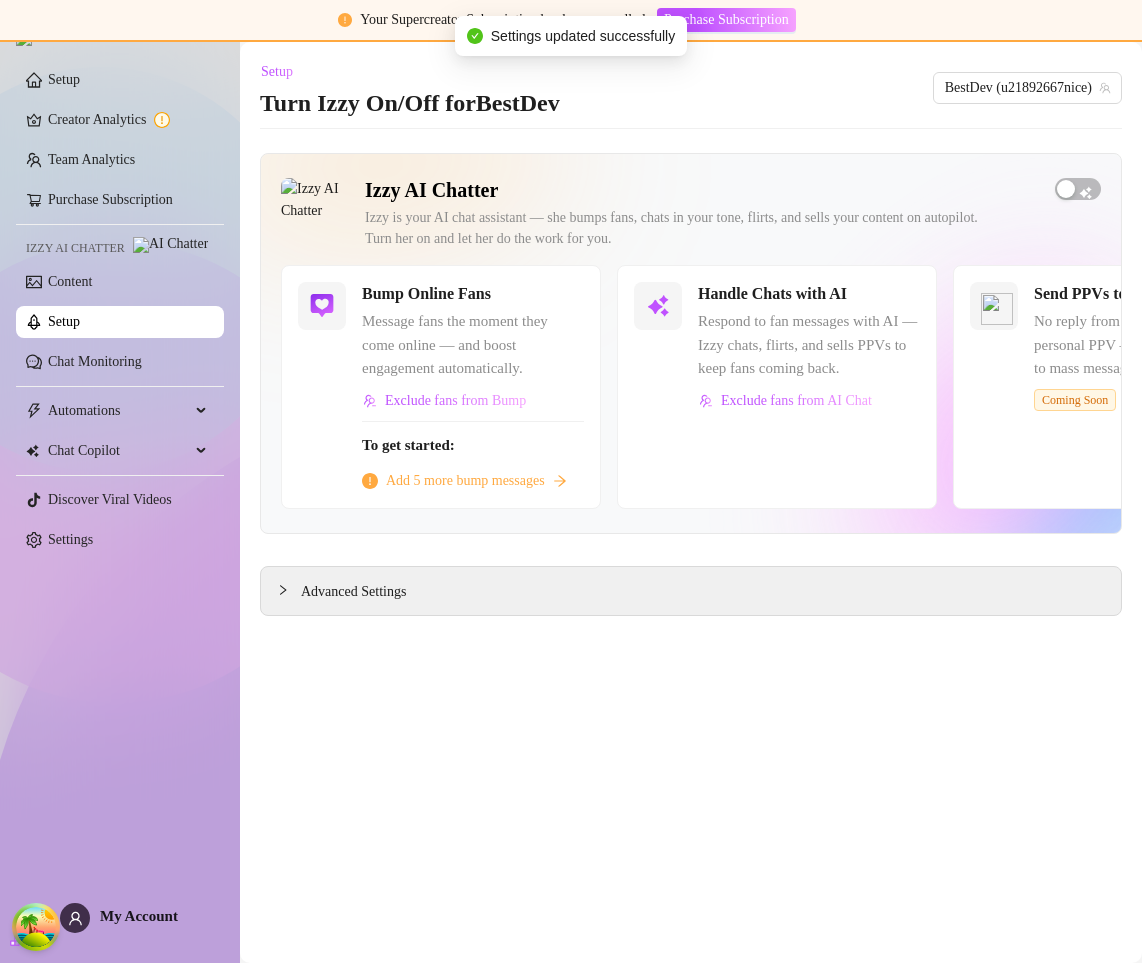 click on "Izzy AI Chatter" at bounding box center [702, 190] 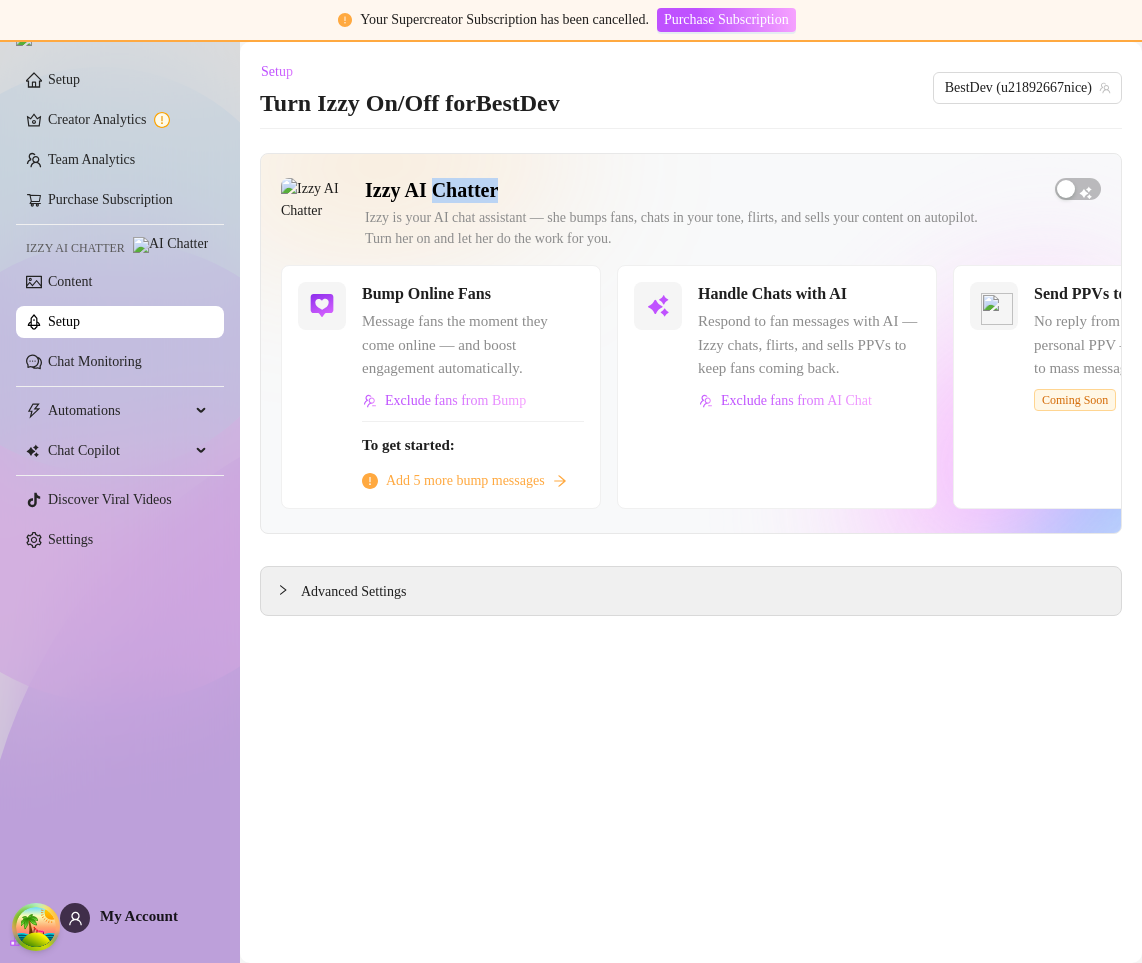 click on "Izzy AI Chatter" at bounding box center (702, 190) 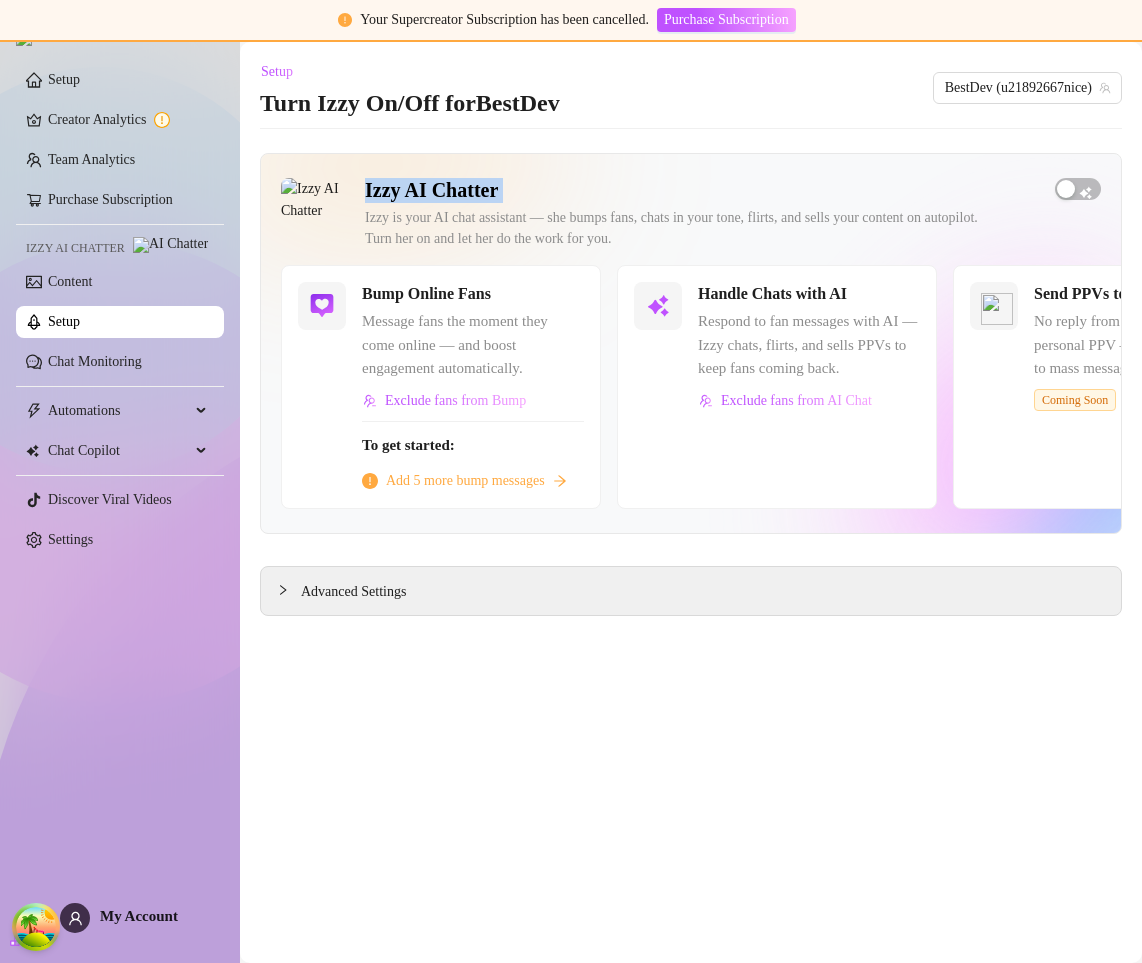 click on "Izzy AI Chatter" at bounding box center [702, 190] 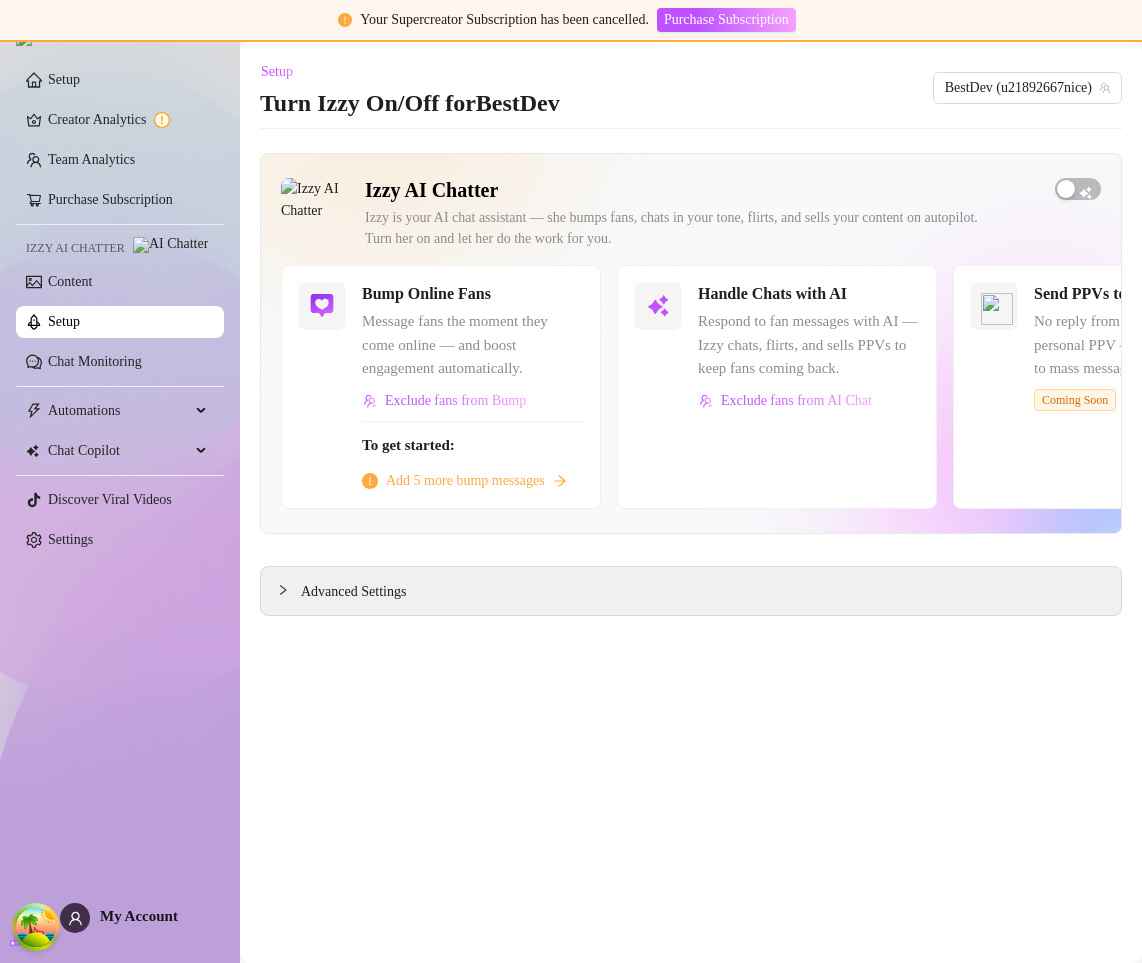 click on "Izzy is your AI chat assistant — she bumps fans, chats in your tone, flirts, and sells your content on autopilot. Turn her on and let her do the work for you." at bounding box center (702, 228) 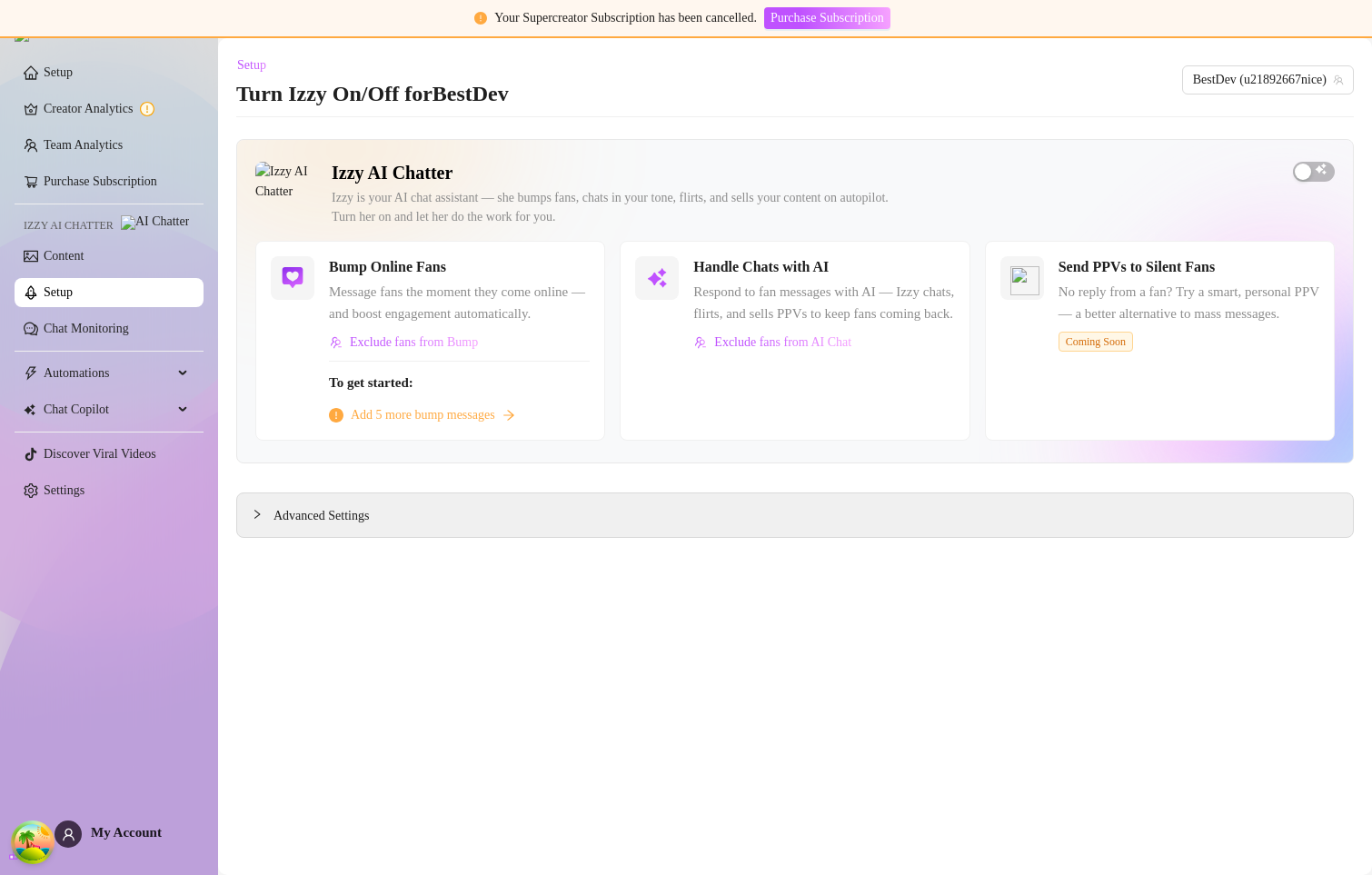 click on "Izzy is your AI chat assistant — she bumps fans, chats in your tone, flirts, and sells your content on autopilot. Turn her on and let her do the work for you." at bounding box center [805, 207] 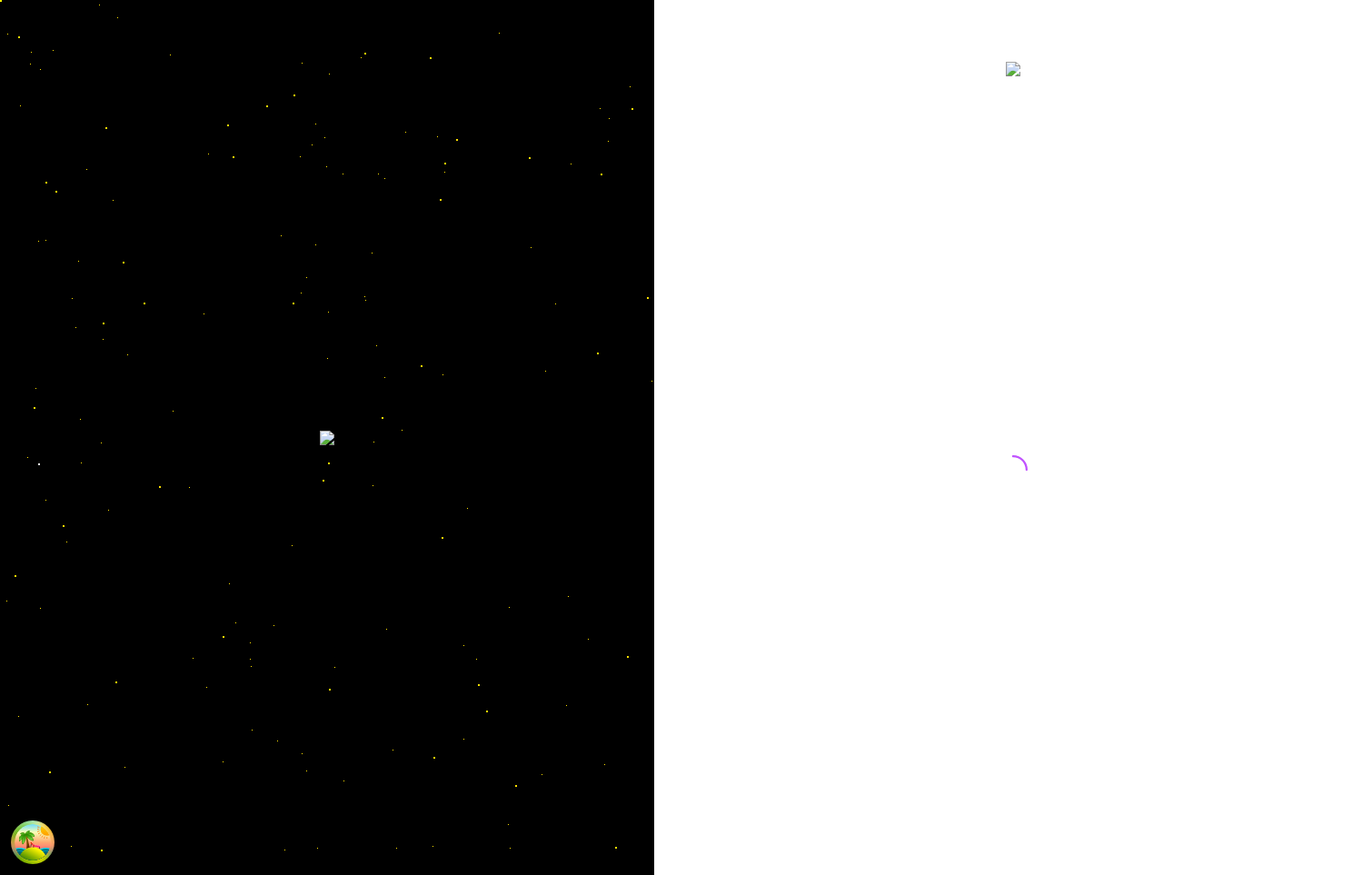scroll, scrollTop: 0, scrollLeft: 0, axis: both 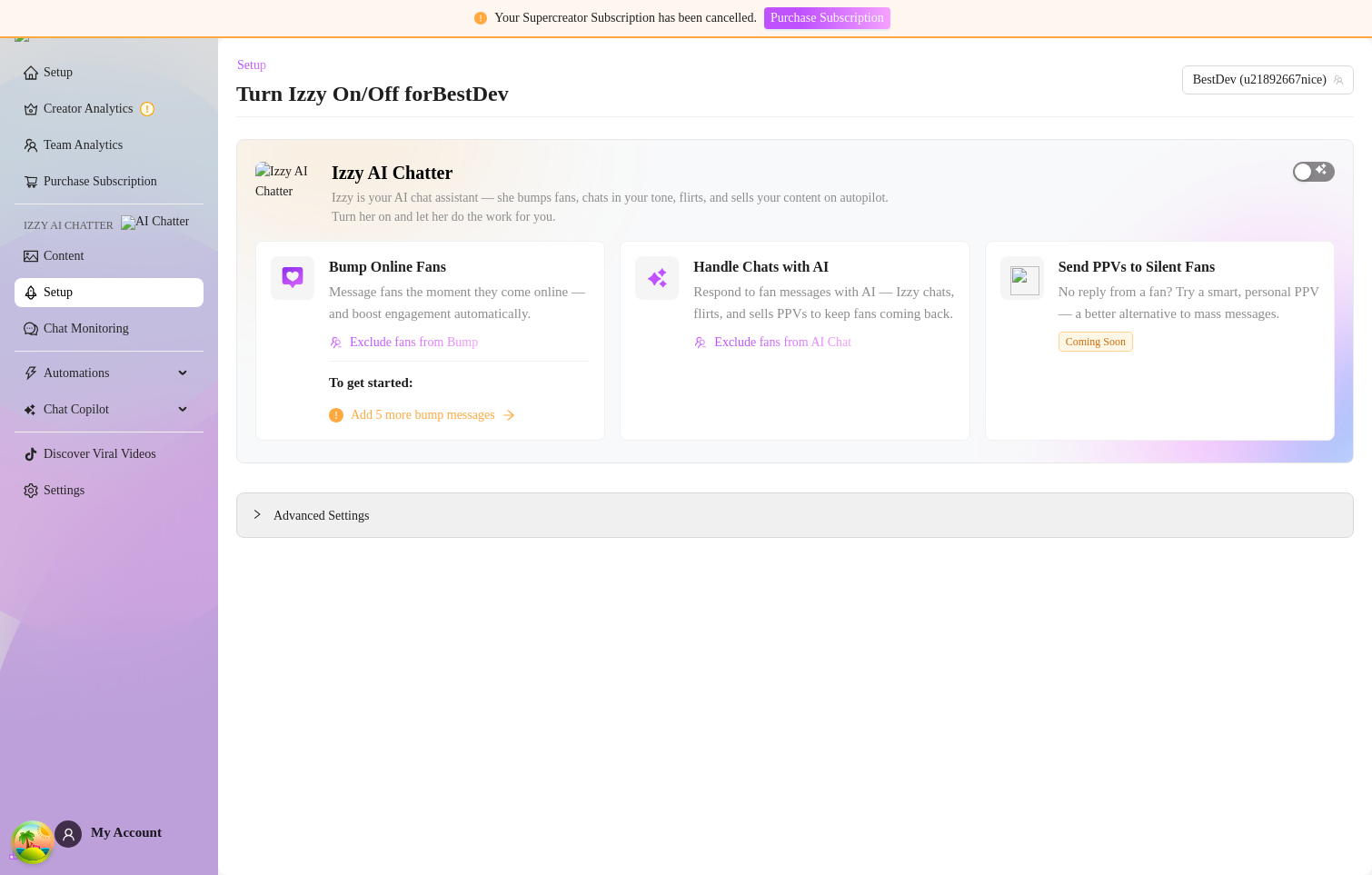 click at bounding box center (1303, 172) 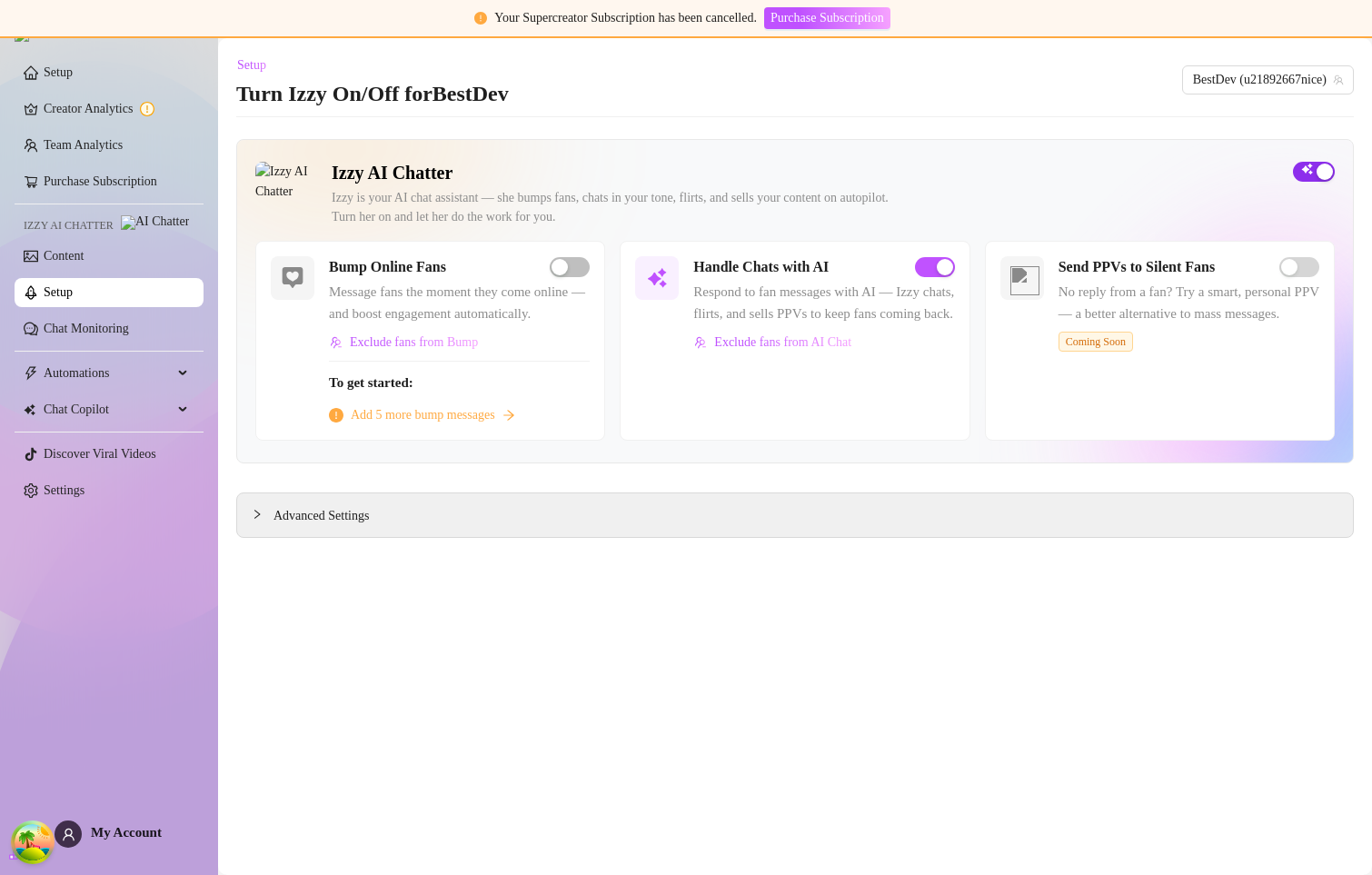 click at bounding box center [1314, 172] 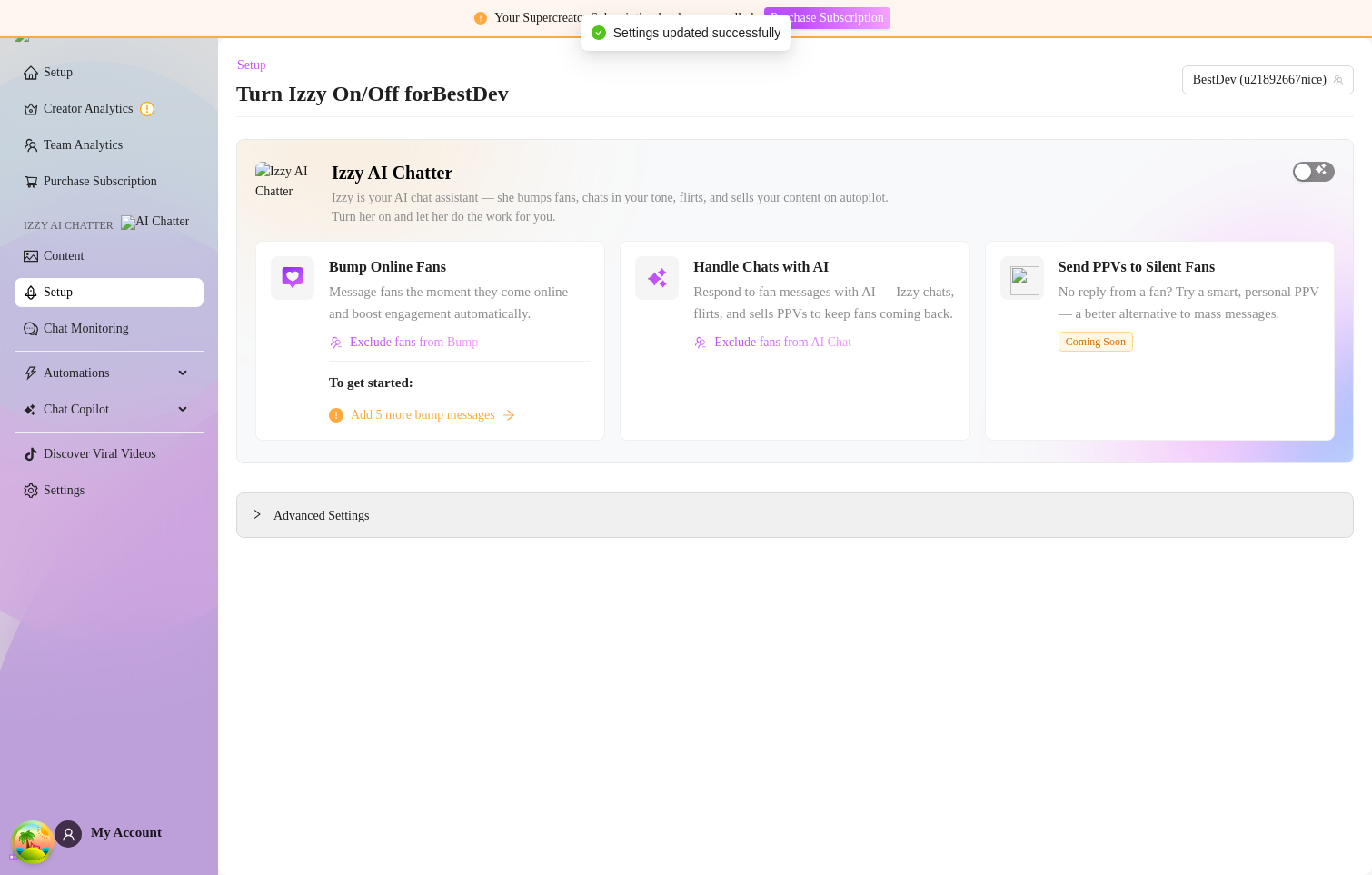 click at bounding box center [1314, 172] 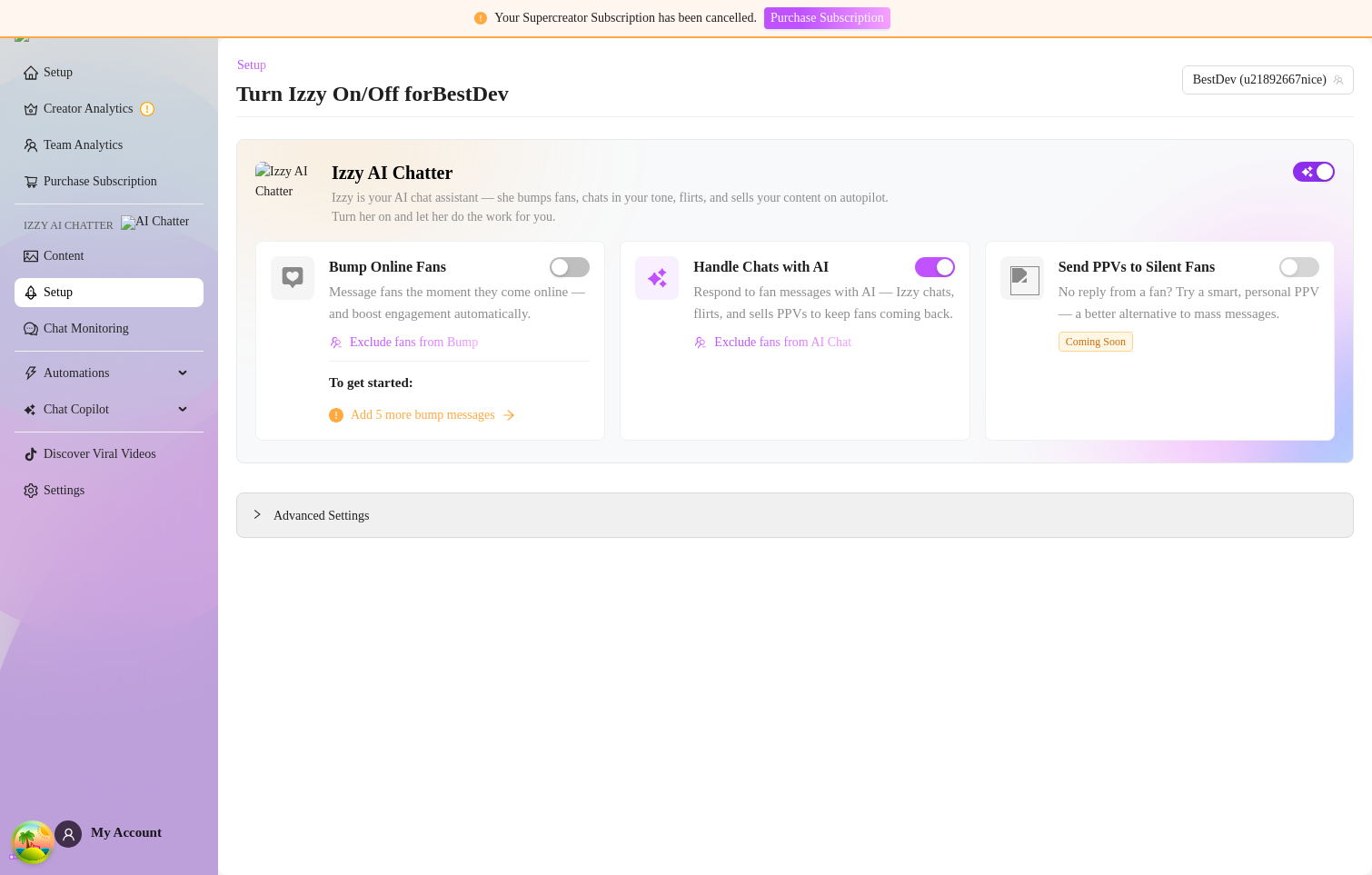 click at bounding box center [1325, 172] 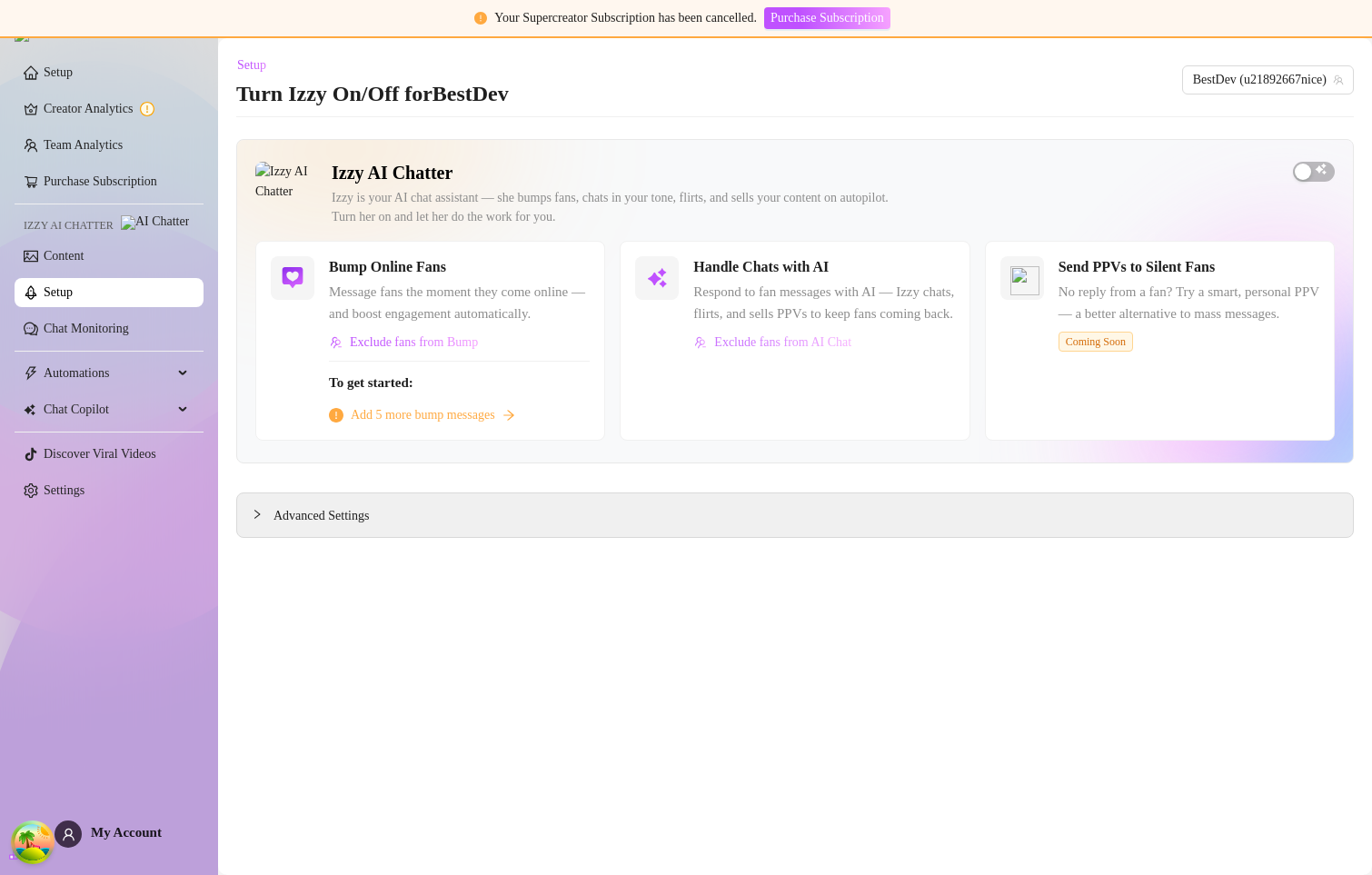 click on "Exclude fans from AI Chat" at bounding box center [782, 343] 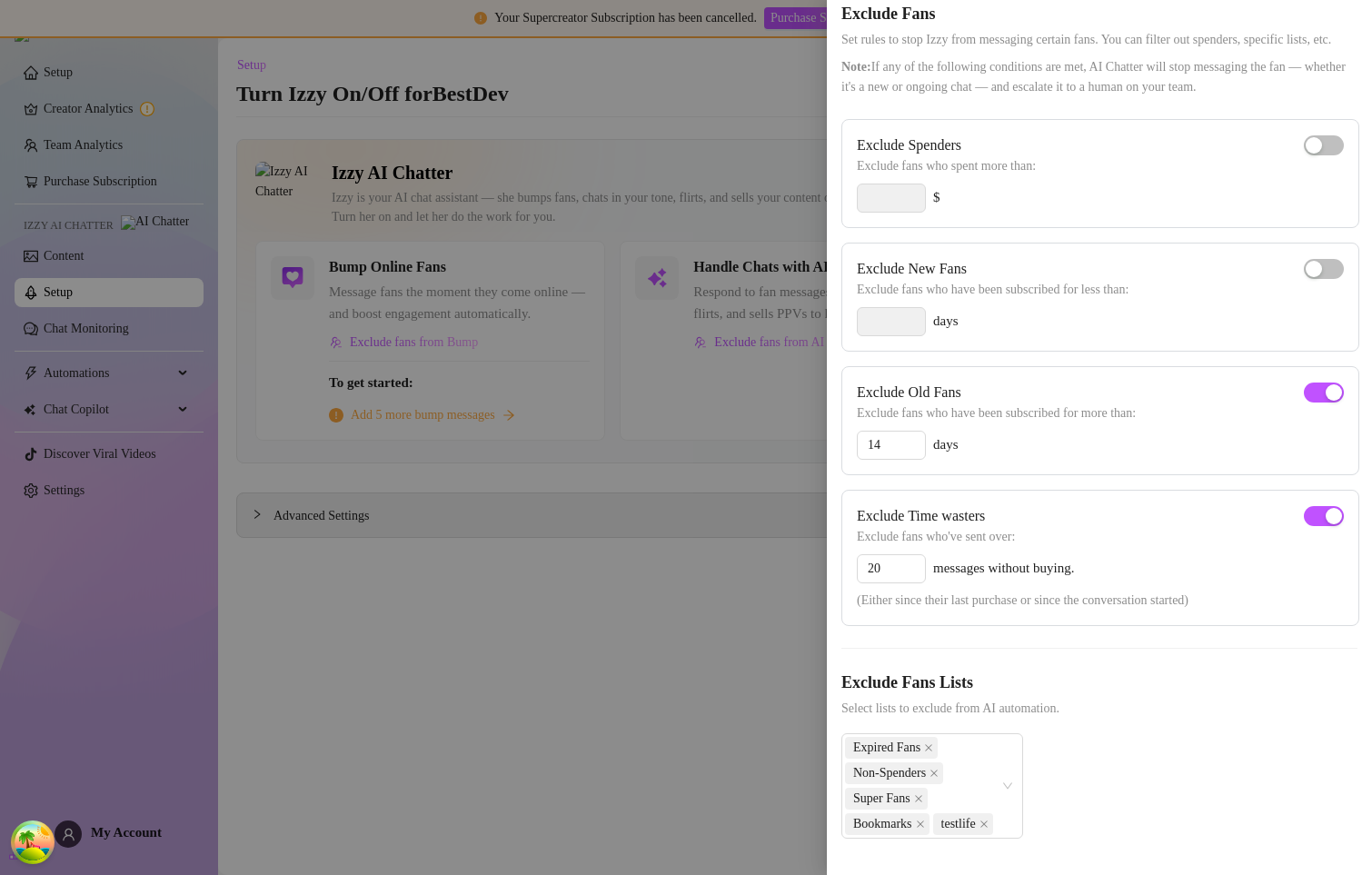 scroll, scrollTop: 125, scrollLeft: 0, axis: vertical 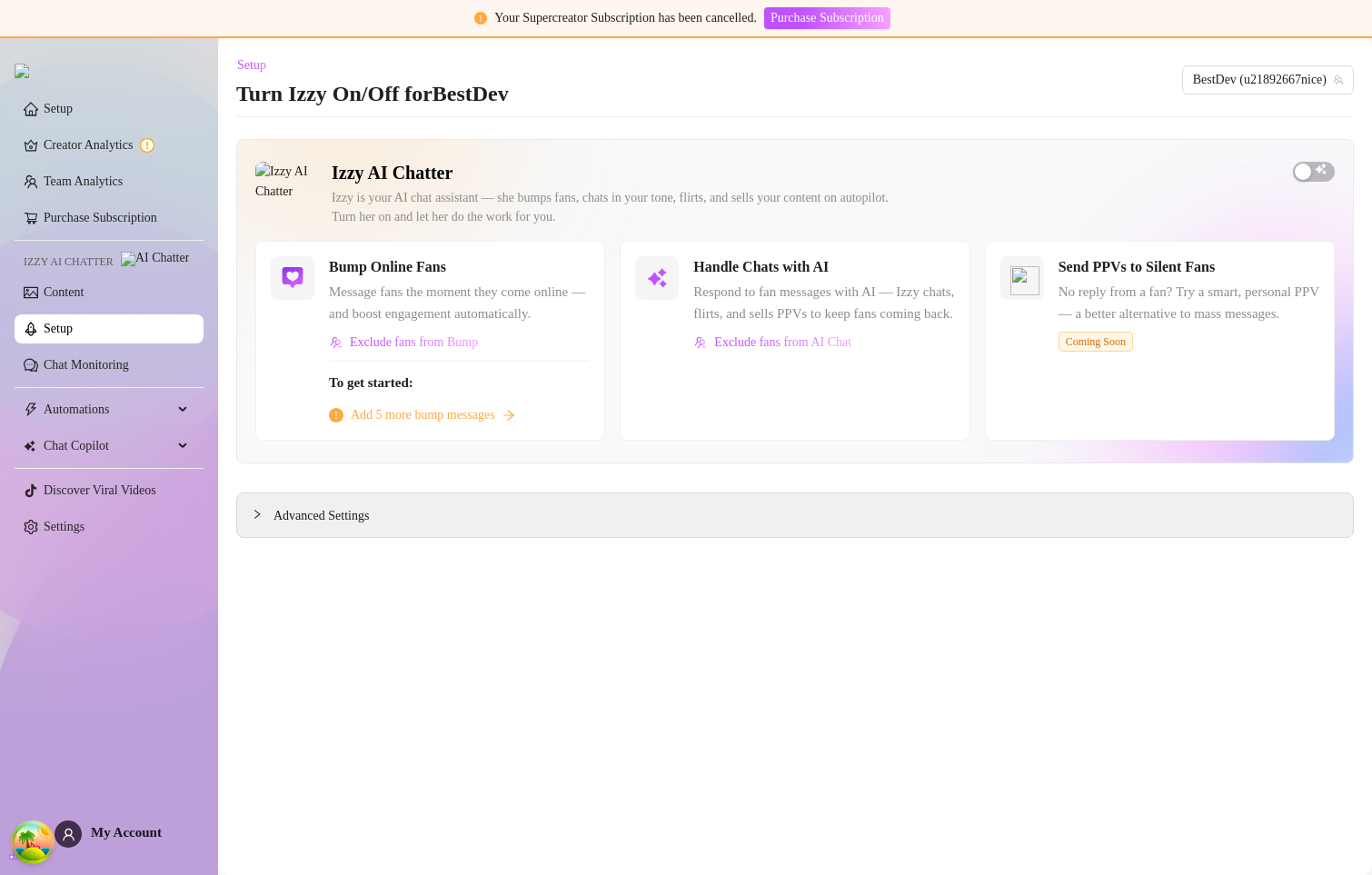 type 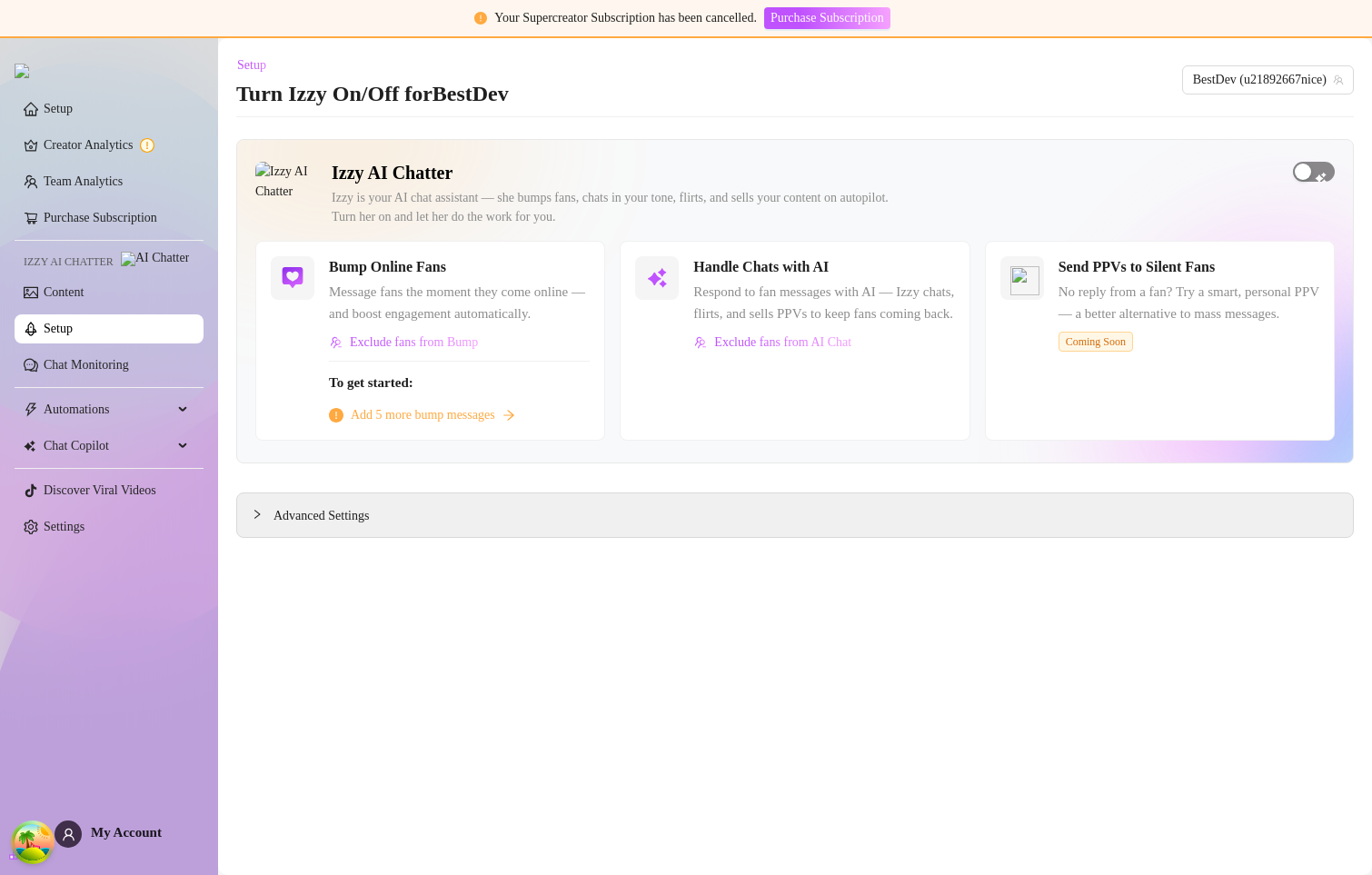 click at bounding box center (1314, 172) 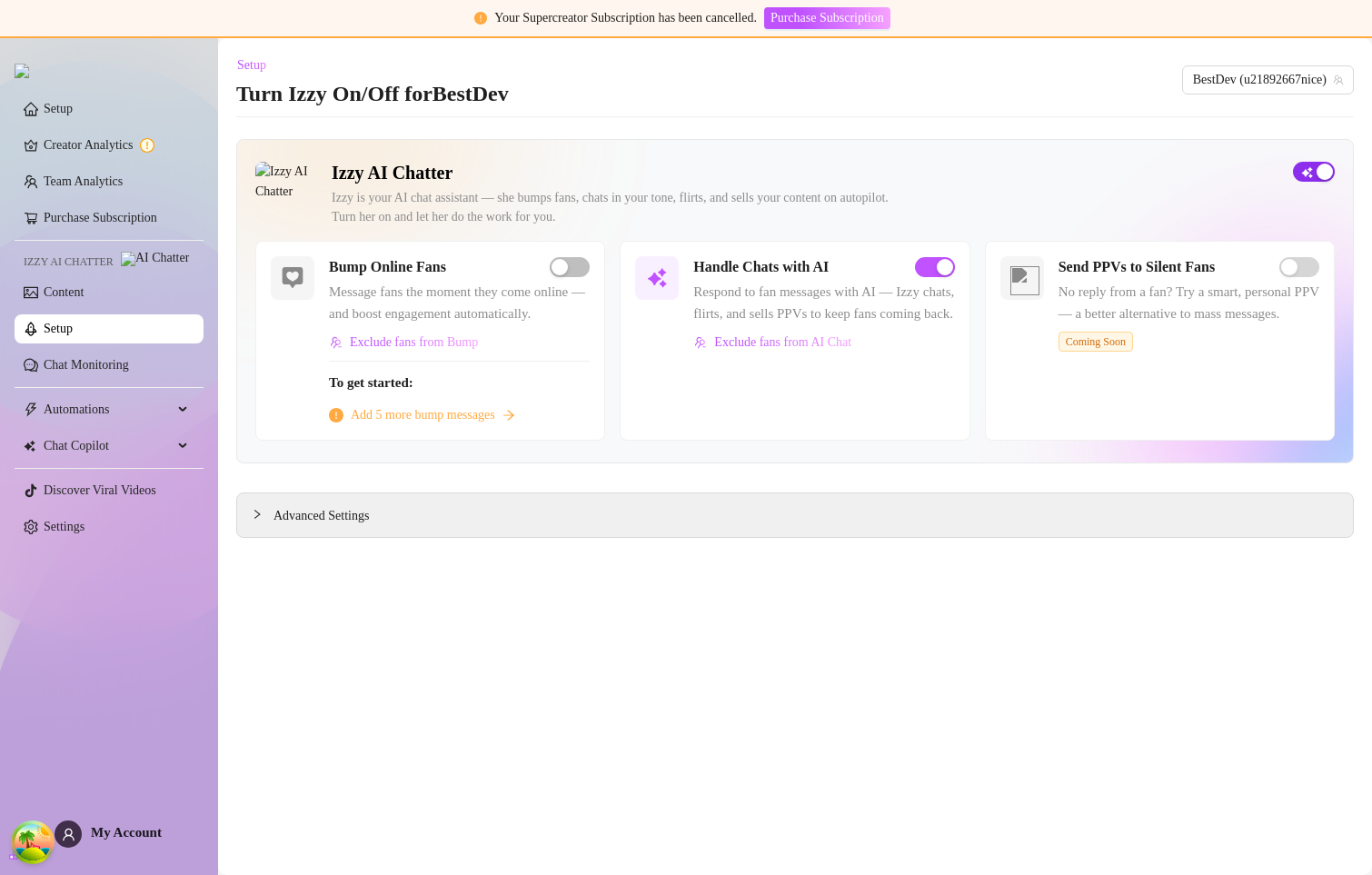 click at bounding box center [1314, 172] 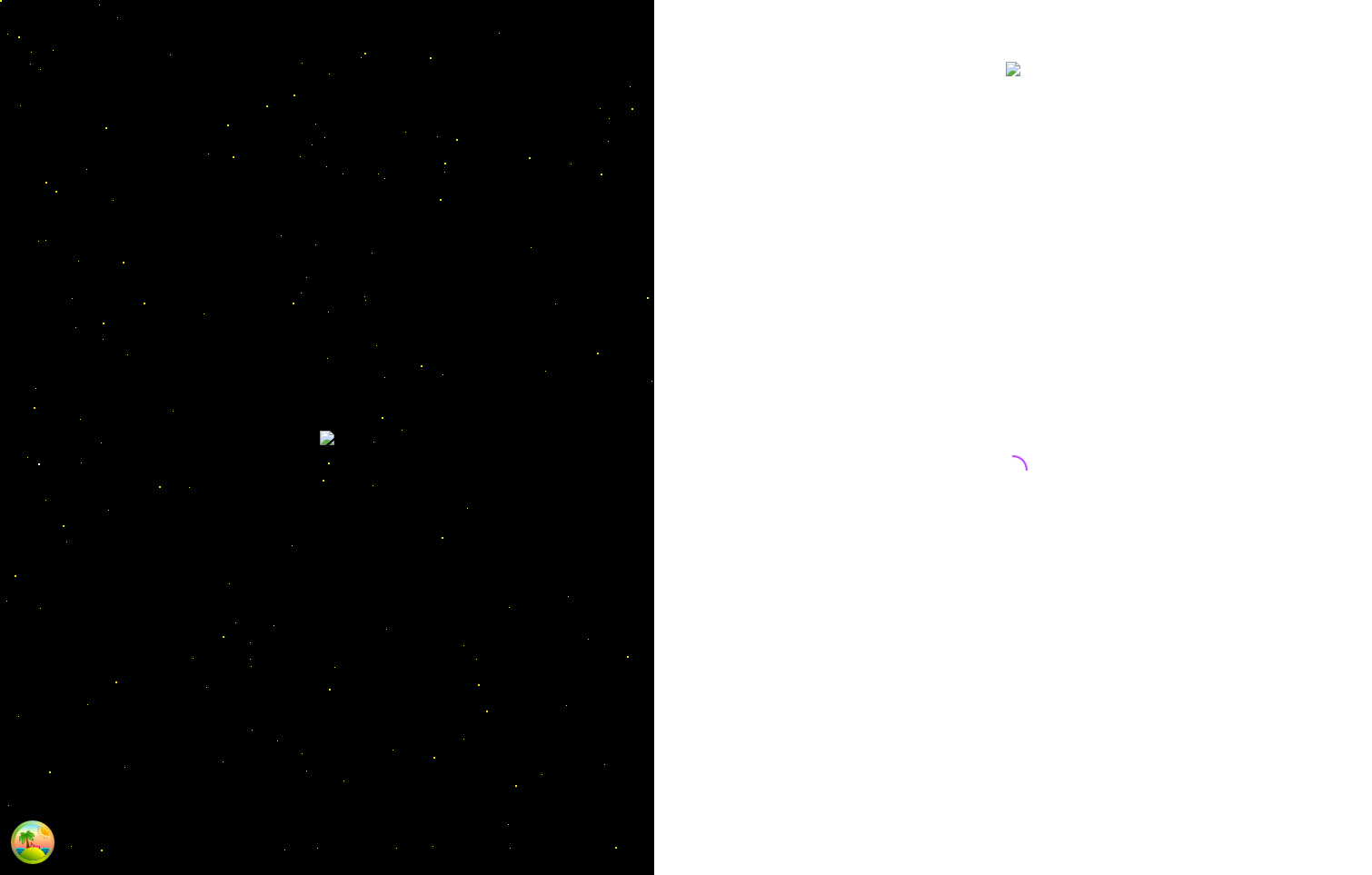 scroll, scrollTop: 0, scrollLeft: 0, axis: both 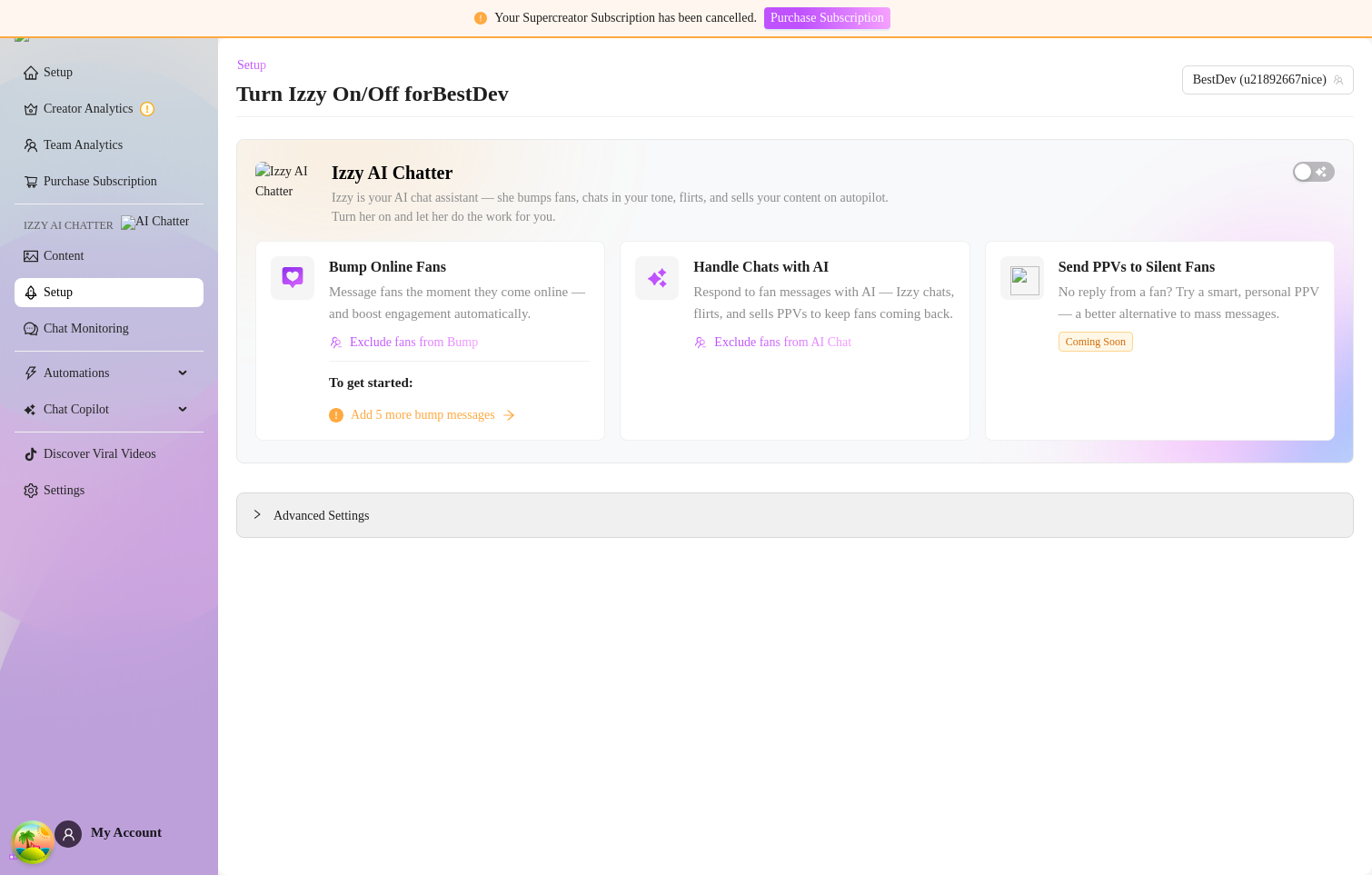click on "Add 5 more bump messages" at bounding box center (423, 415) 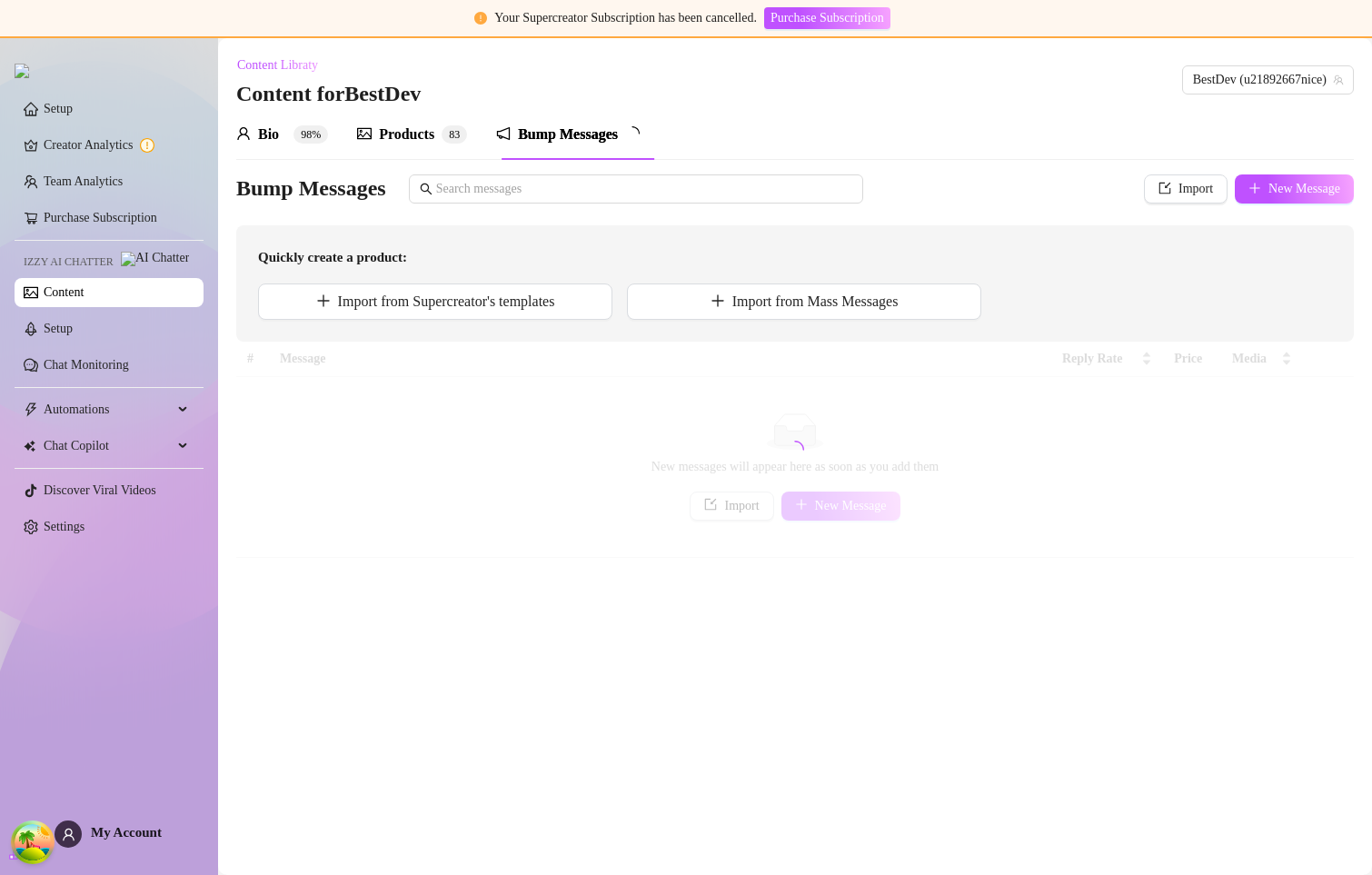 type 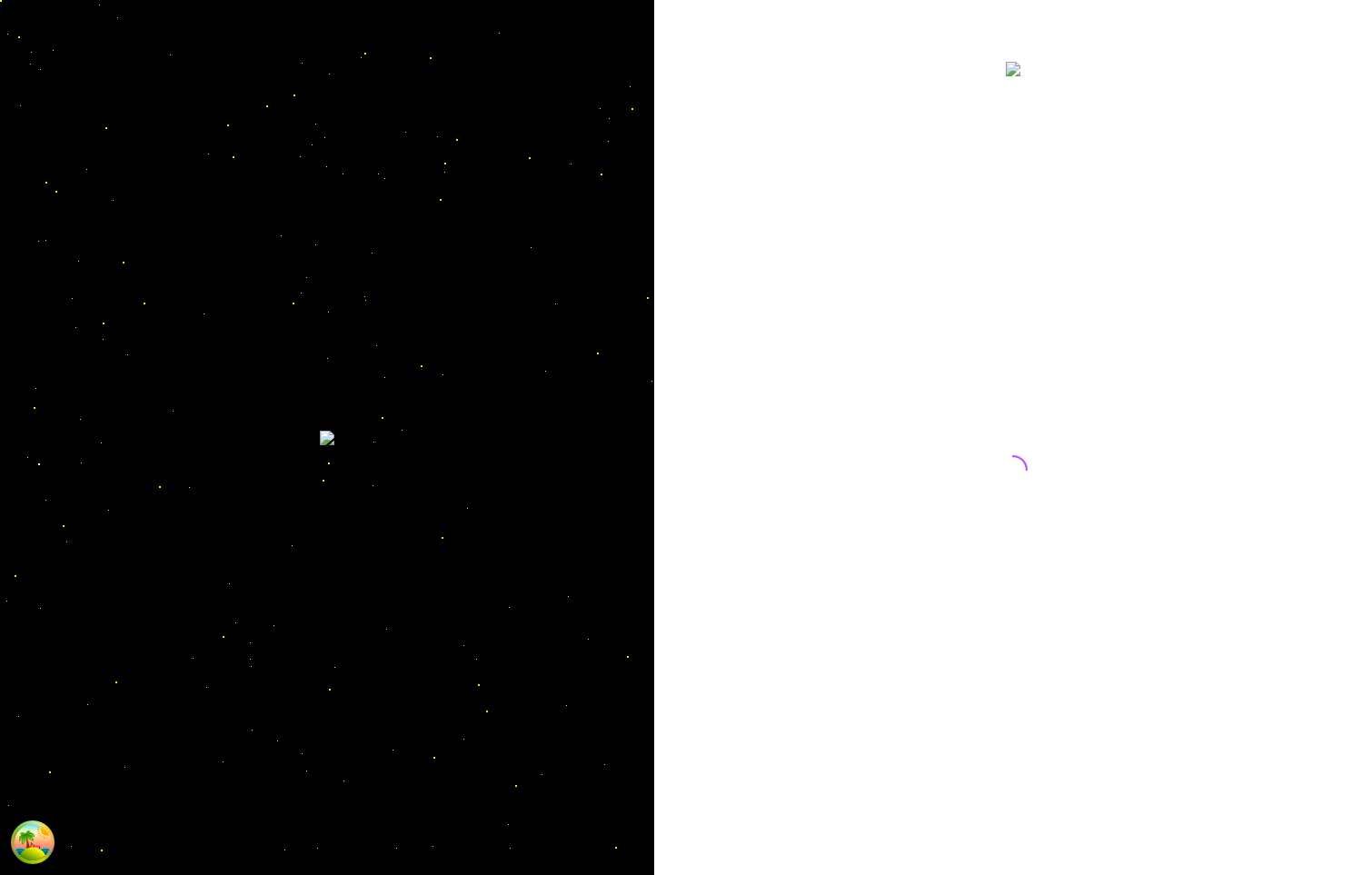 scroll, scrollTop: 0, scrollLeft: 0, axis: both 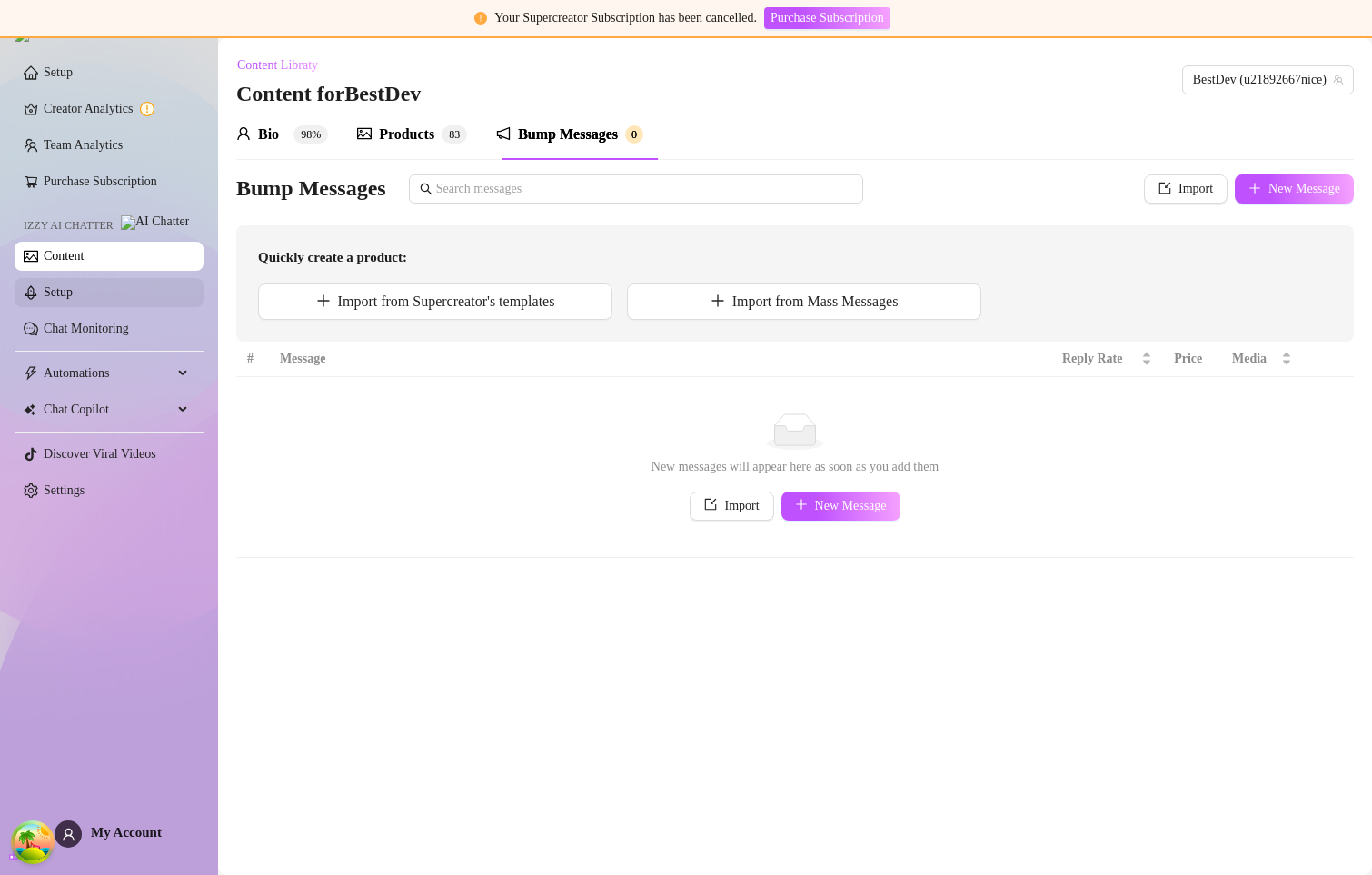 click on "Setup" at bounding box center (58, 292) 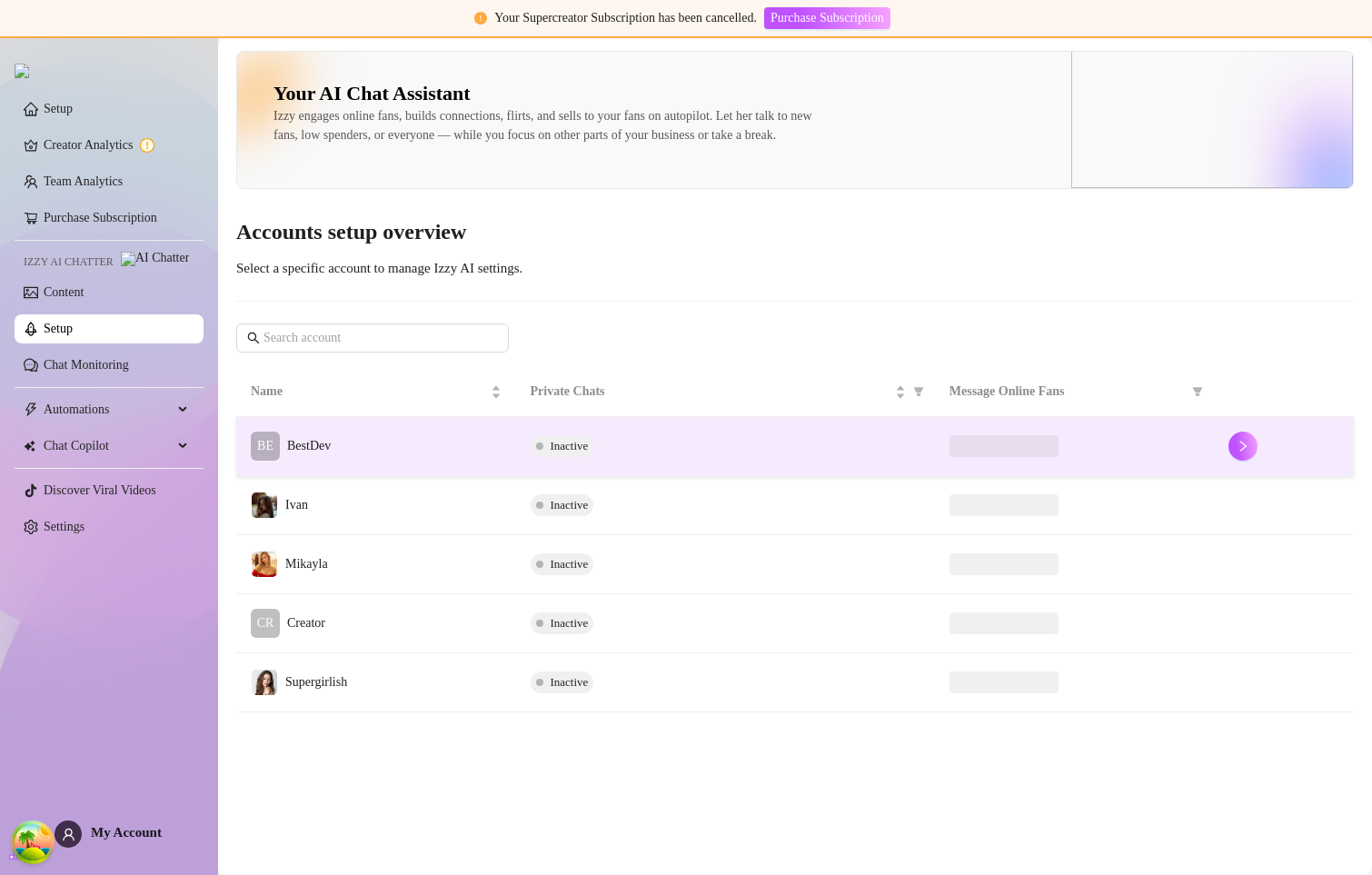 click on "BE BestDev" at bounding box center (376, 446) 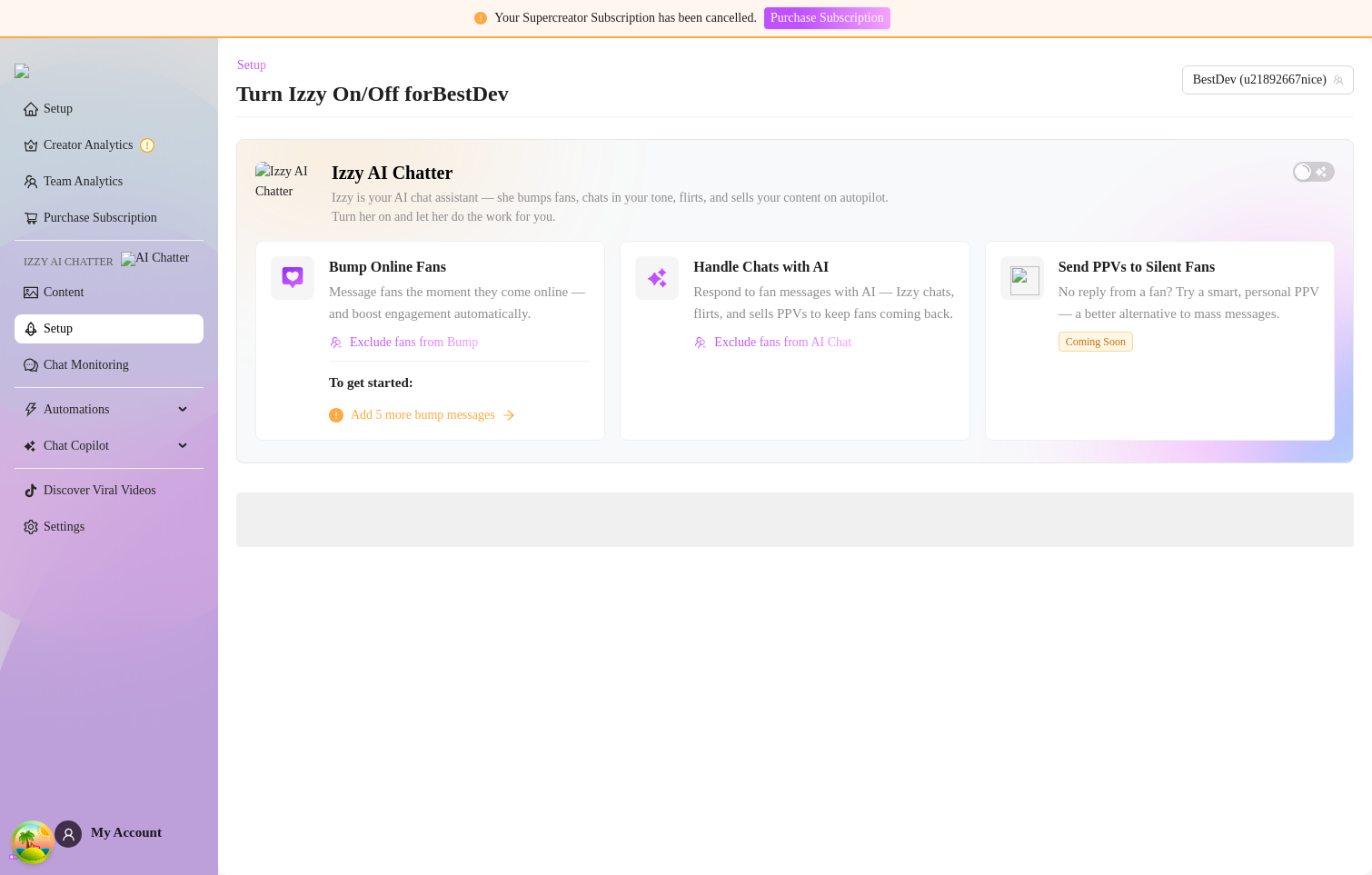 click on "Add 5 more bump messages" at bounding box center [423, 415] 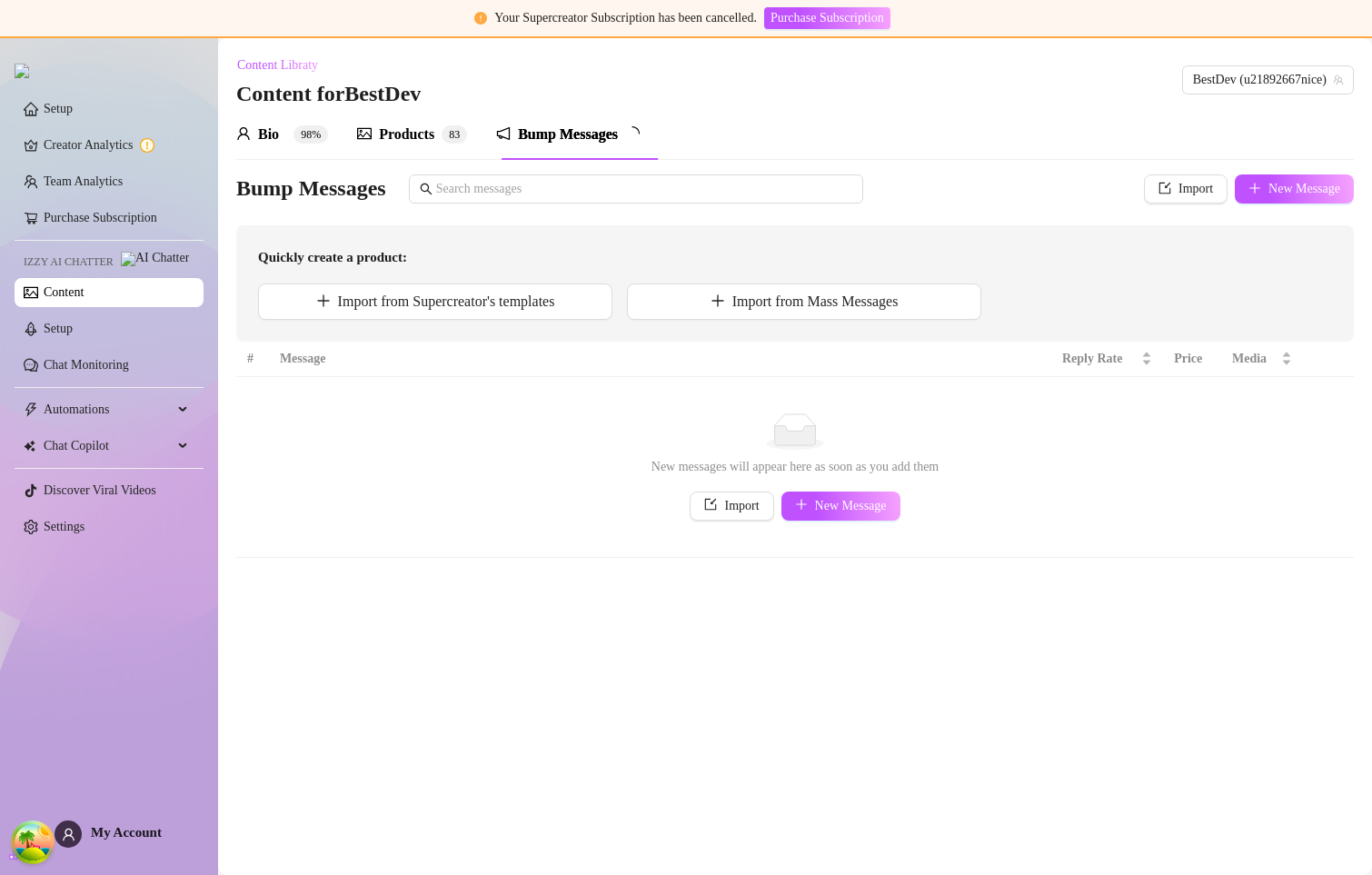 type 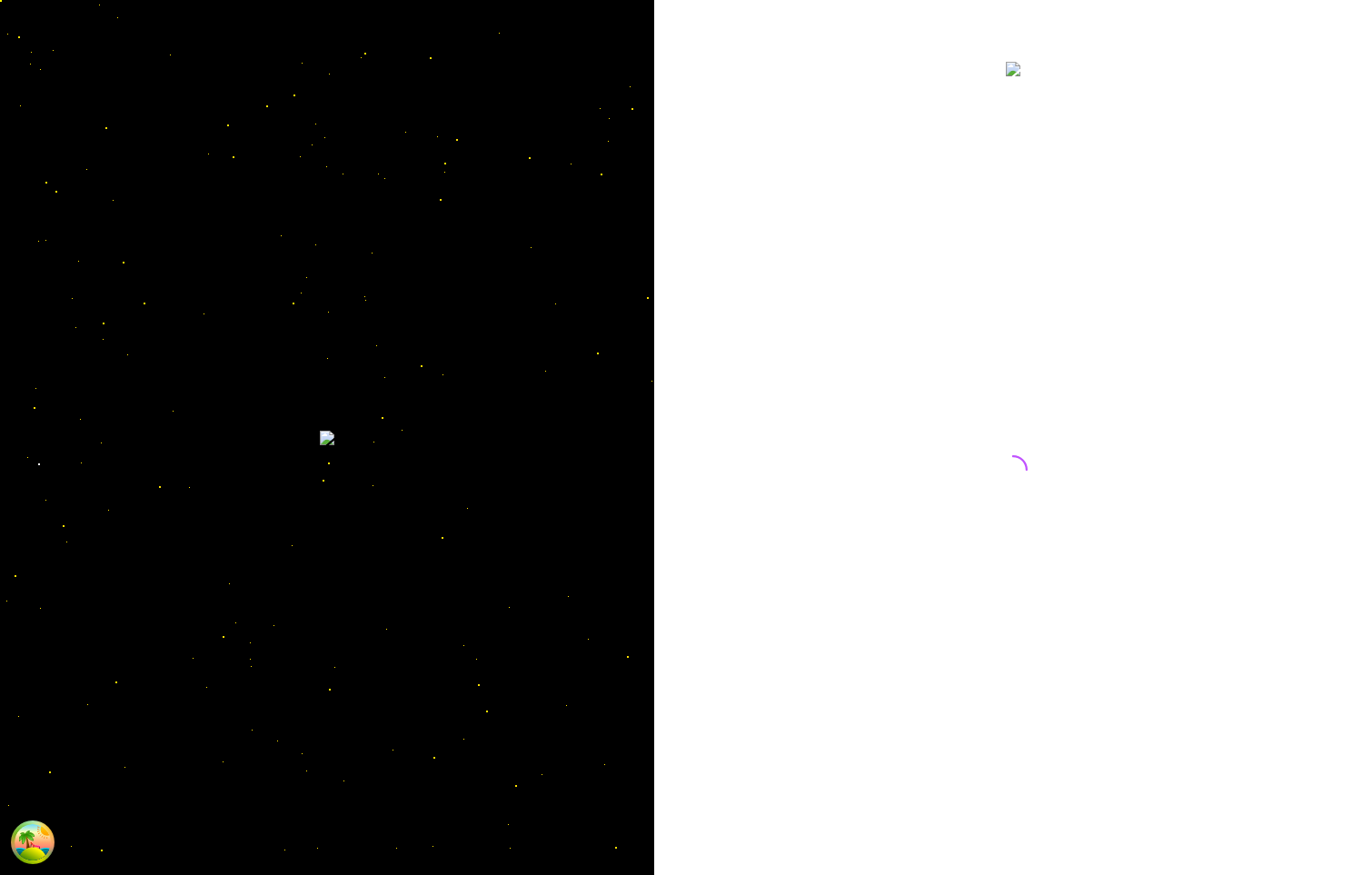 scroll, scrollTop: 0, scrollLeft: 0, axis: both 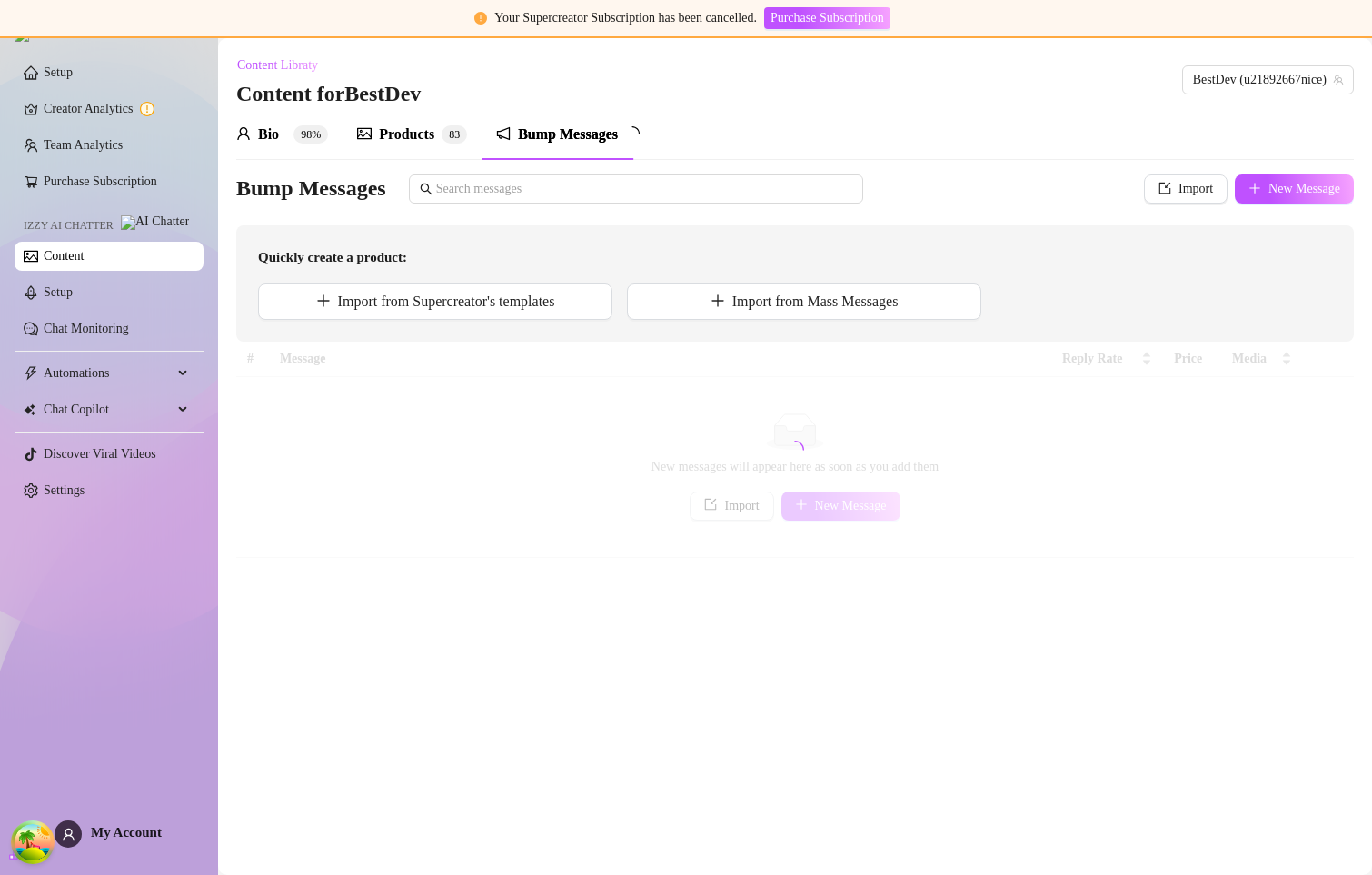 type 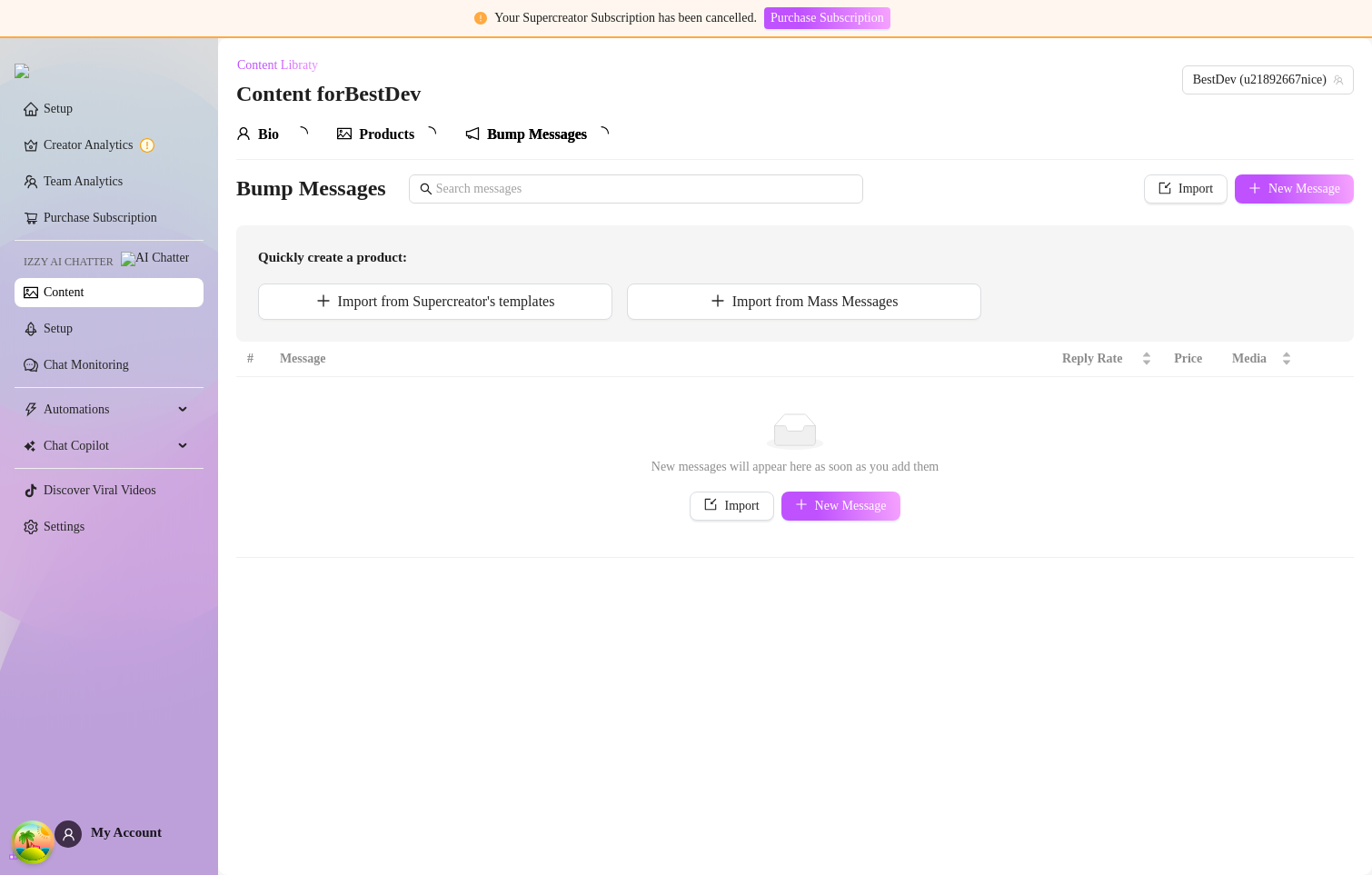 scroll, scrollTop: 0, scrollLeft: 0, axis: both 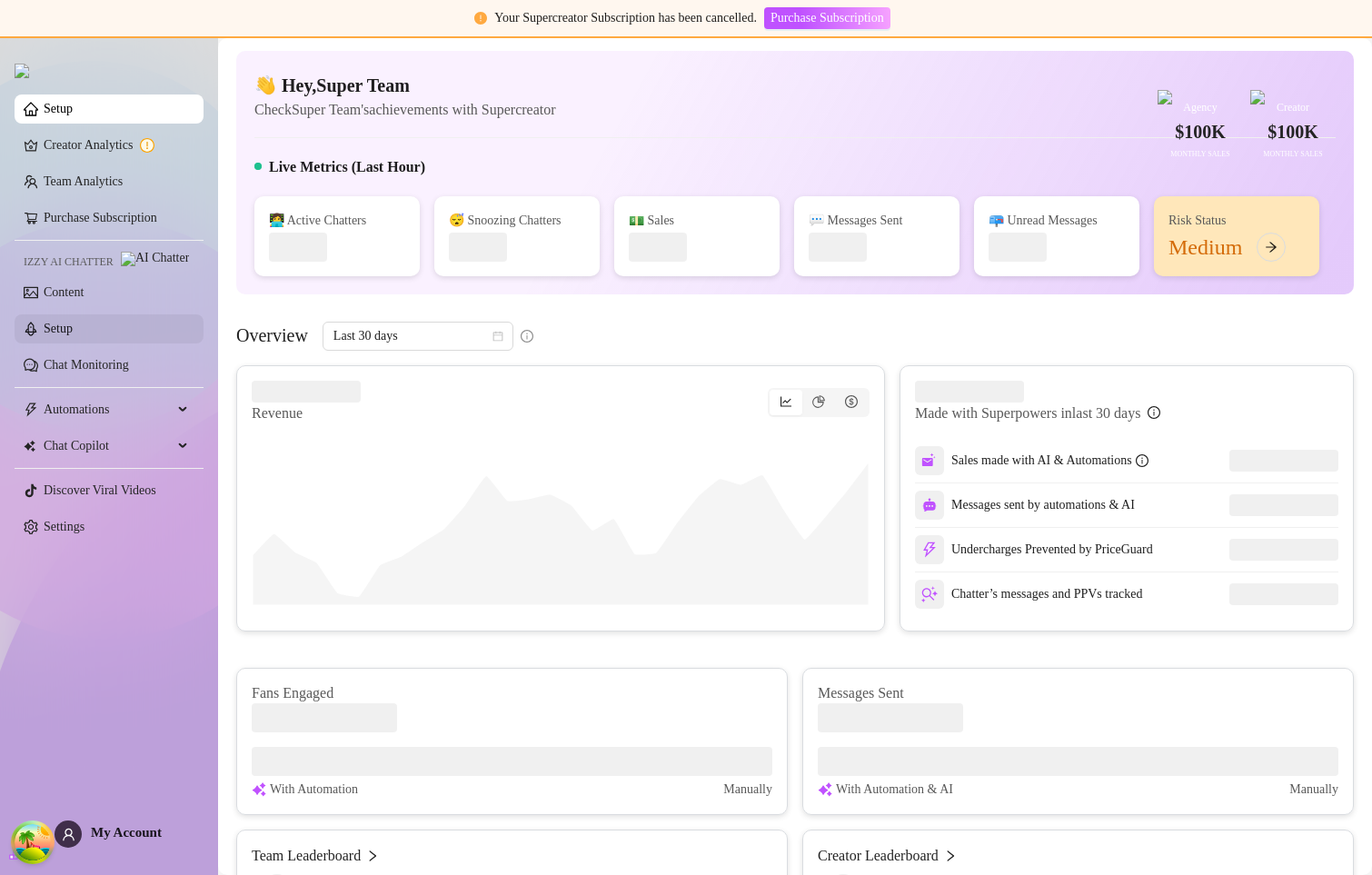 click on "Setup" at bounding box center (58, 328) 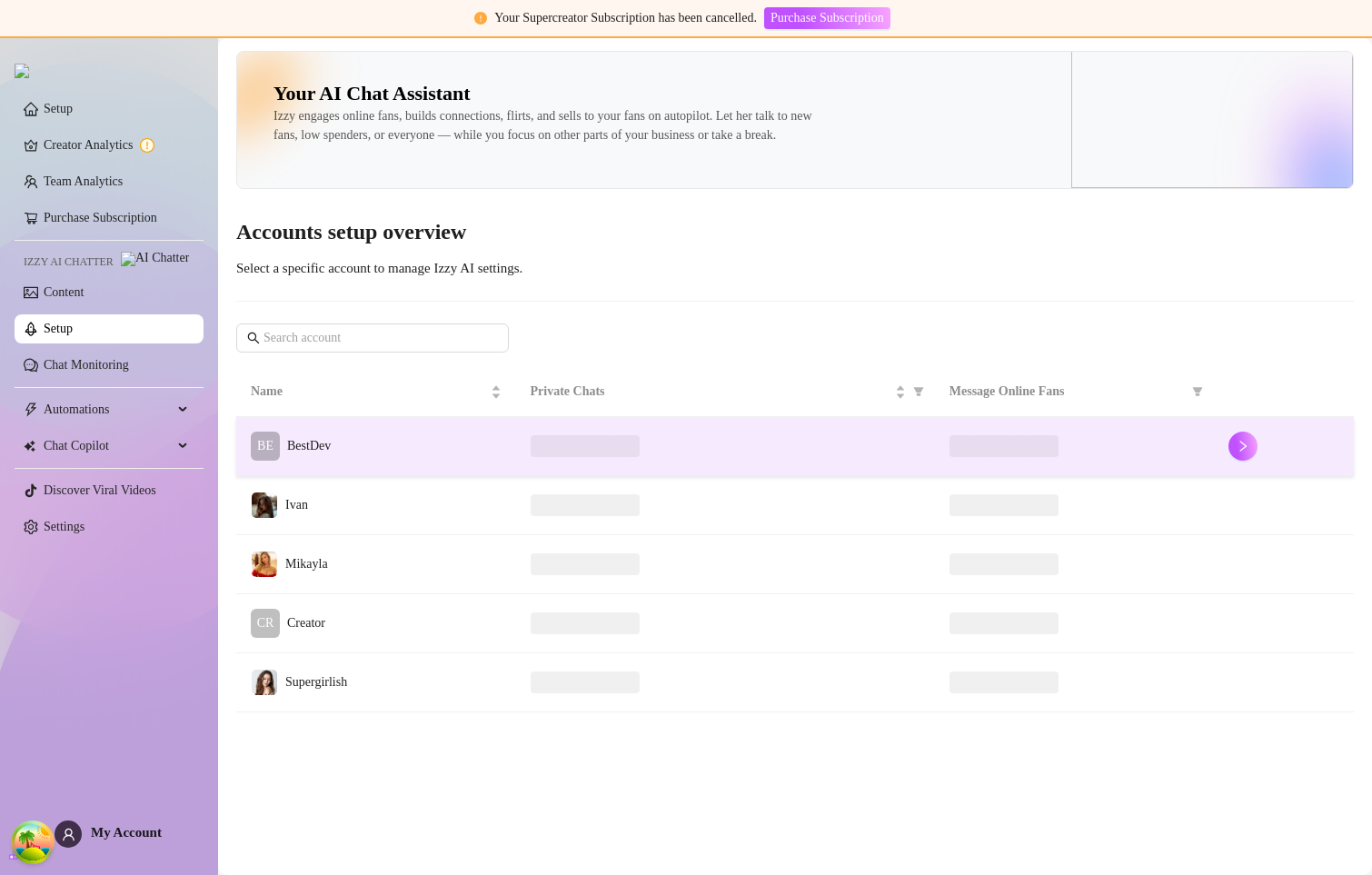 click on "BE BestDev" at bounding box center (376, 446) 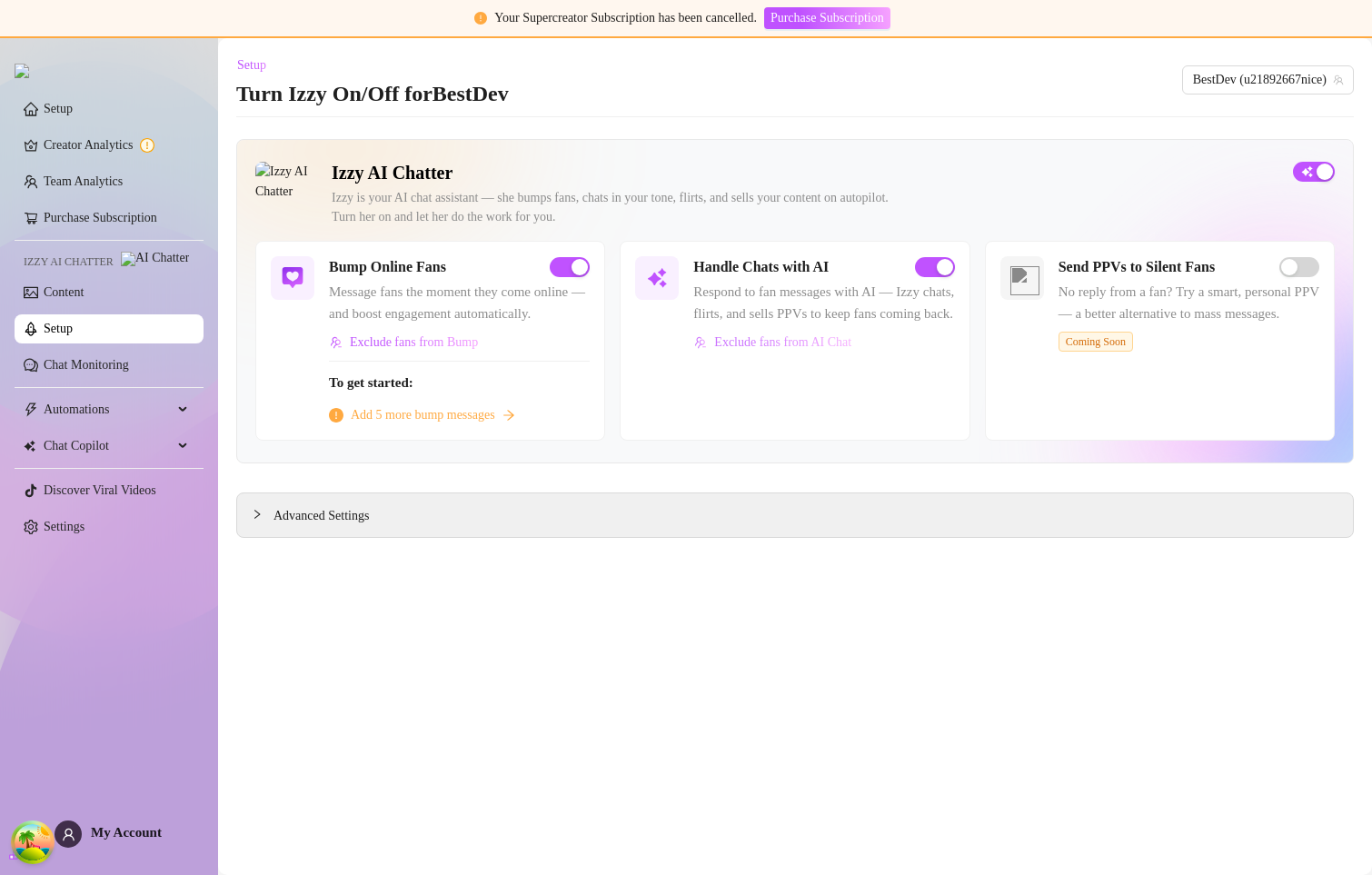 click on "Exclude fans from AI Chat" at bounding box center (782, 343) 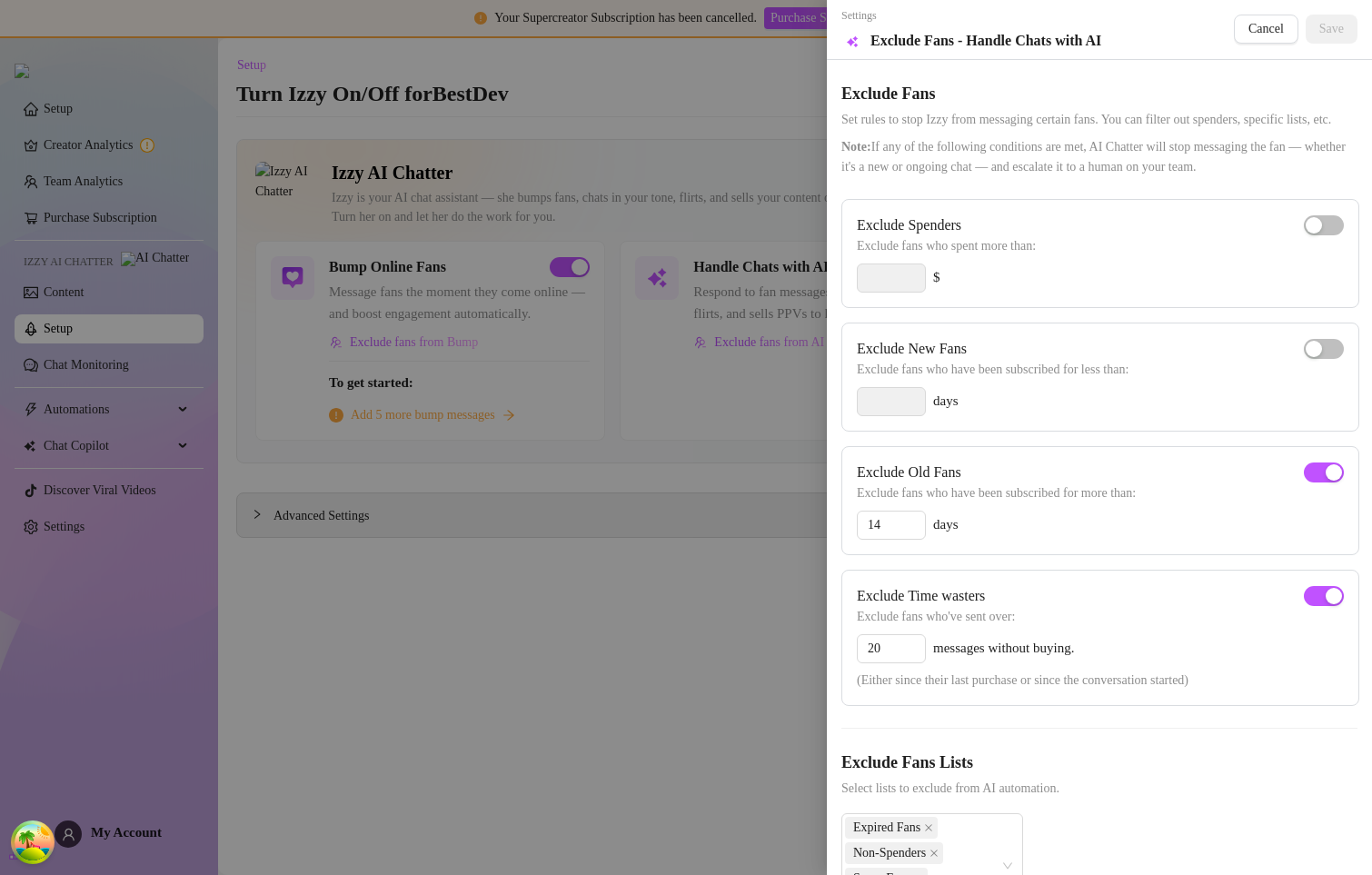 click at bounding box center [686, 437] 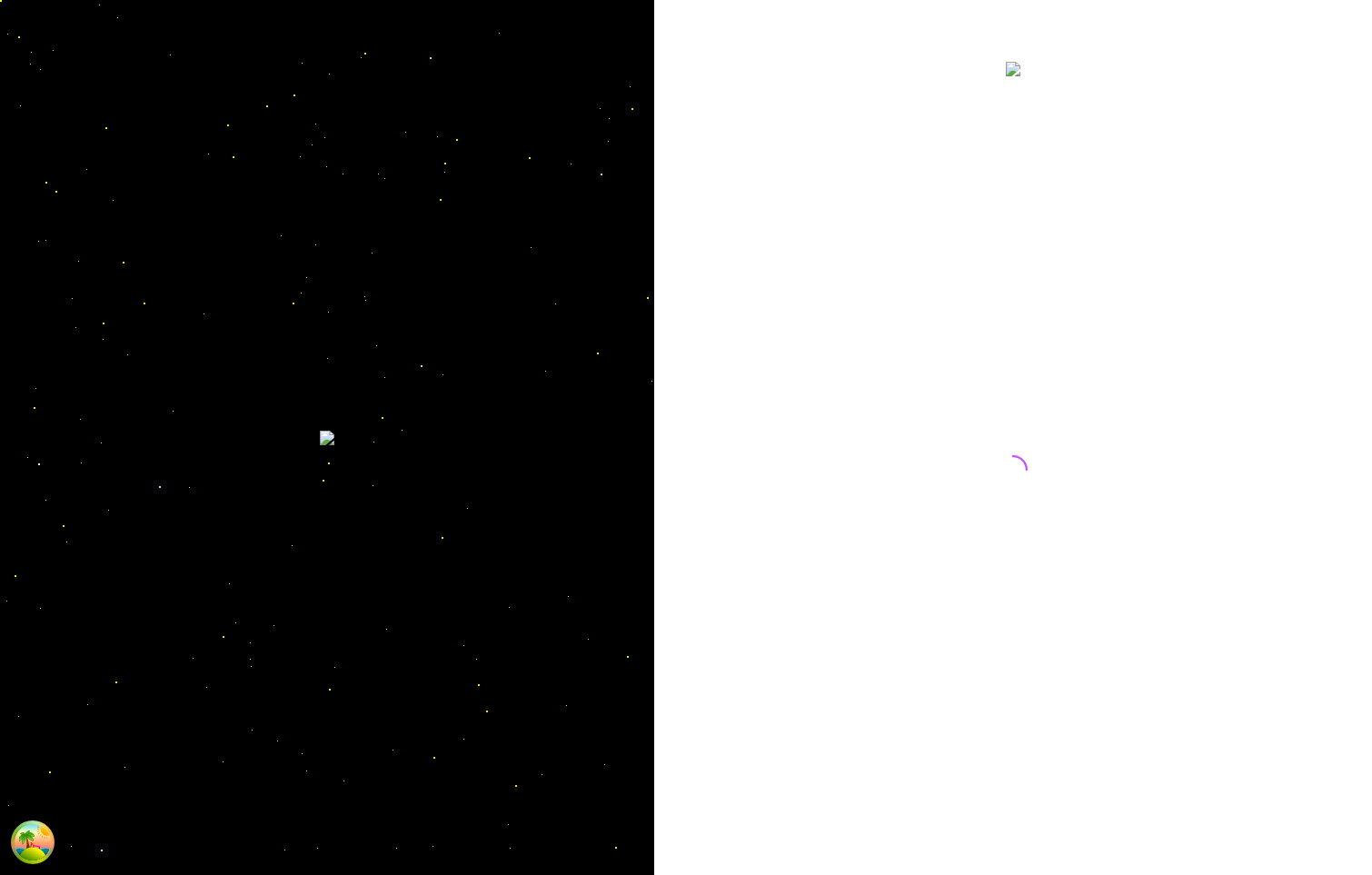 scroll, scrollTop: 0, scrollLeft: 0, axis: both 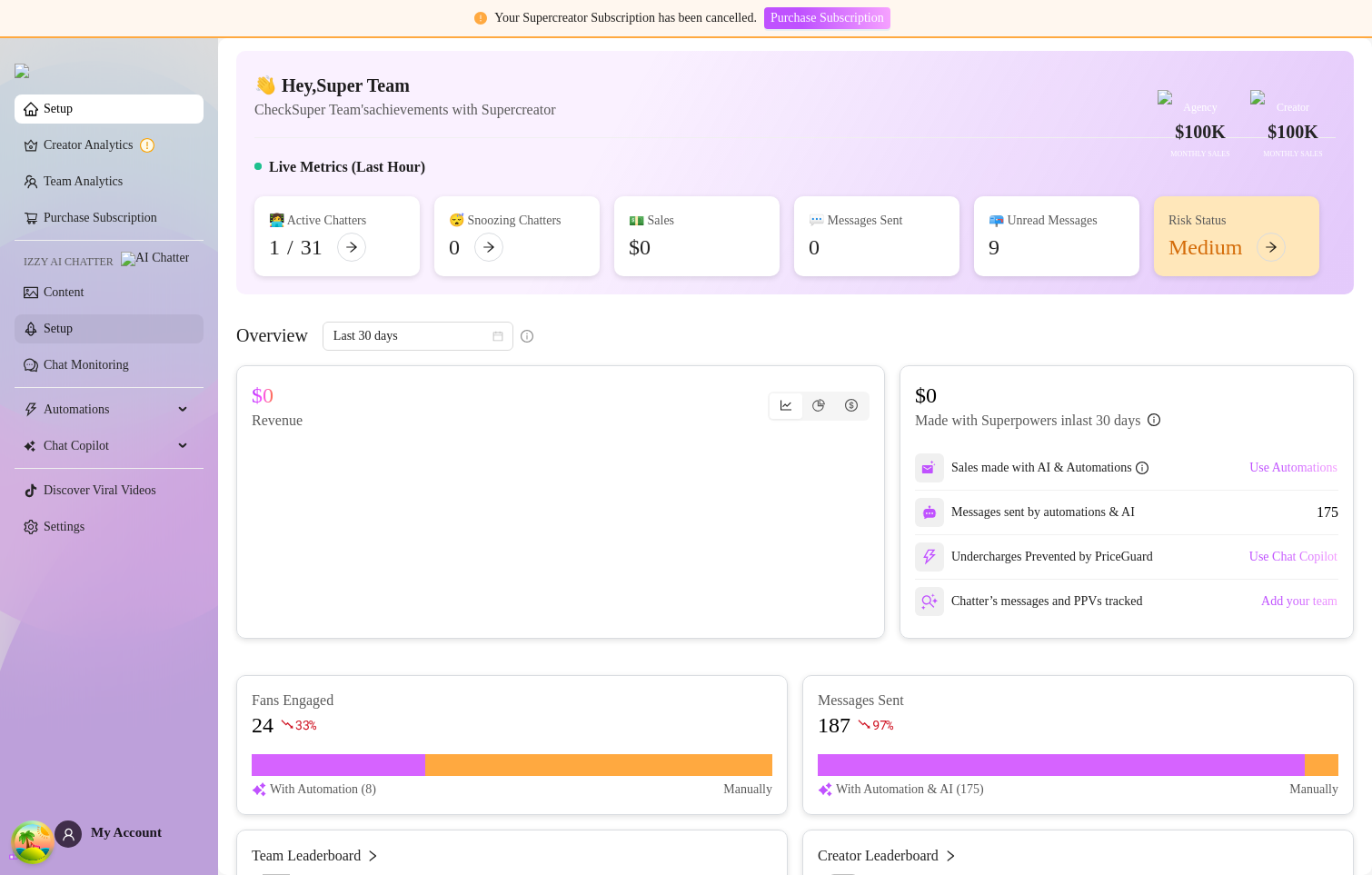 click on "Setup" at bounding box center (58, 328) 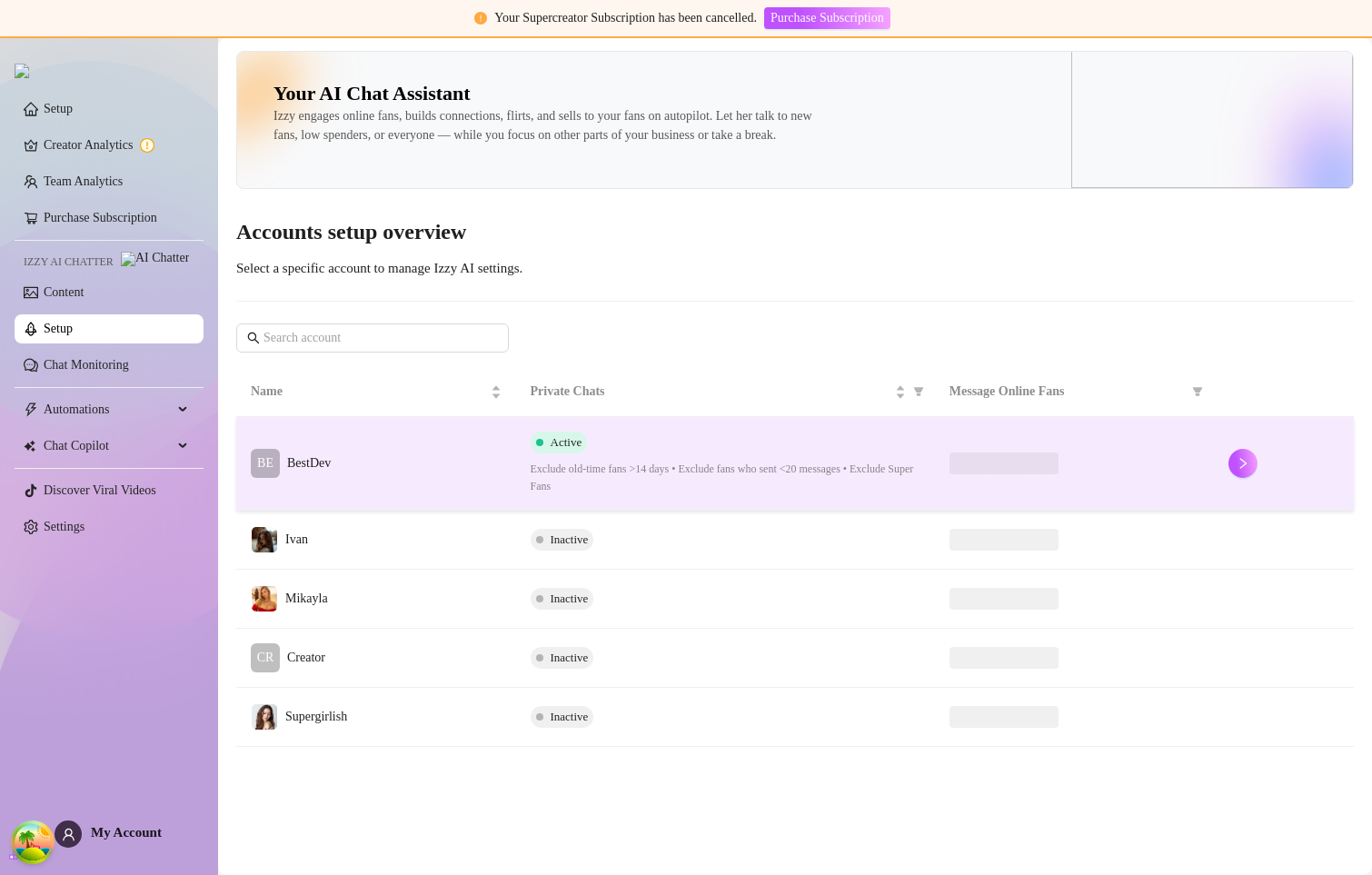 click on "BE BestDev" at bounding box center [376, 463] 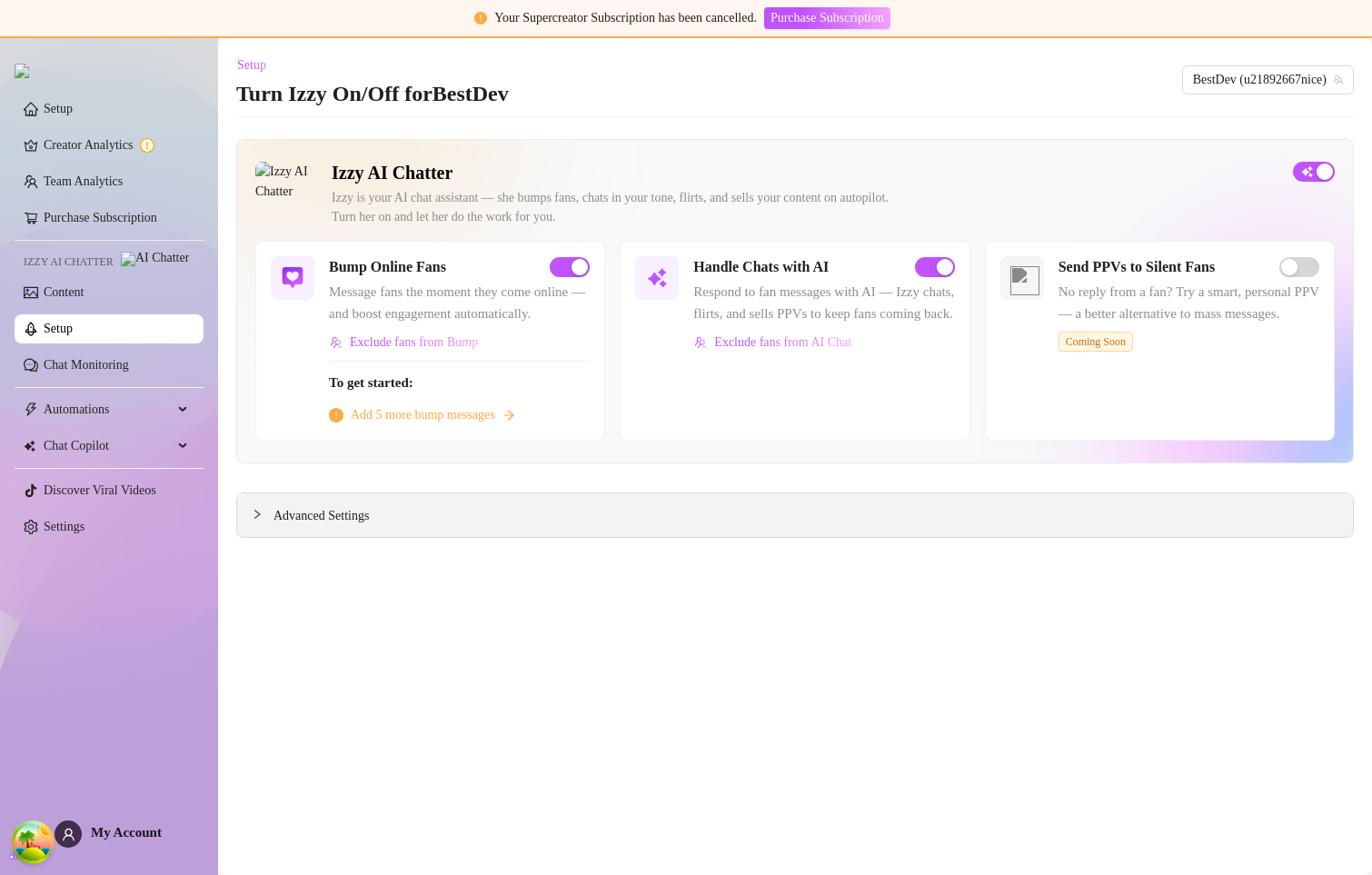 click on "Advanced Settings" at bounding box center [795, 515] 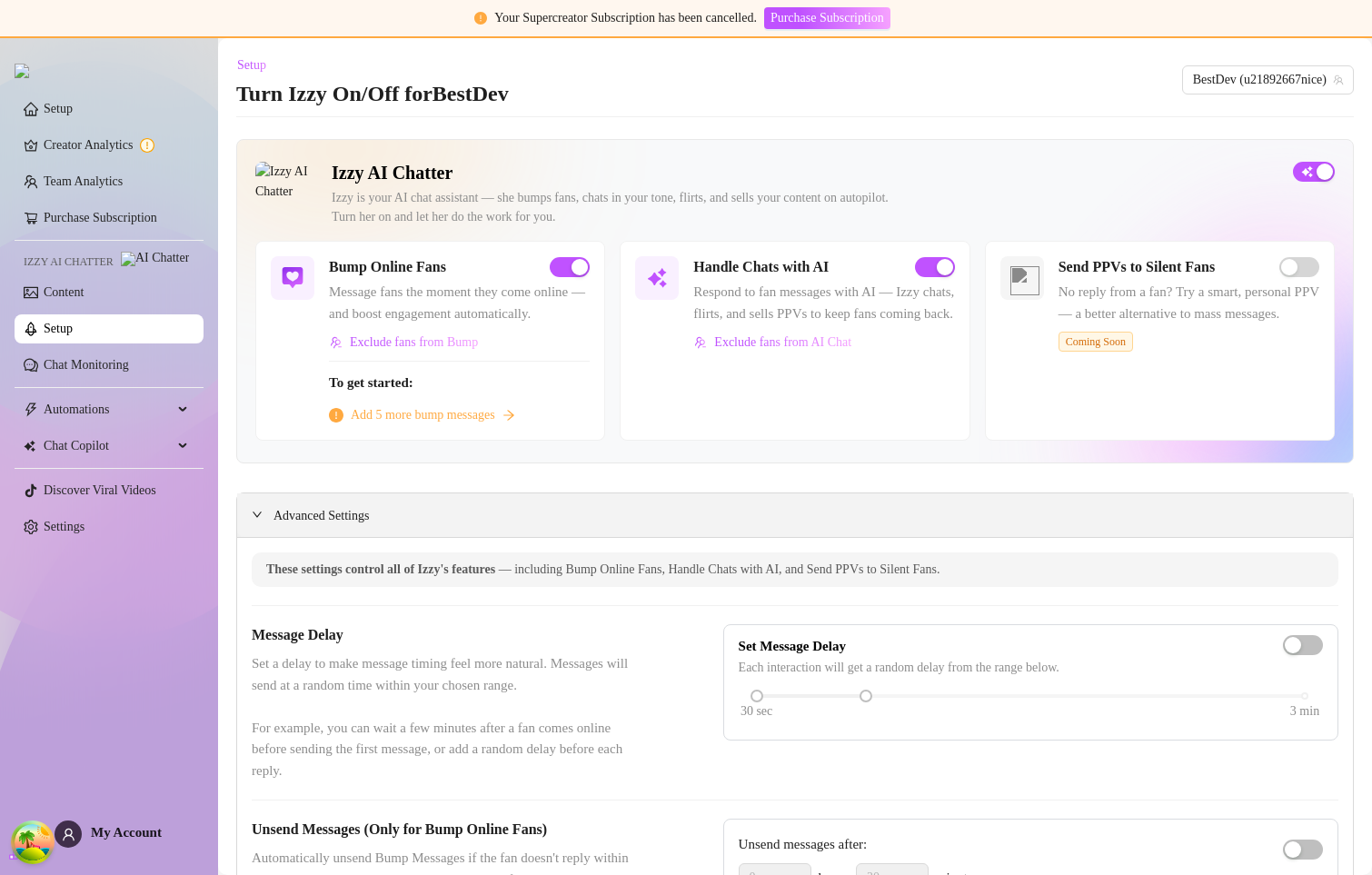 click on "Advanced Settings" at bounding box center [321, 516] 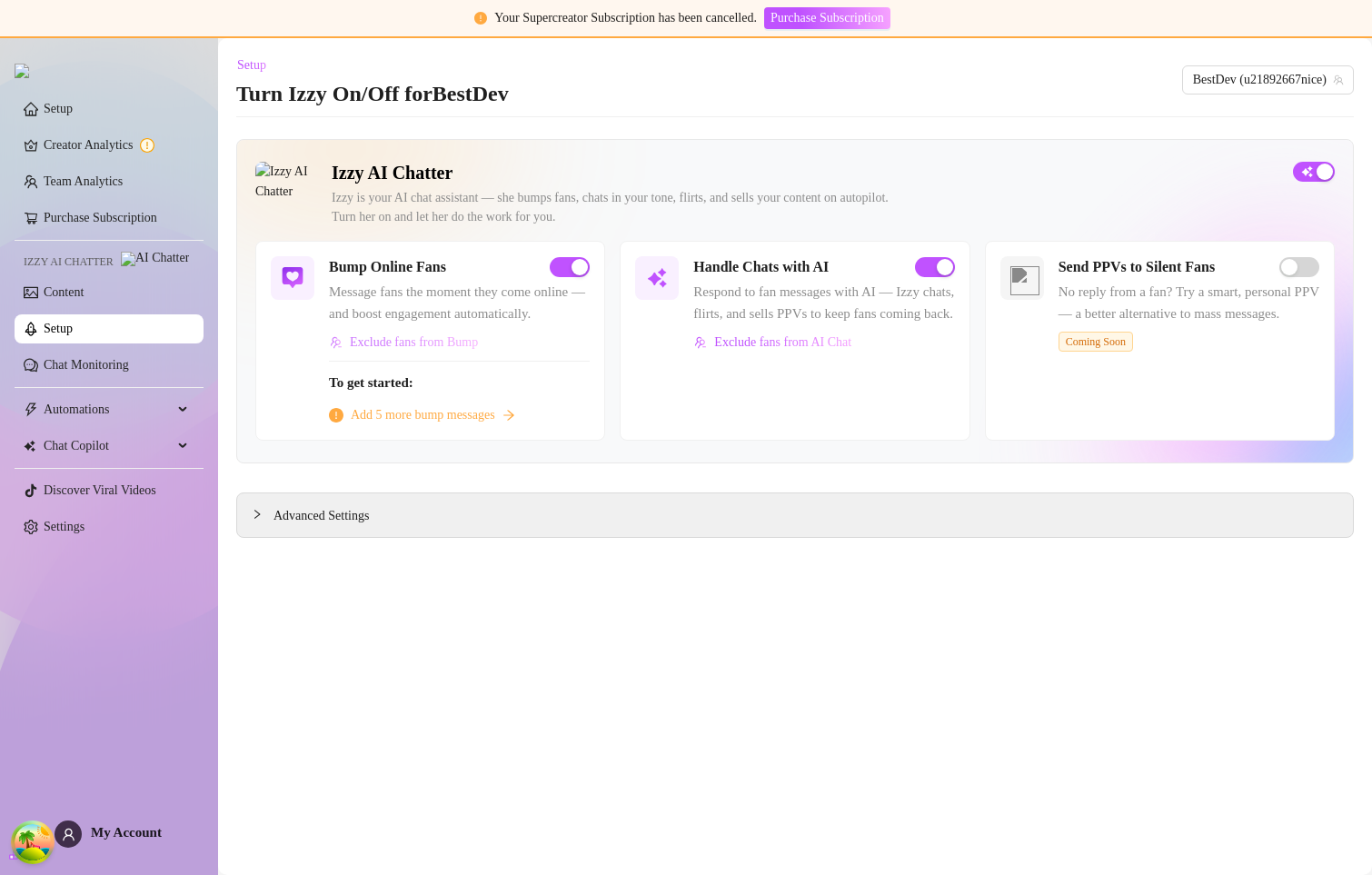 click on "Exclude fans from Bump" at bounding box center [413, 343] 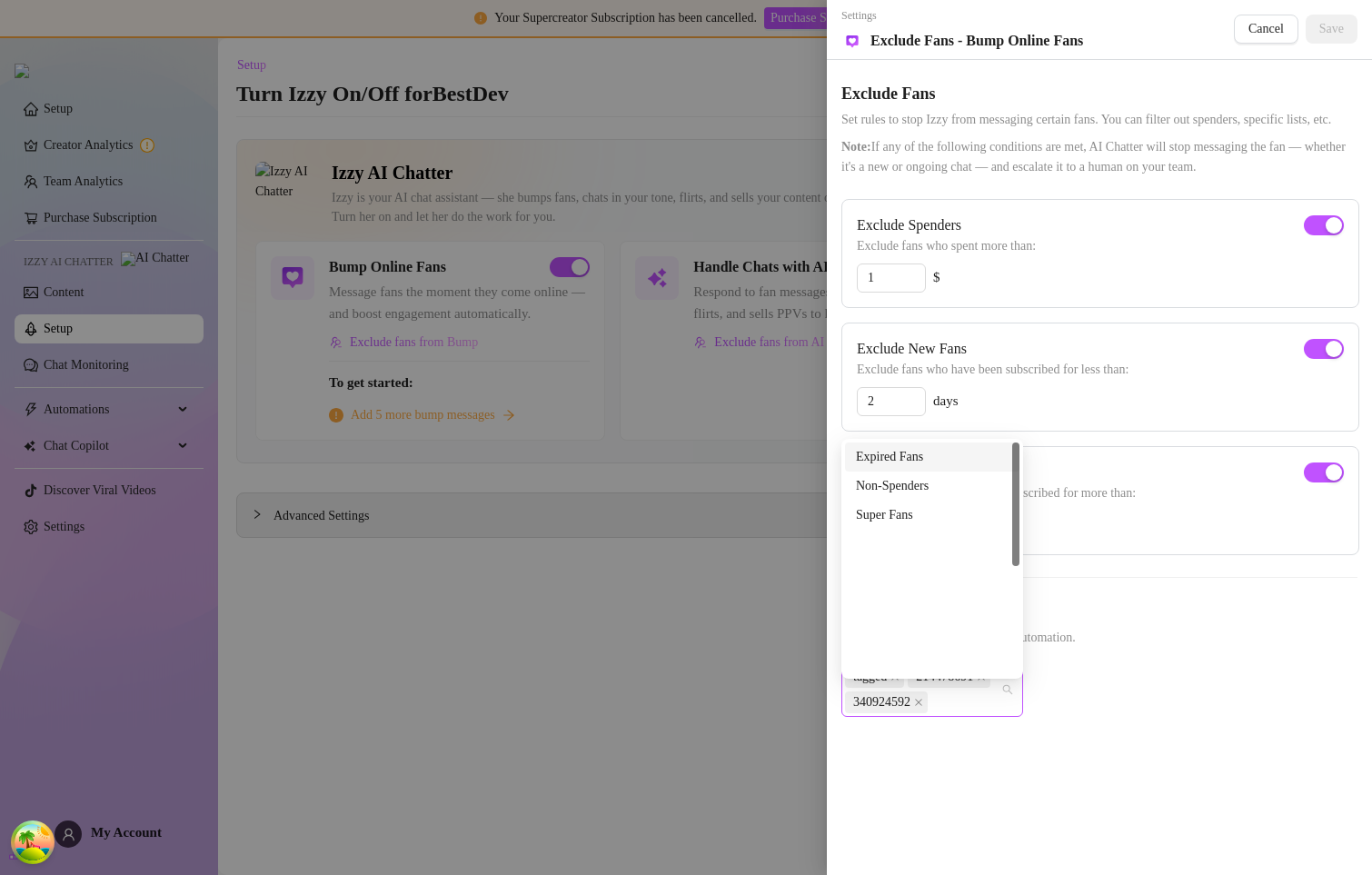 click on "tagged 214478691 340924592" at bounding box center [922, 690] 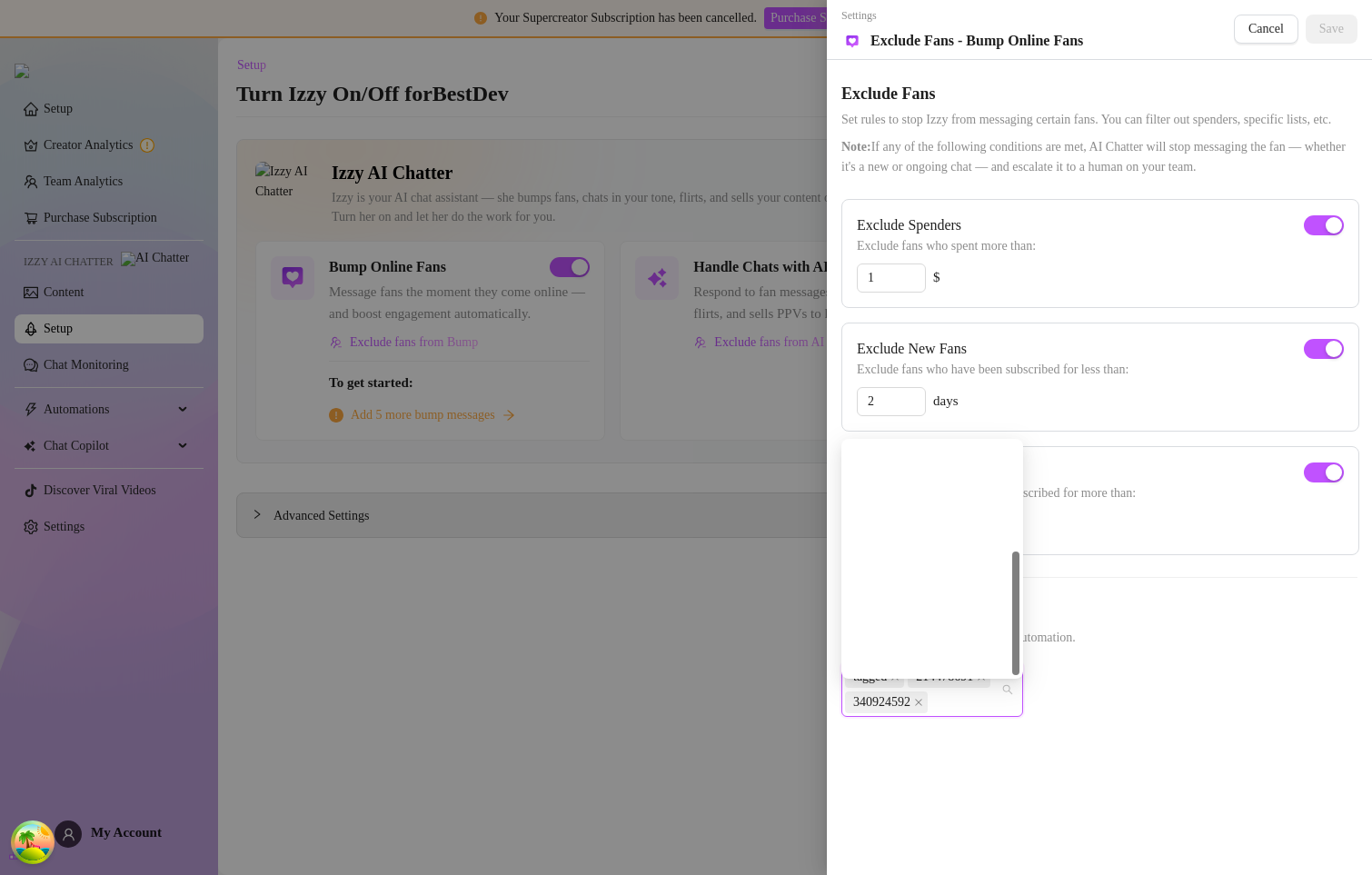 scroll, scrollTop: 204, scrollLeft: 0, axis: vertical 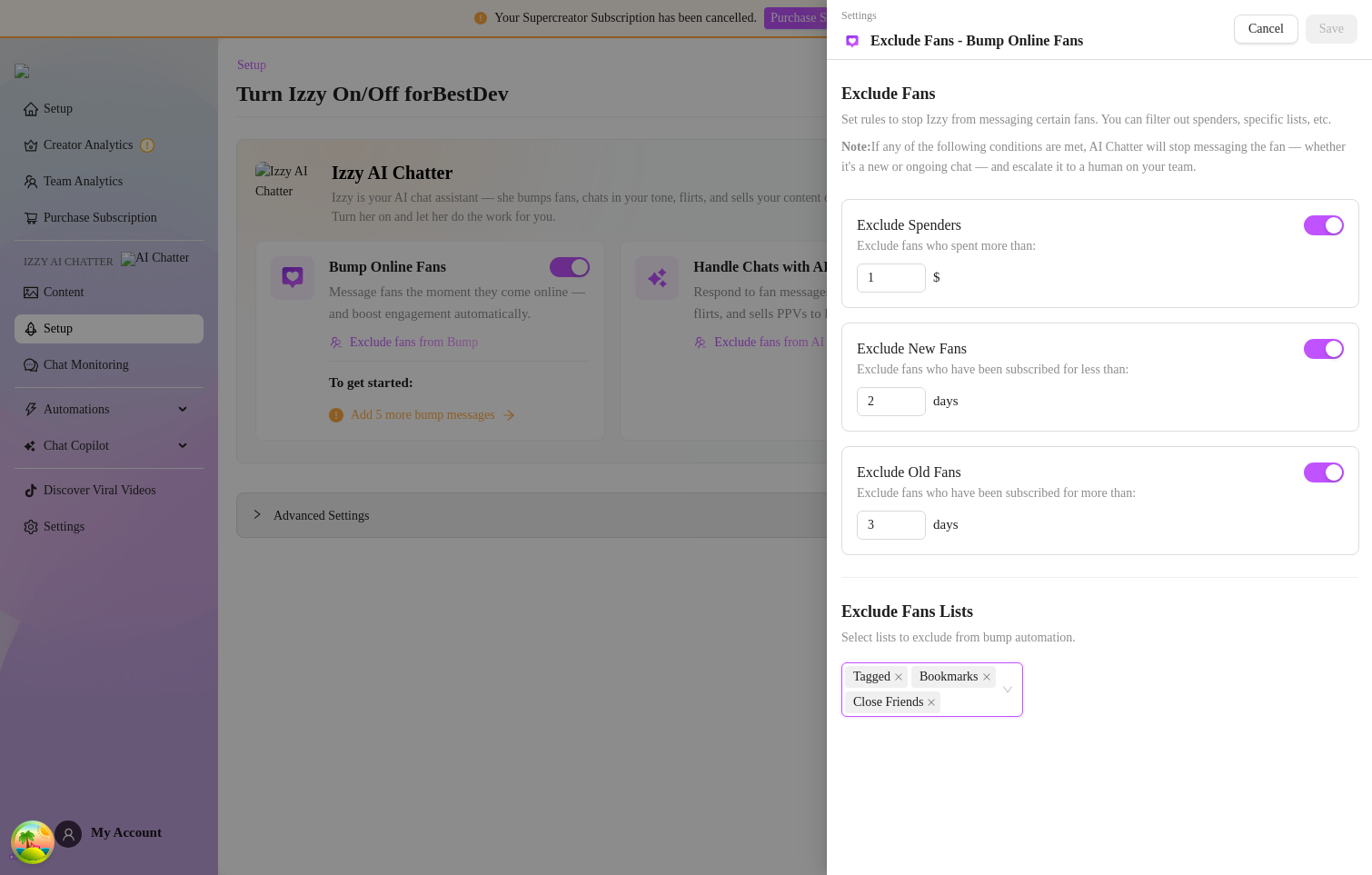 click on "Tagged Bookmarks Close Friends" at bounding box center [922, 690] 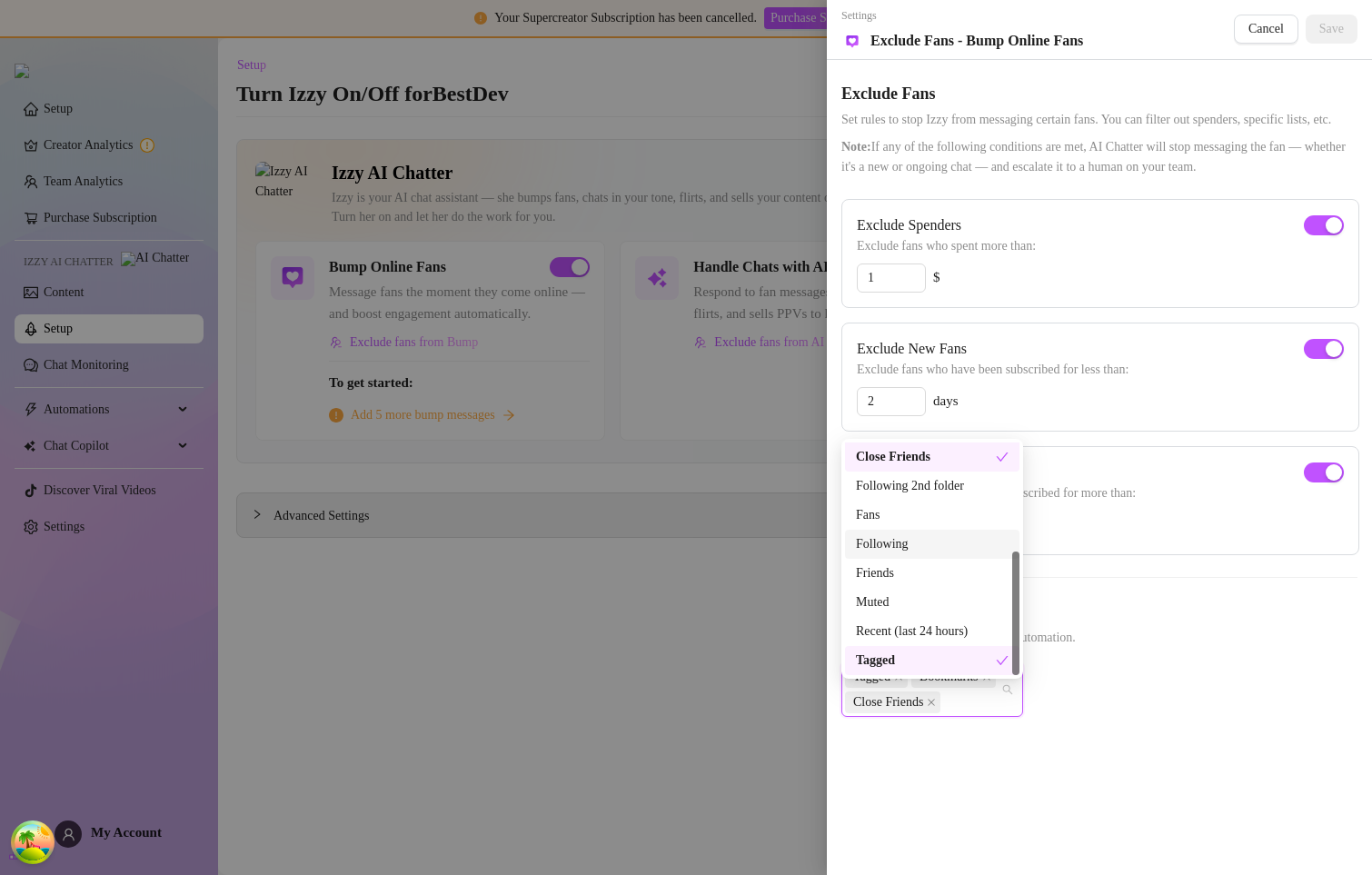 click on "Following" at bounding box center (932, 544) 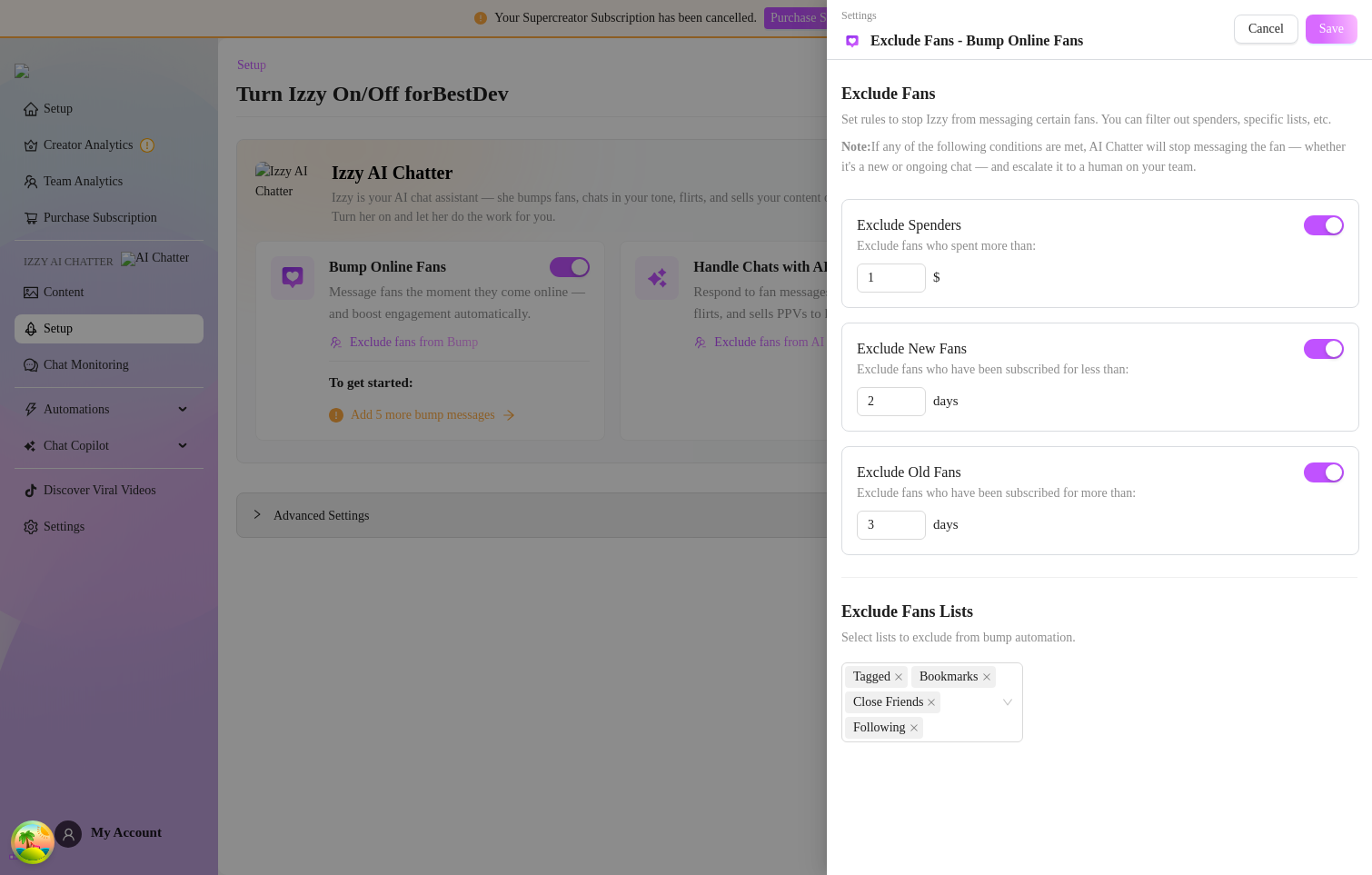 click on "Save" at bounding box center [1331, 29] 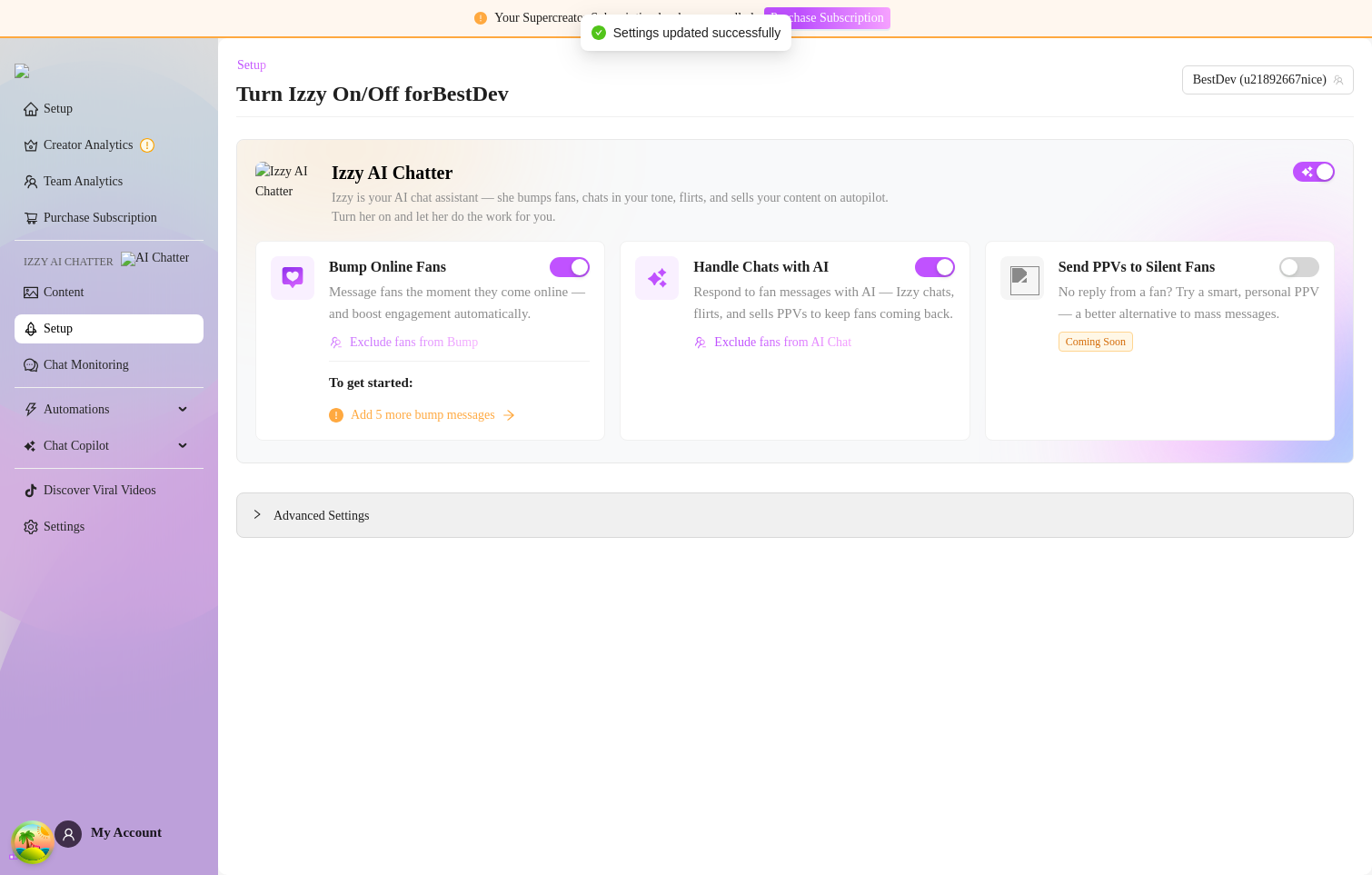 click on "Exclude fans from Bump" at bounding box center [413, 343] 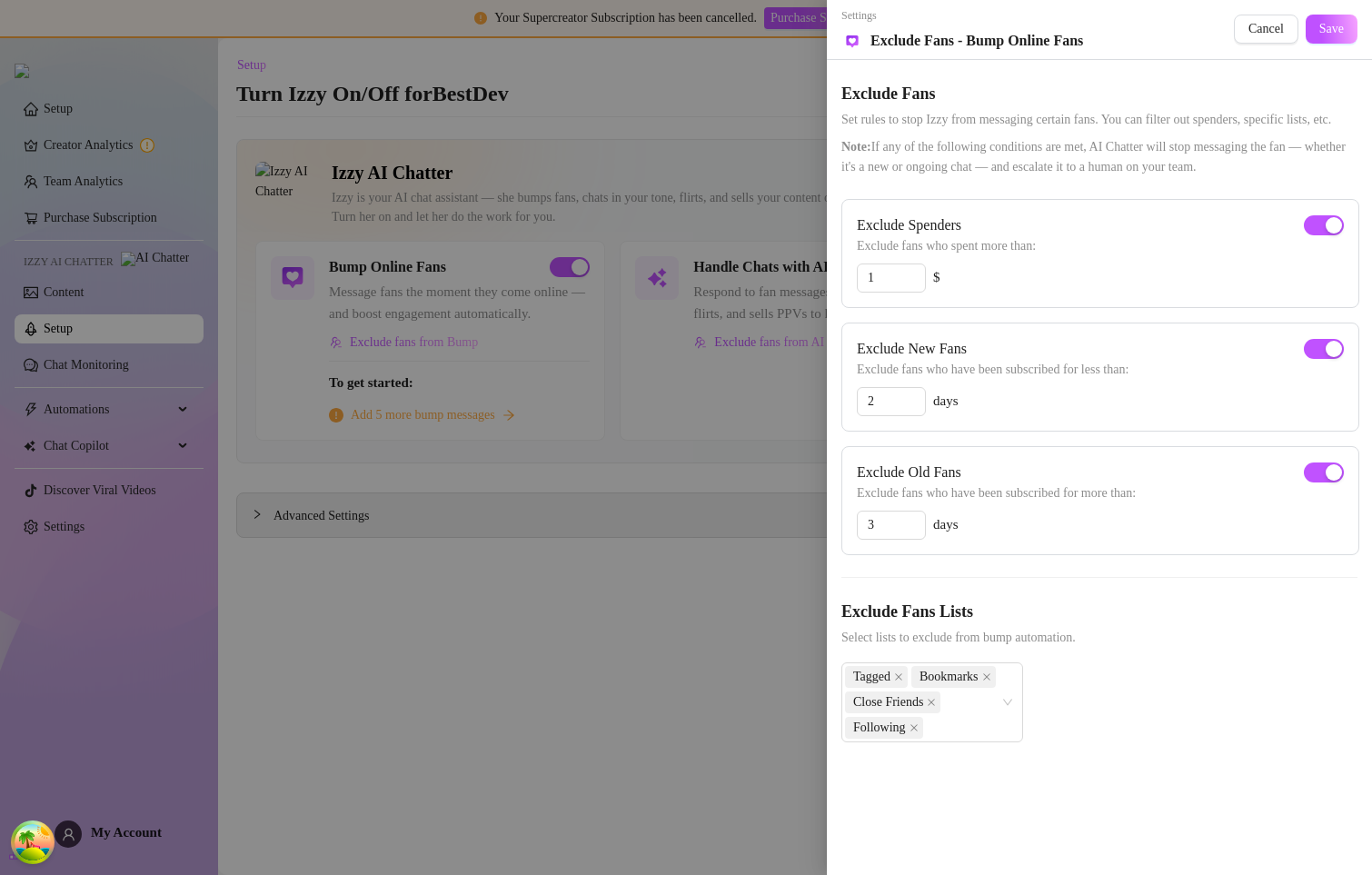 click at bounding box center [686, 437] 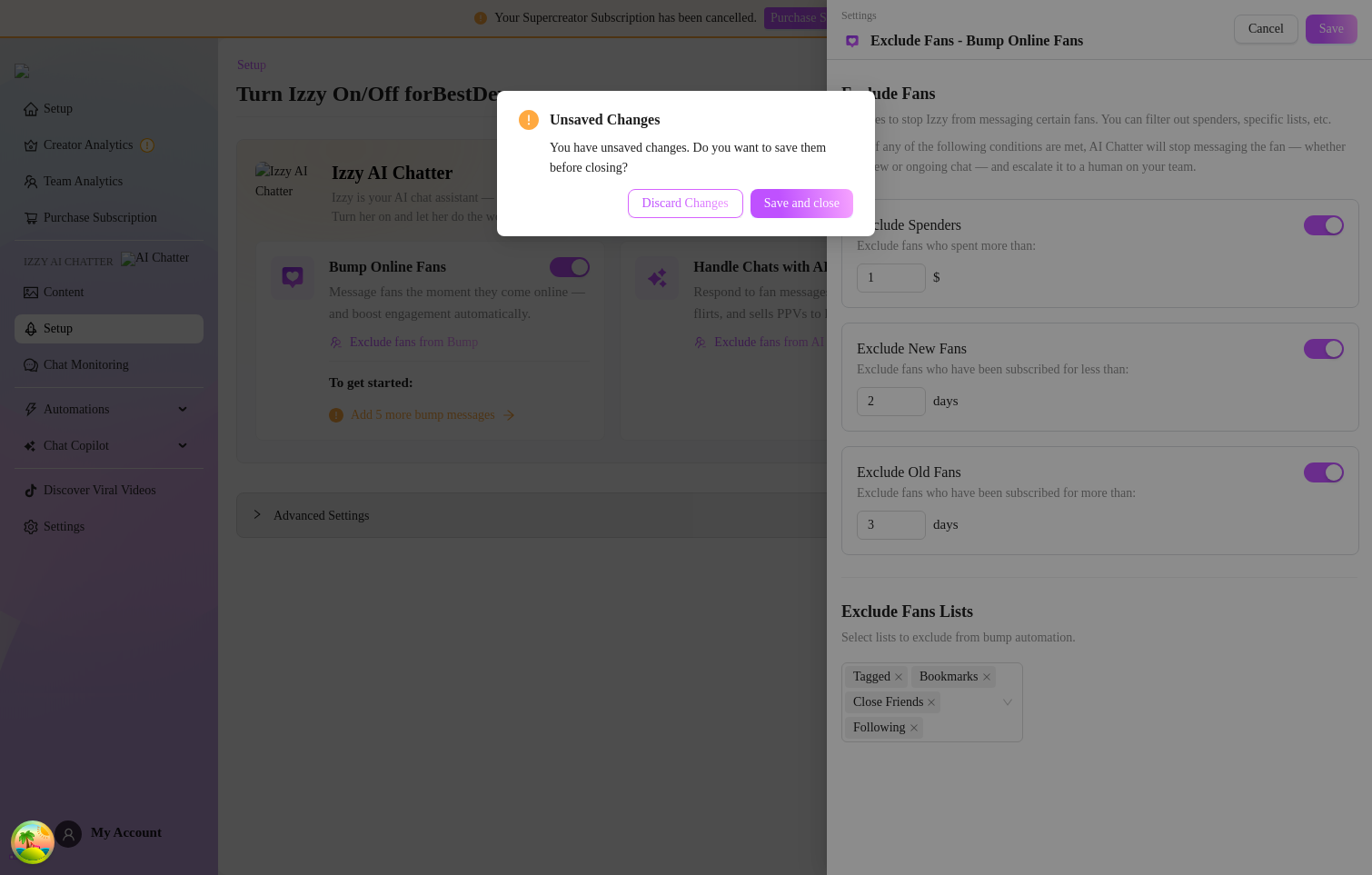 click on "Discard Changes" at bounding box center [685, 204] 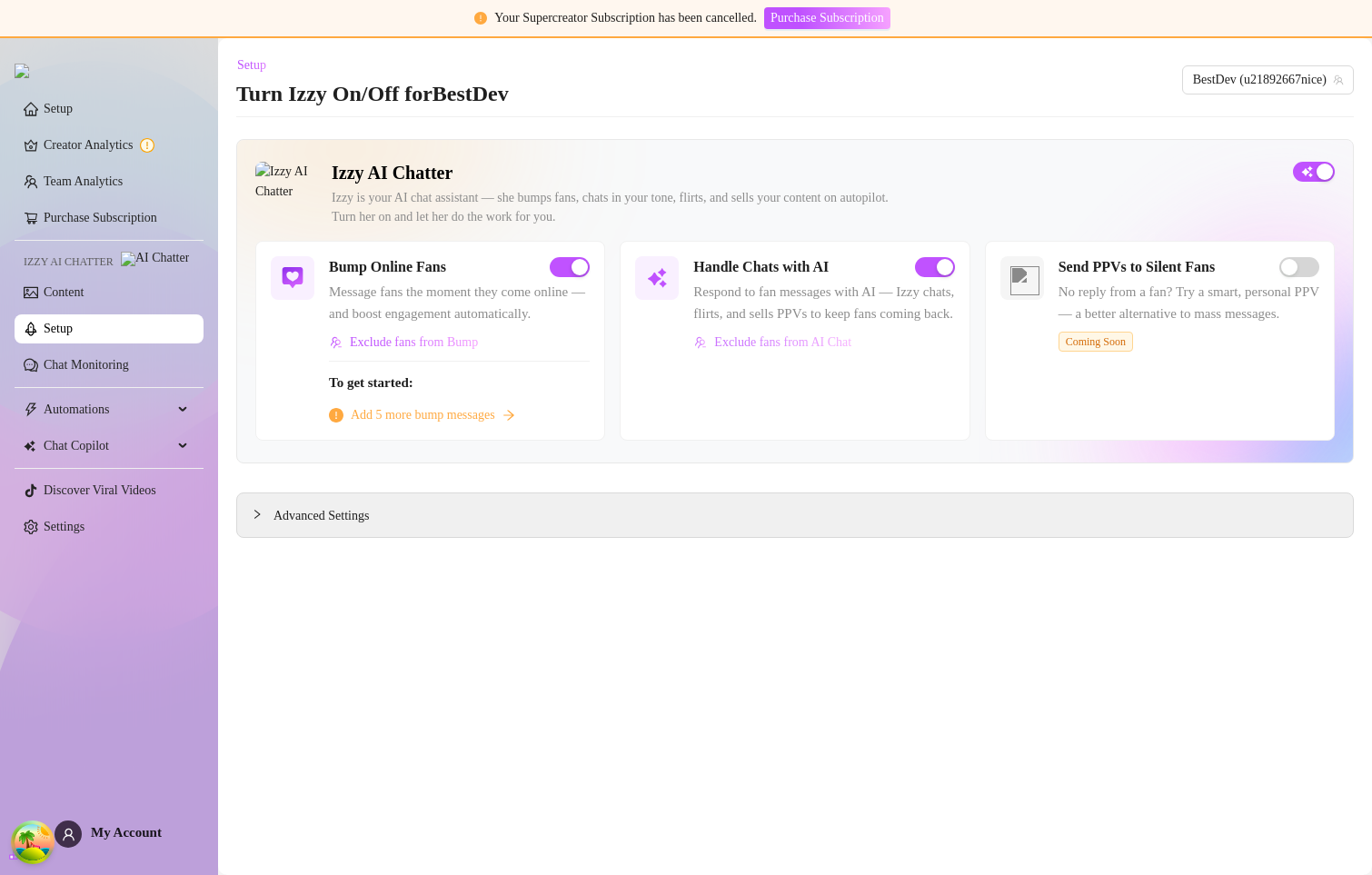 click on "Exclude fans from AI Chat" at bounding box center (772, 343) 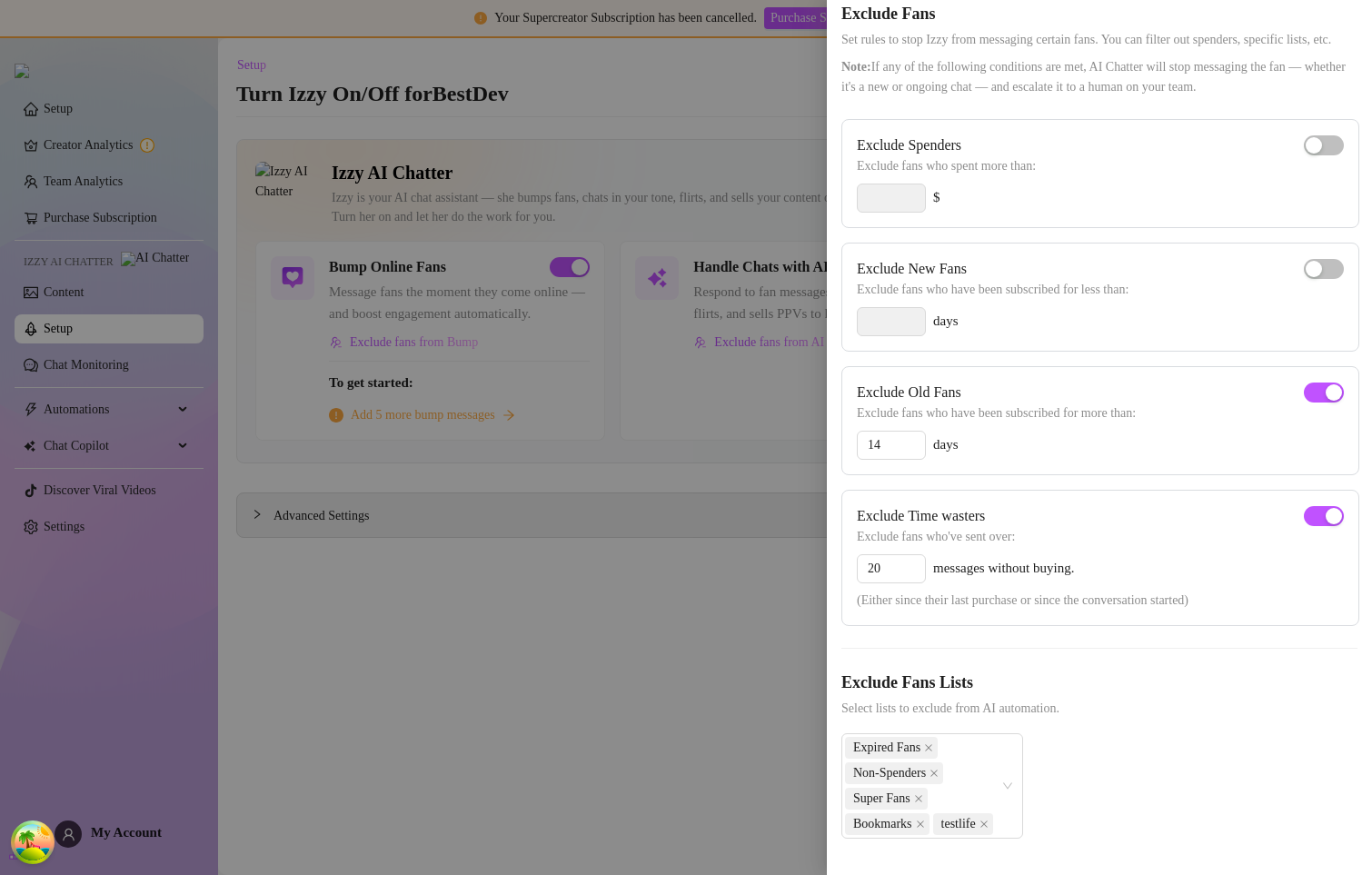 scroll, scrollTop: 125, scrollLeft: 0, axis: vertical 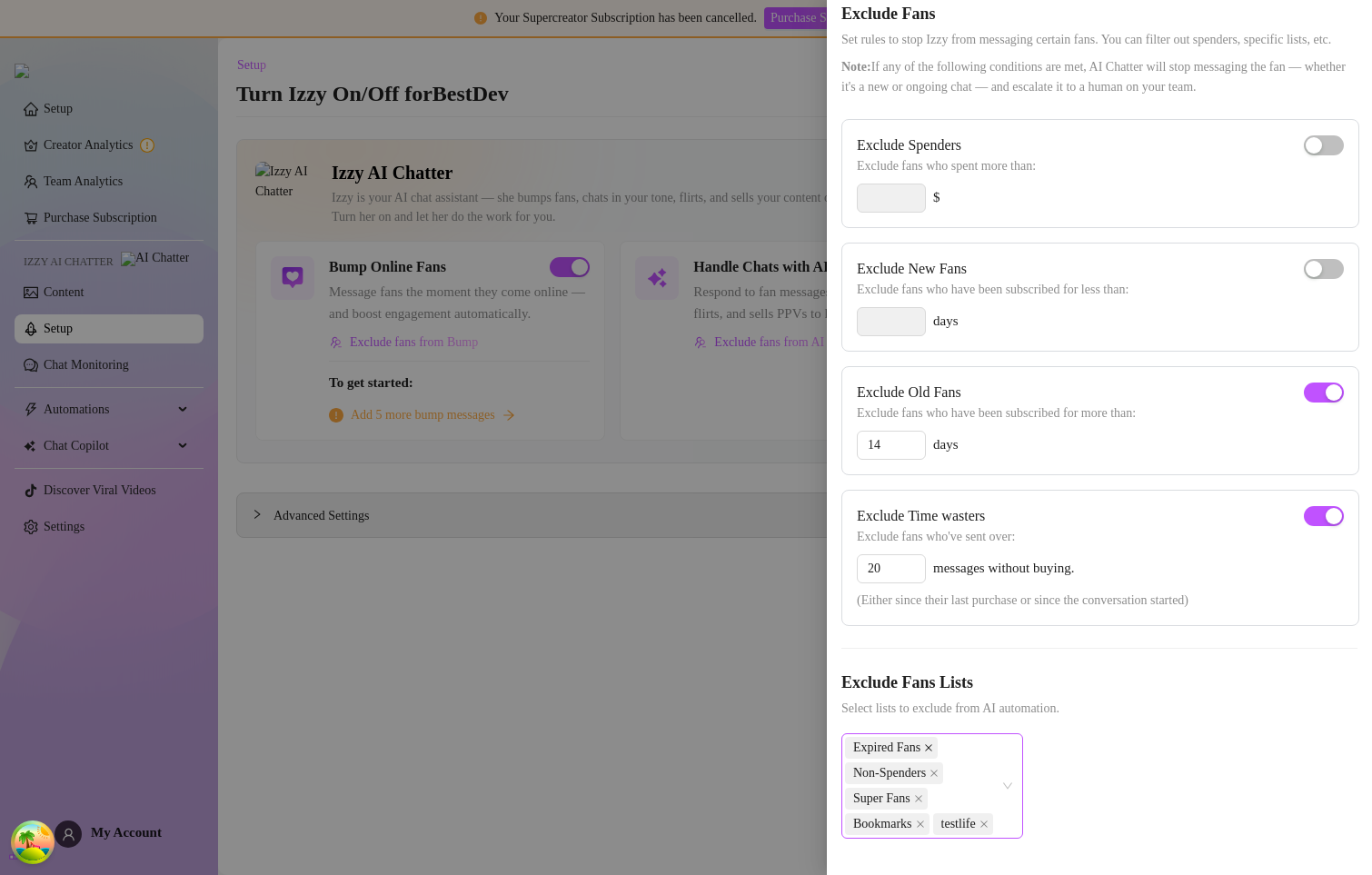 click 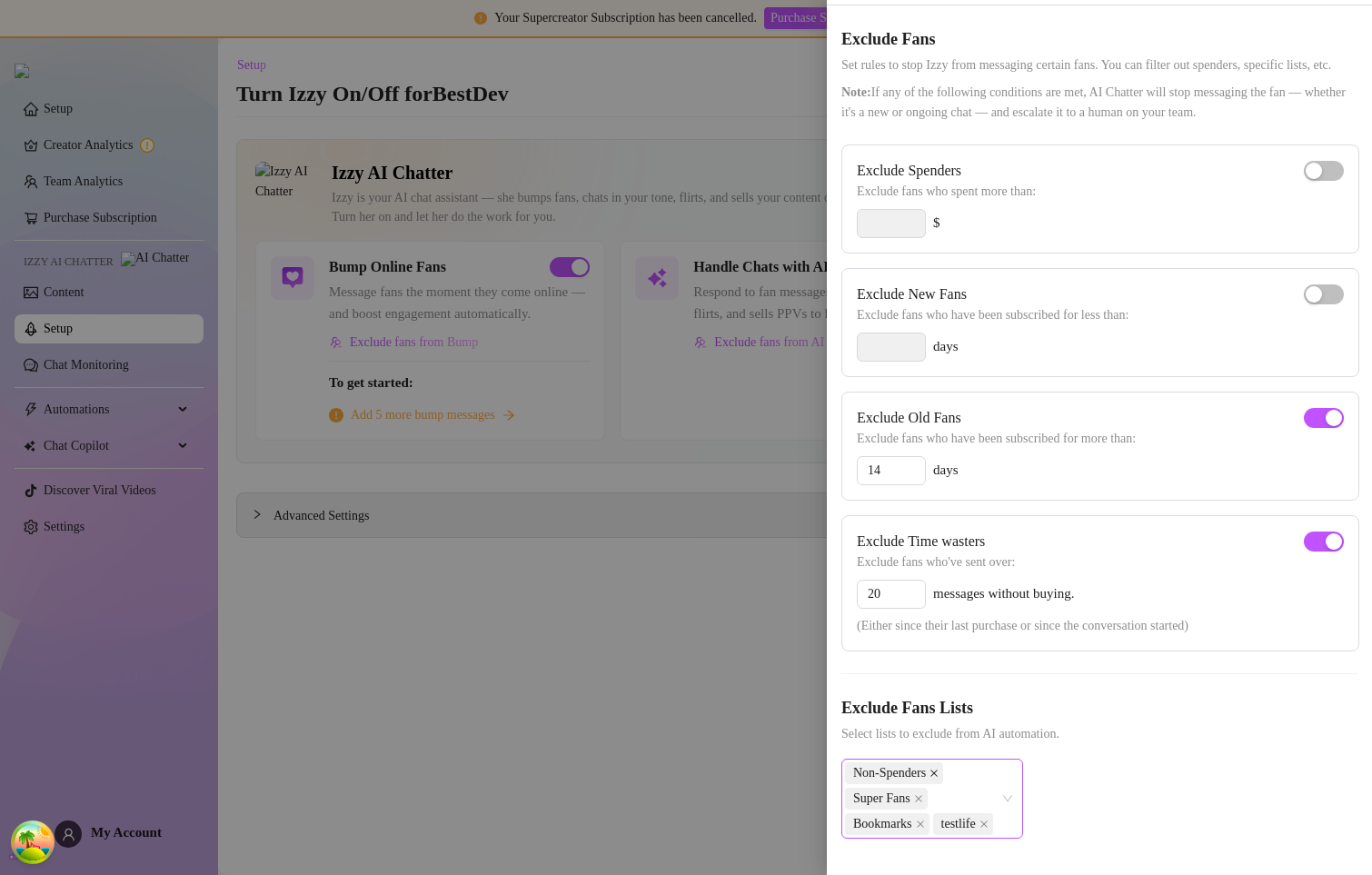click 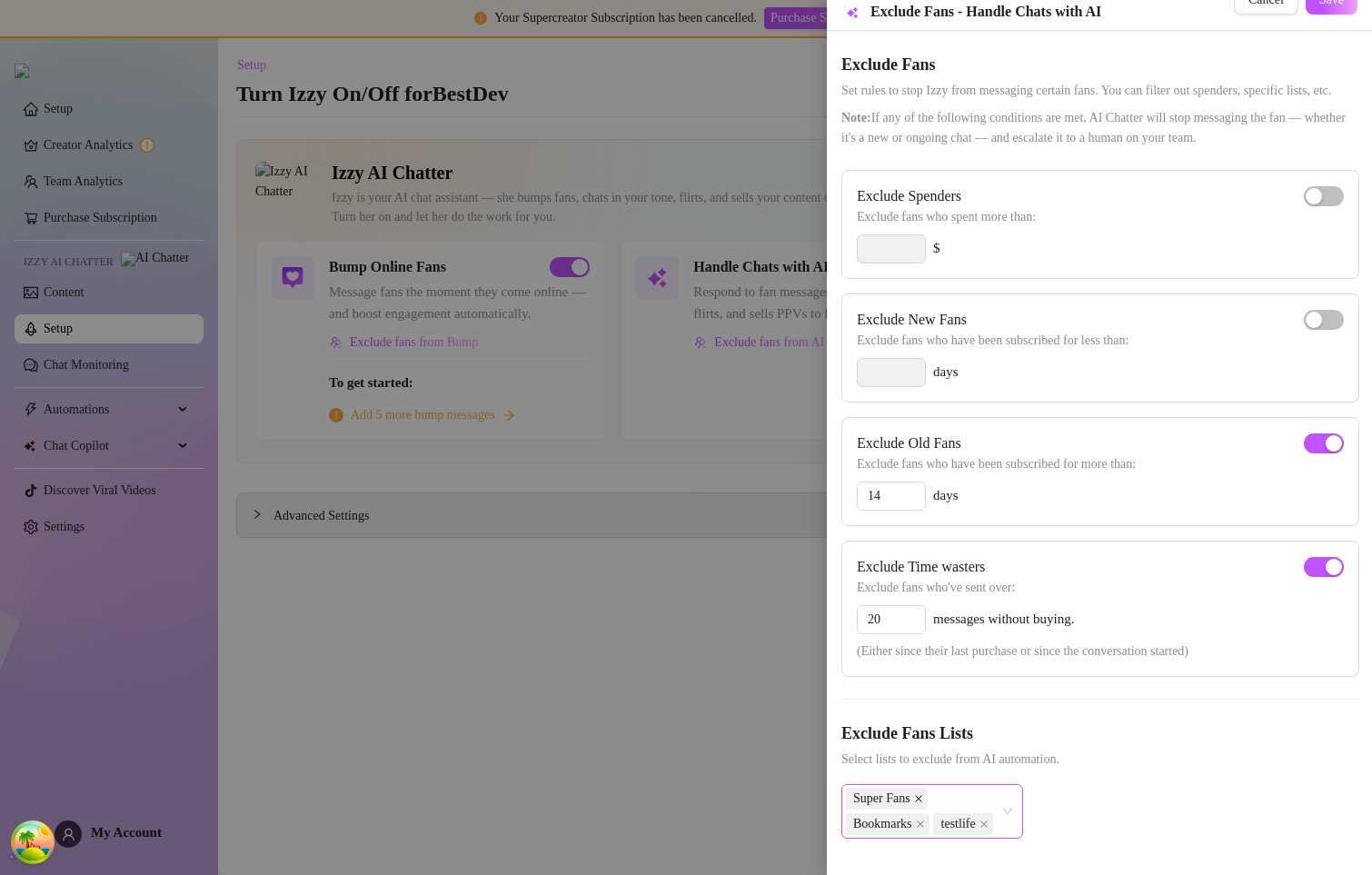 click 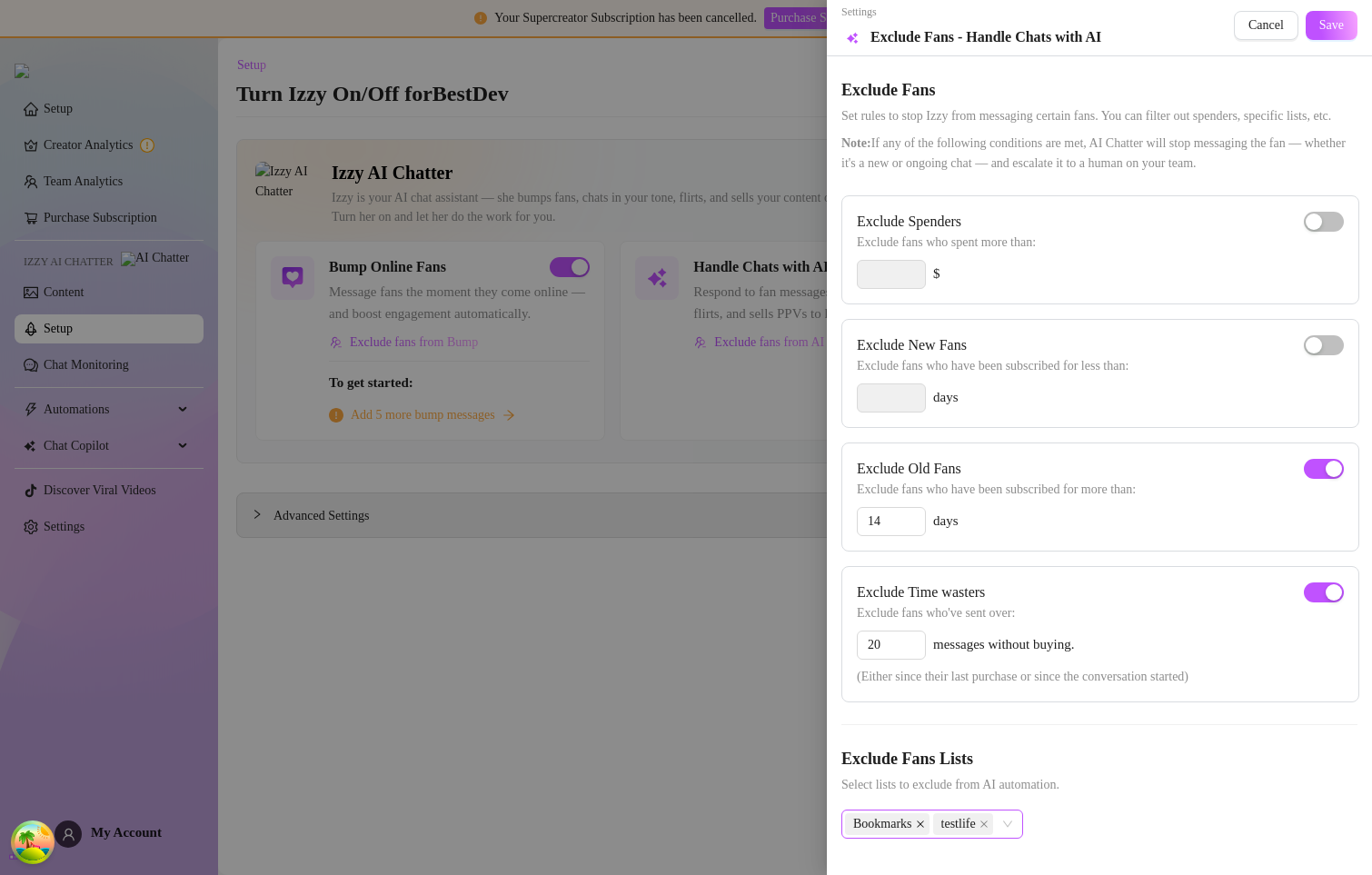 click 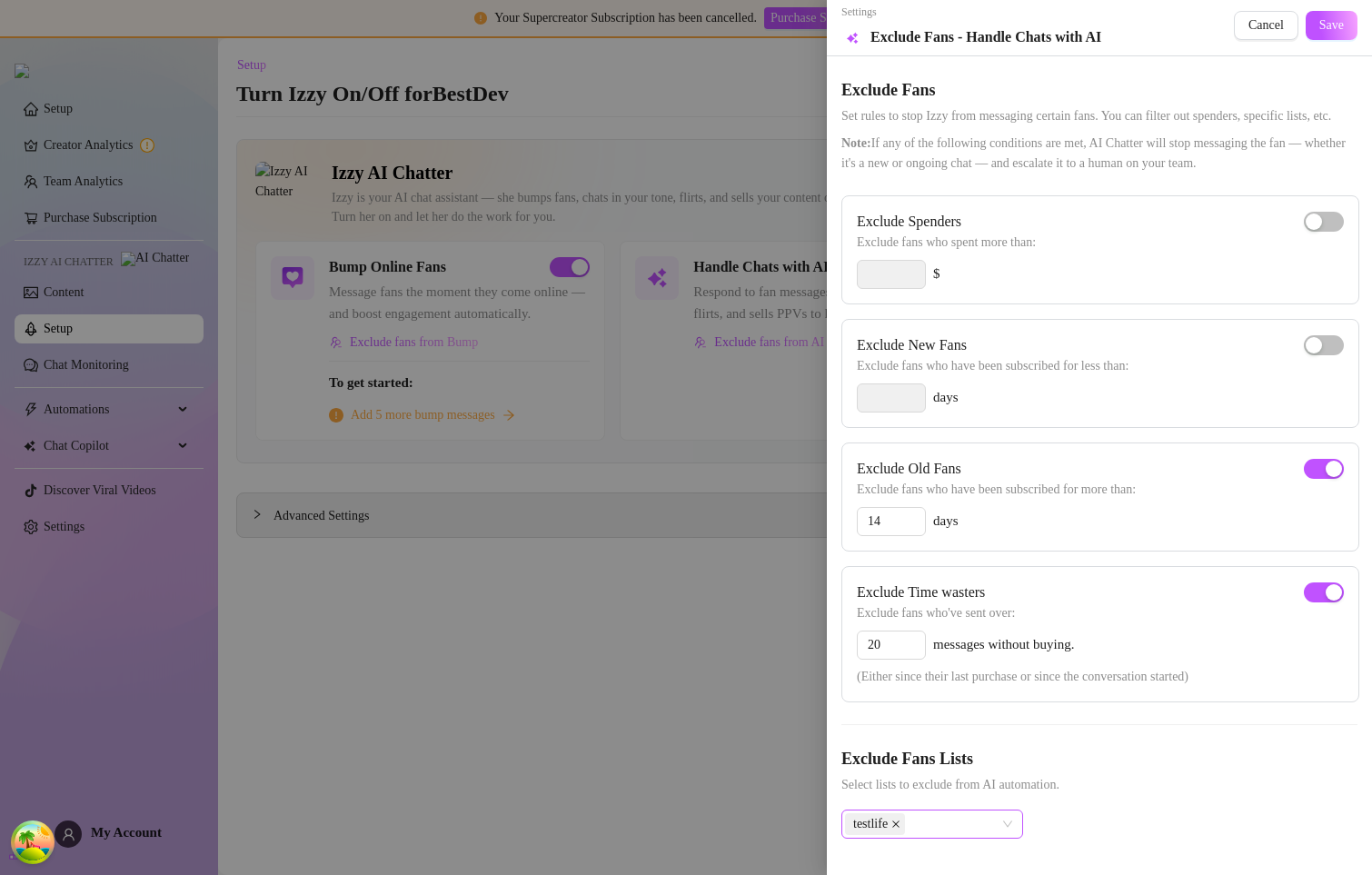 click 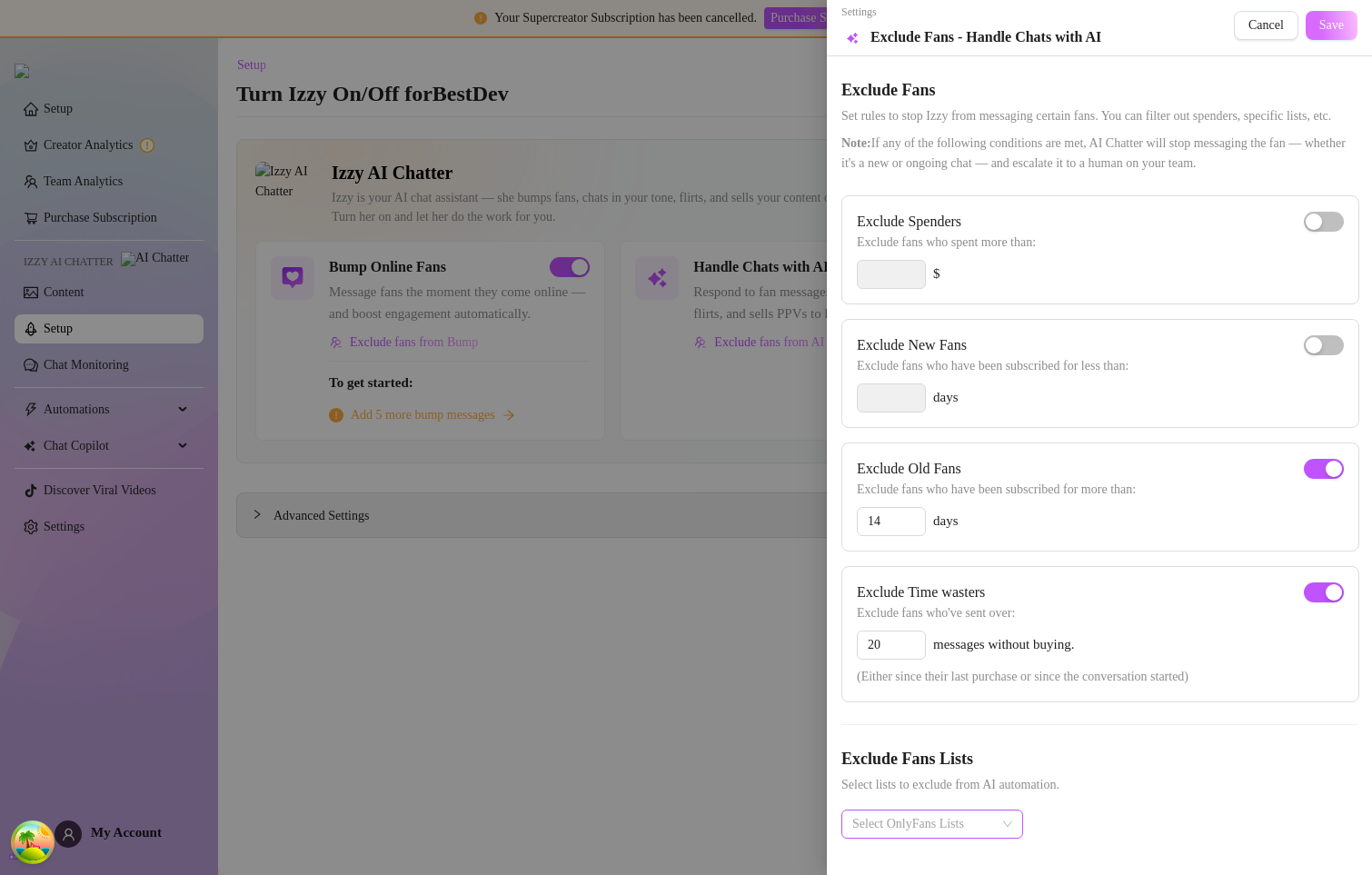 click on "Save" at bounding box center [1331, 25] 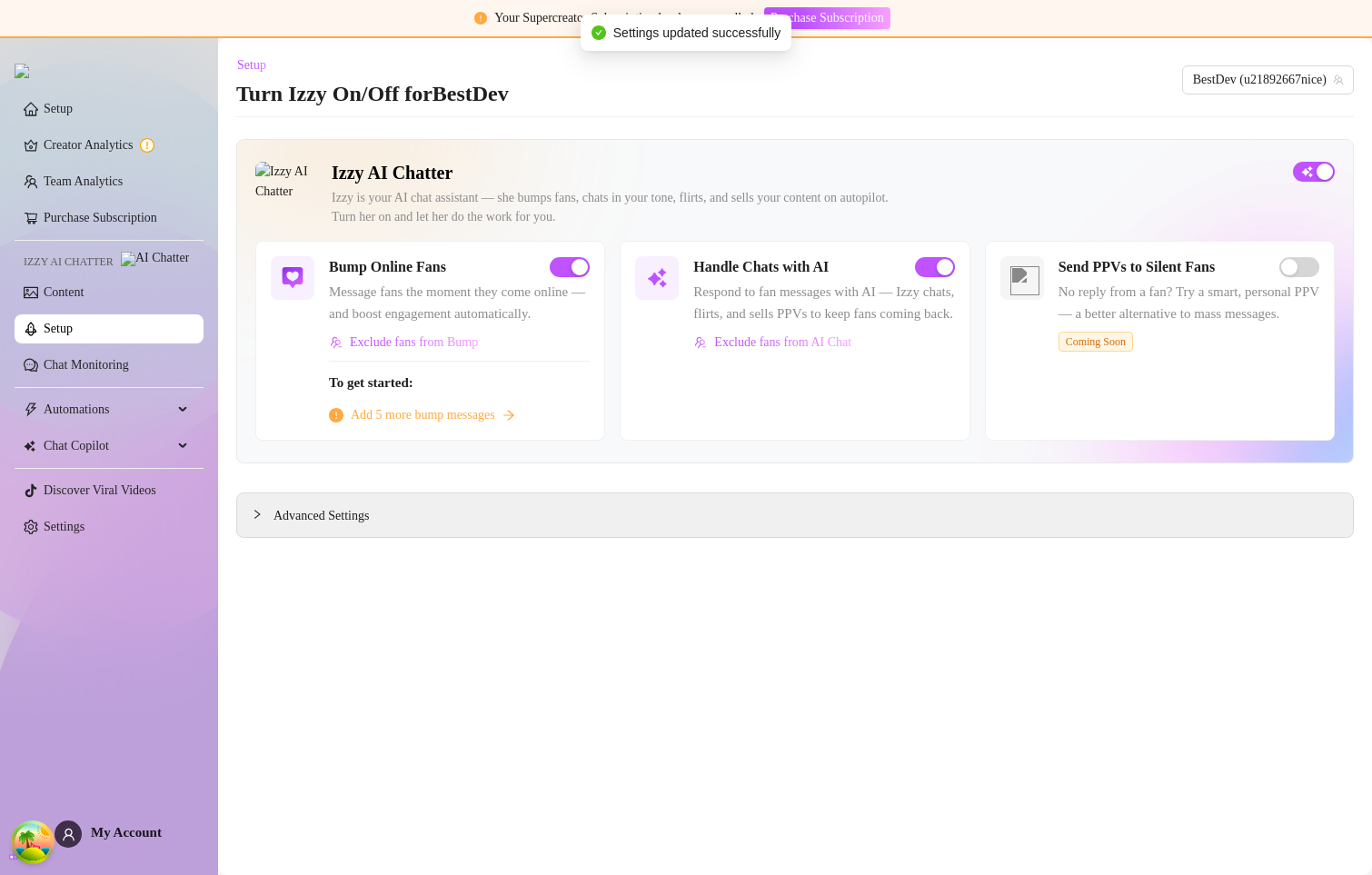 type 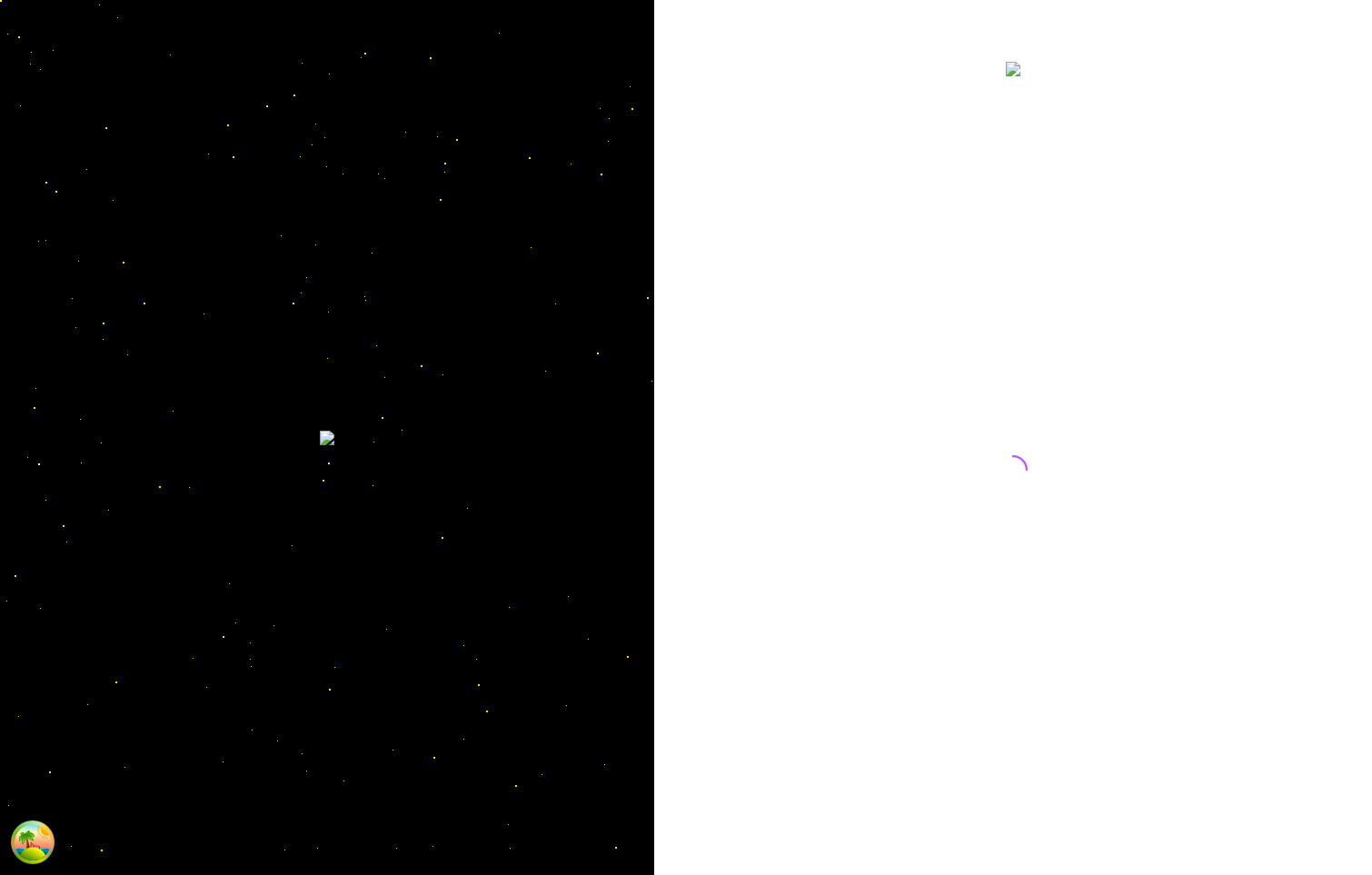 scroll, scrollTop: 0, scrollLeft: 0, axis: both 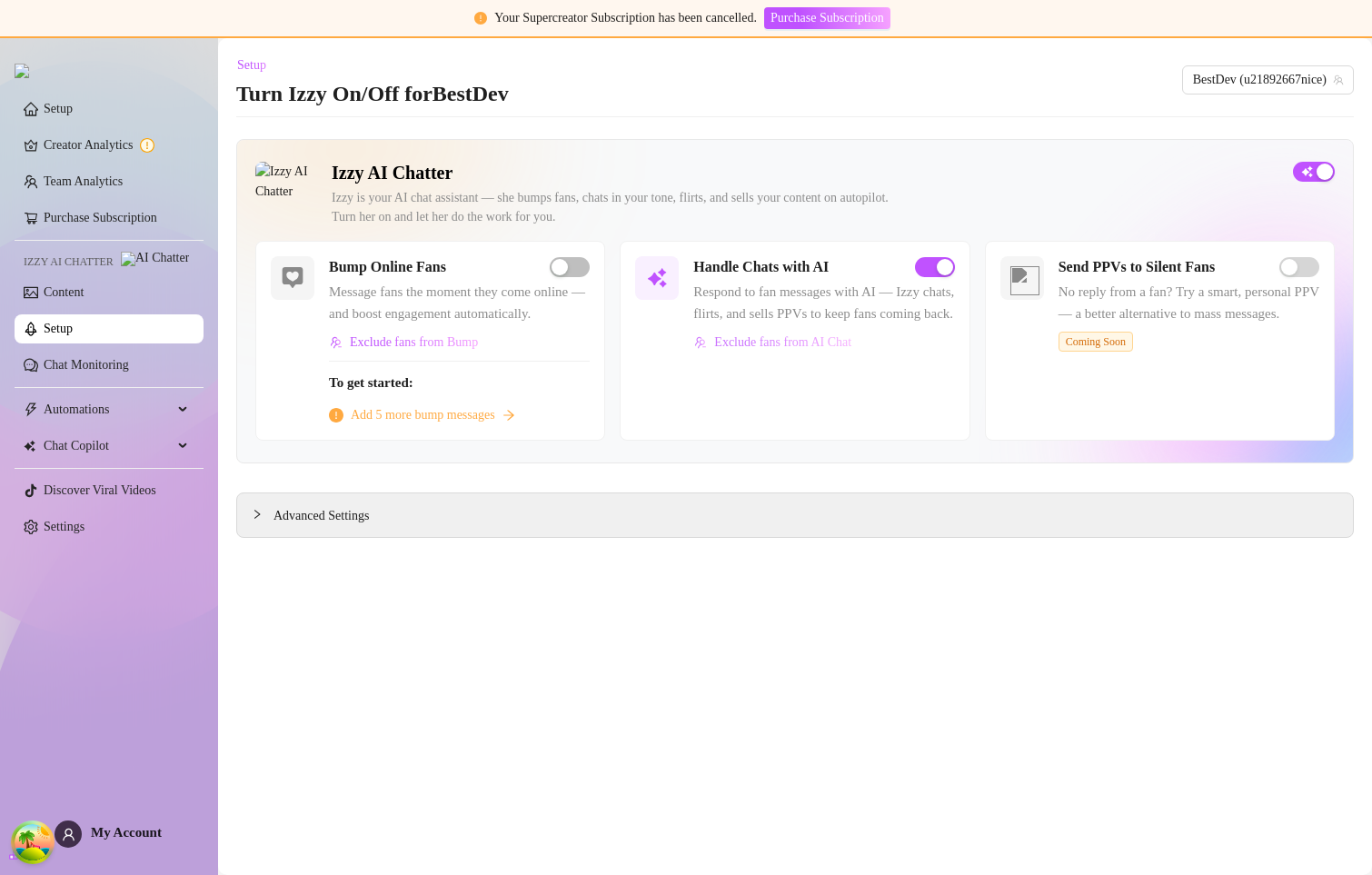 click on "Exclude fans from AI Chat" at bounding box center [772, 343] 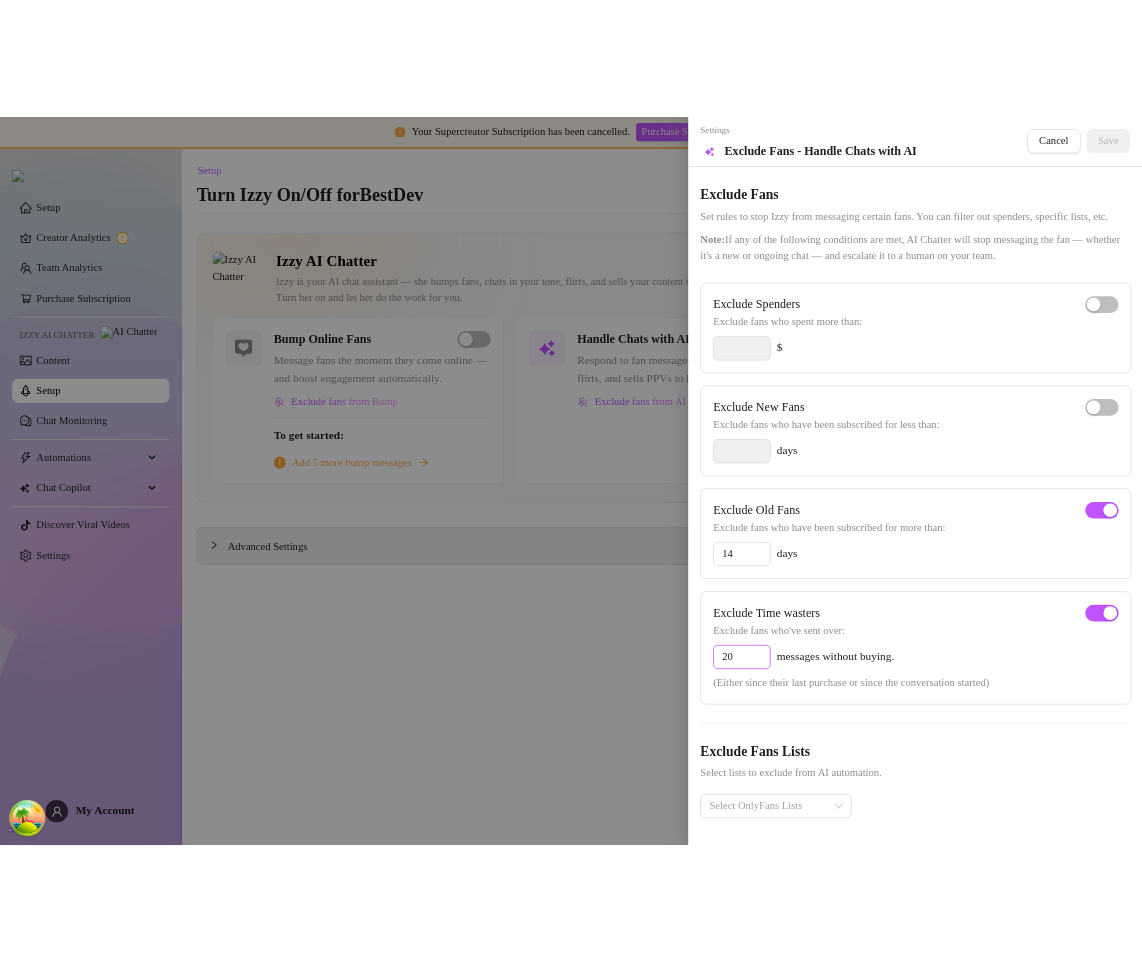 scroll, scrollTop: 26, scrollLeft: 0, axis: vertical 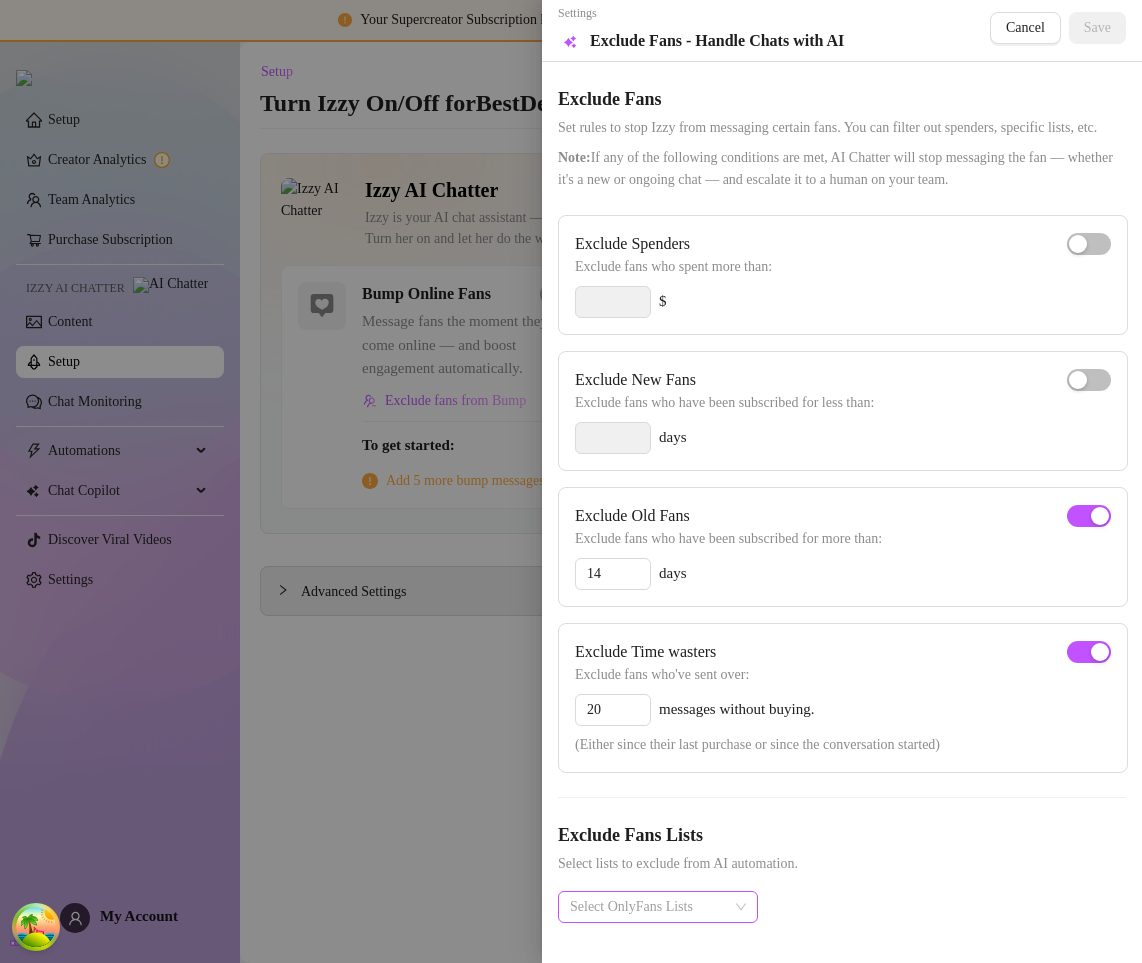 click at bounding box center [647, 907] 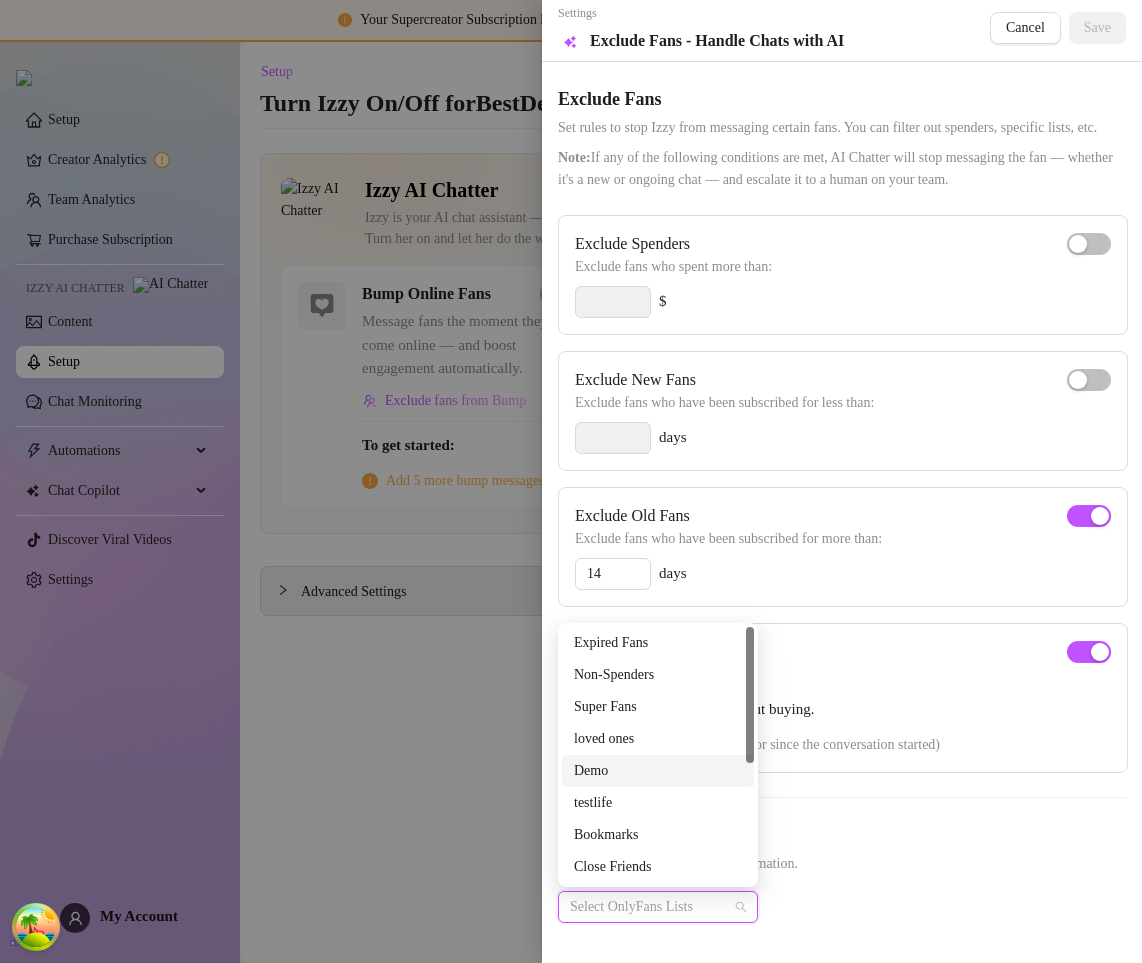 click on "Demo" at bounding box center (658, 771) 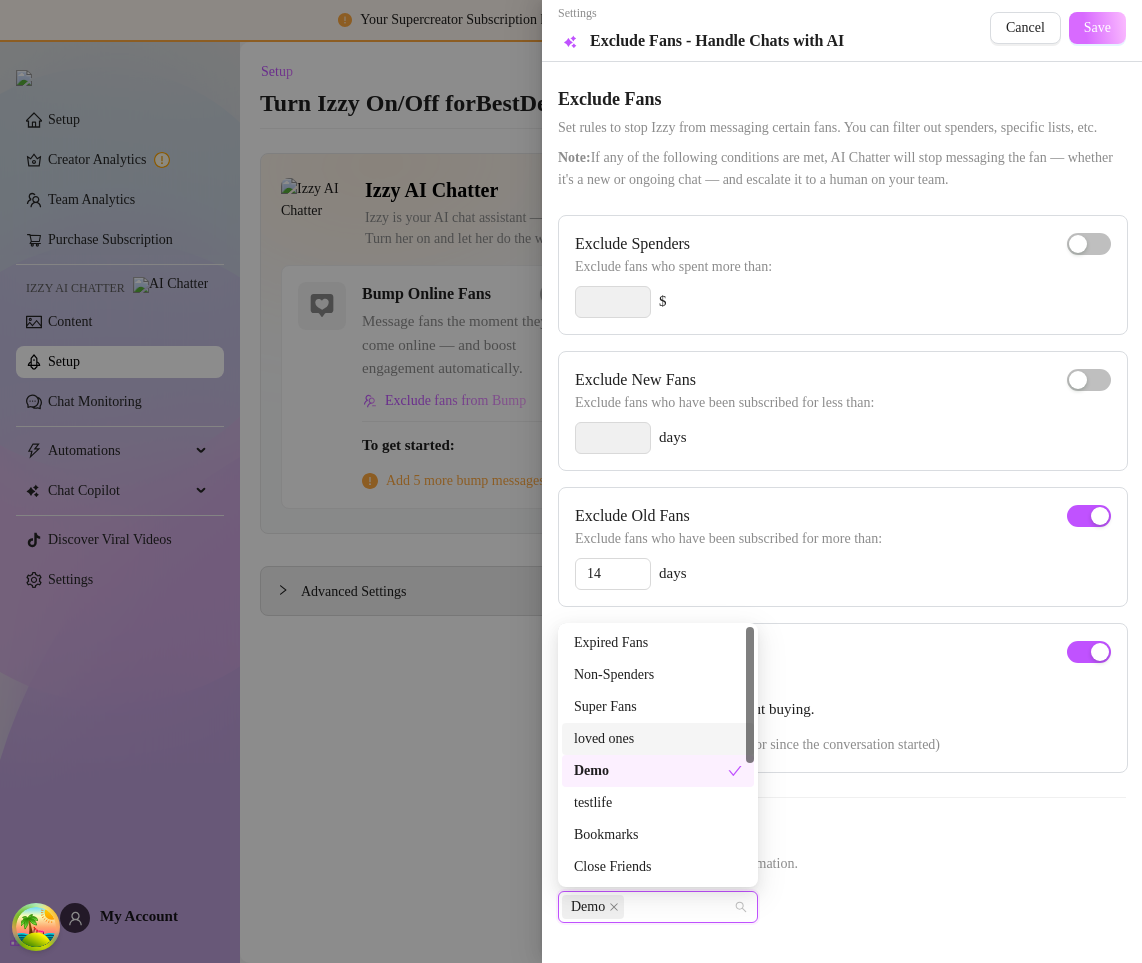 click on "Save" at bounding box center (1097, 28) 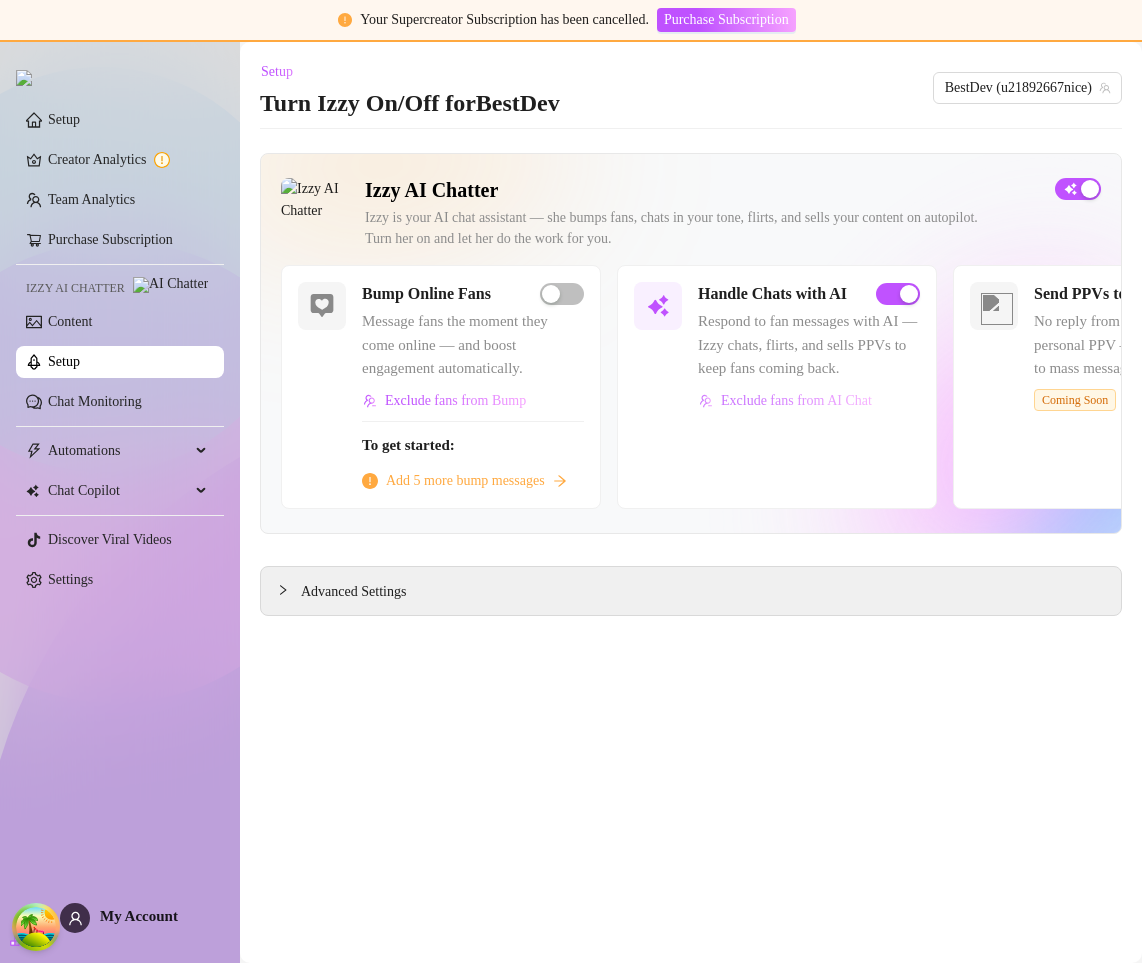 click on "Exclude fans from AI Chat" at bounding box center [796, 401] 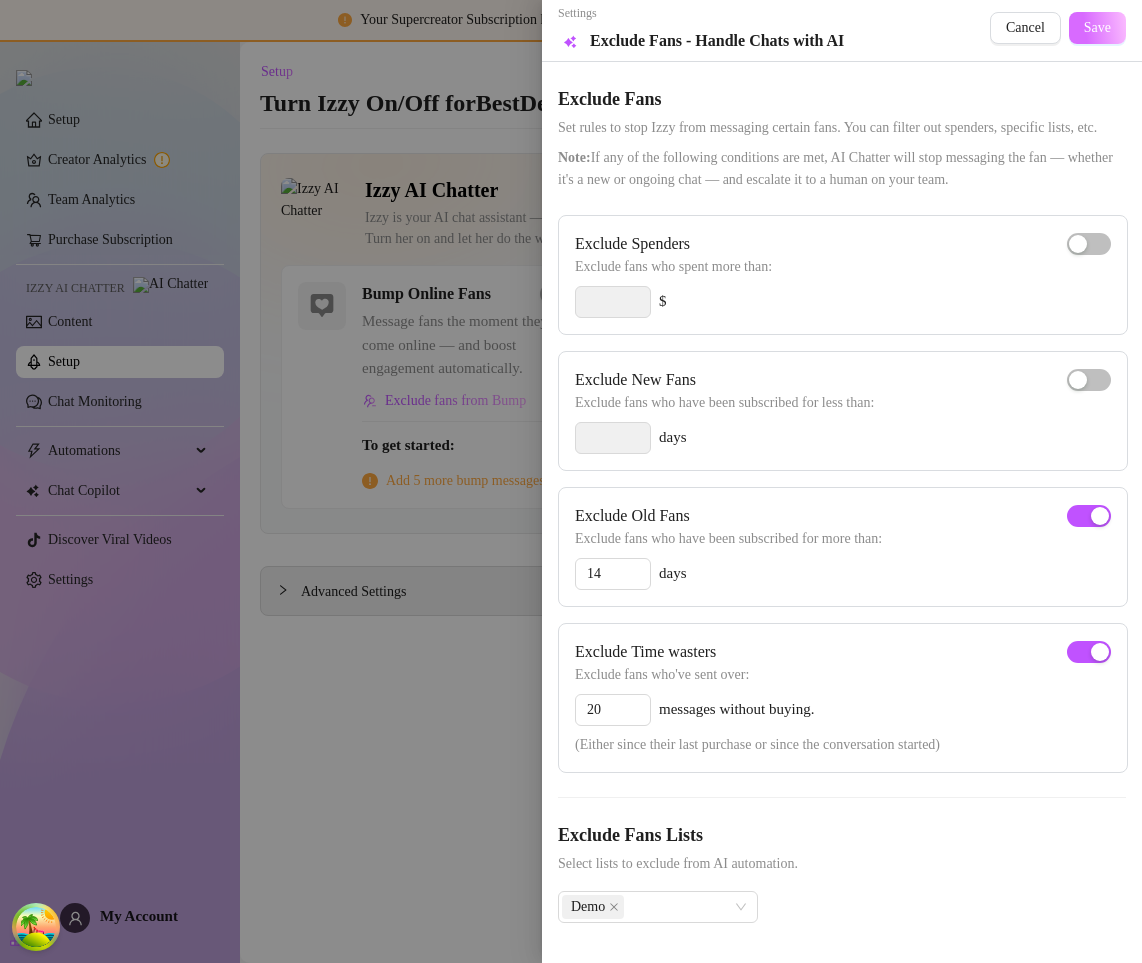 click on "Save" at bounding box center [1097, 28] 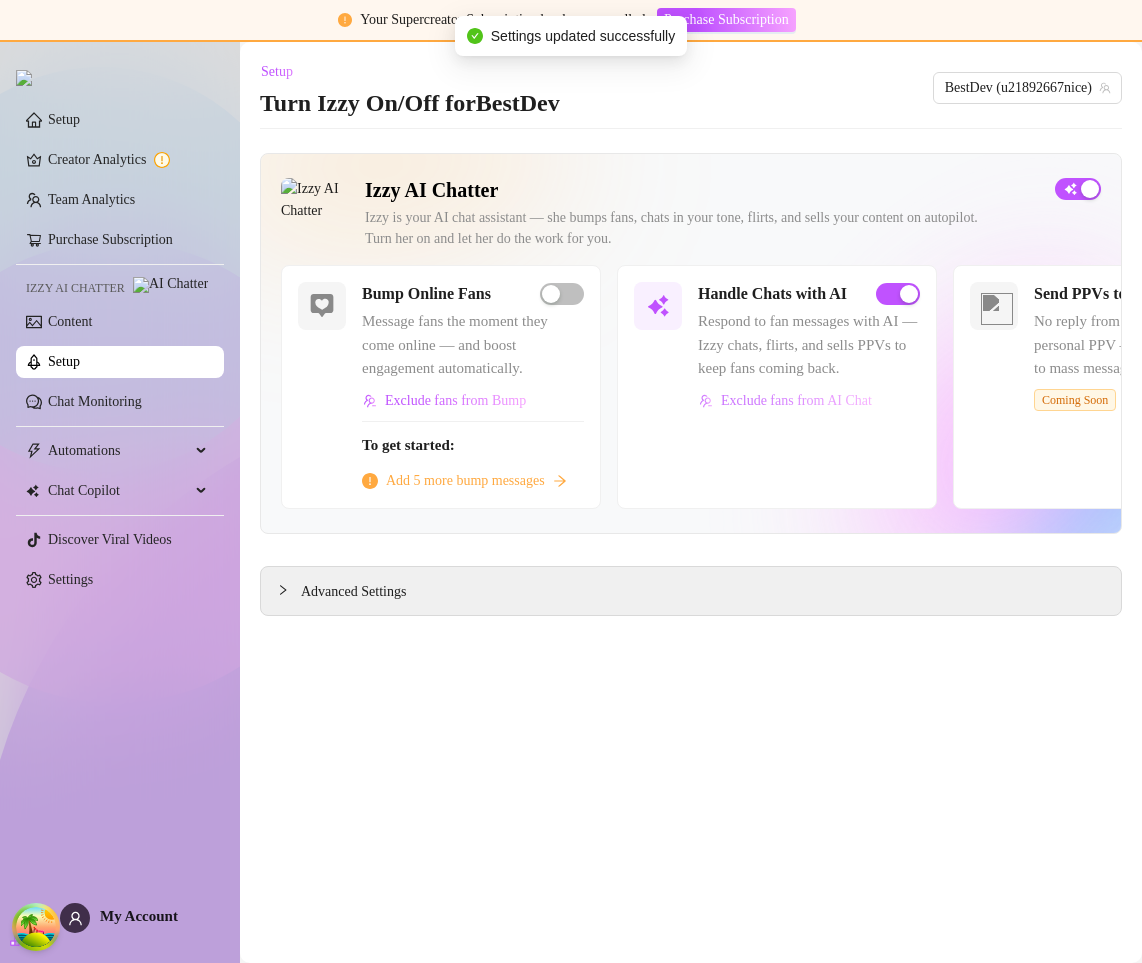 click on "Exclude fans from AI Chat" at bounding box center (796, 401) 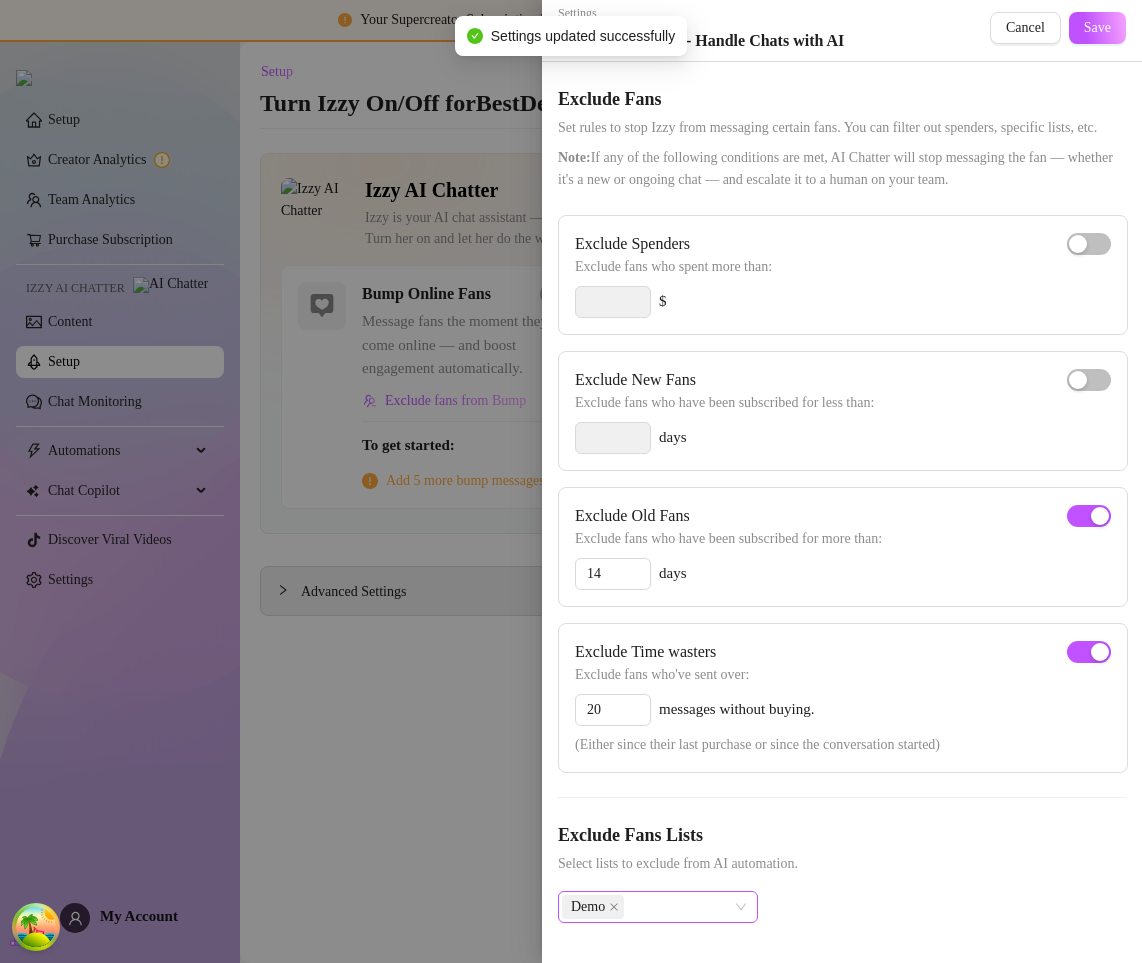 click on "Demo" at bounding box center [647, 907] 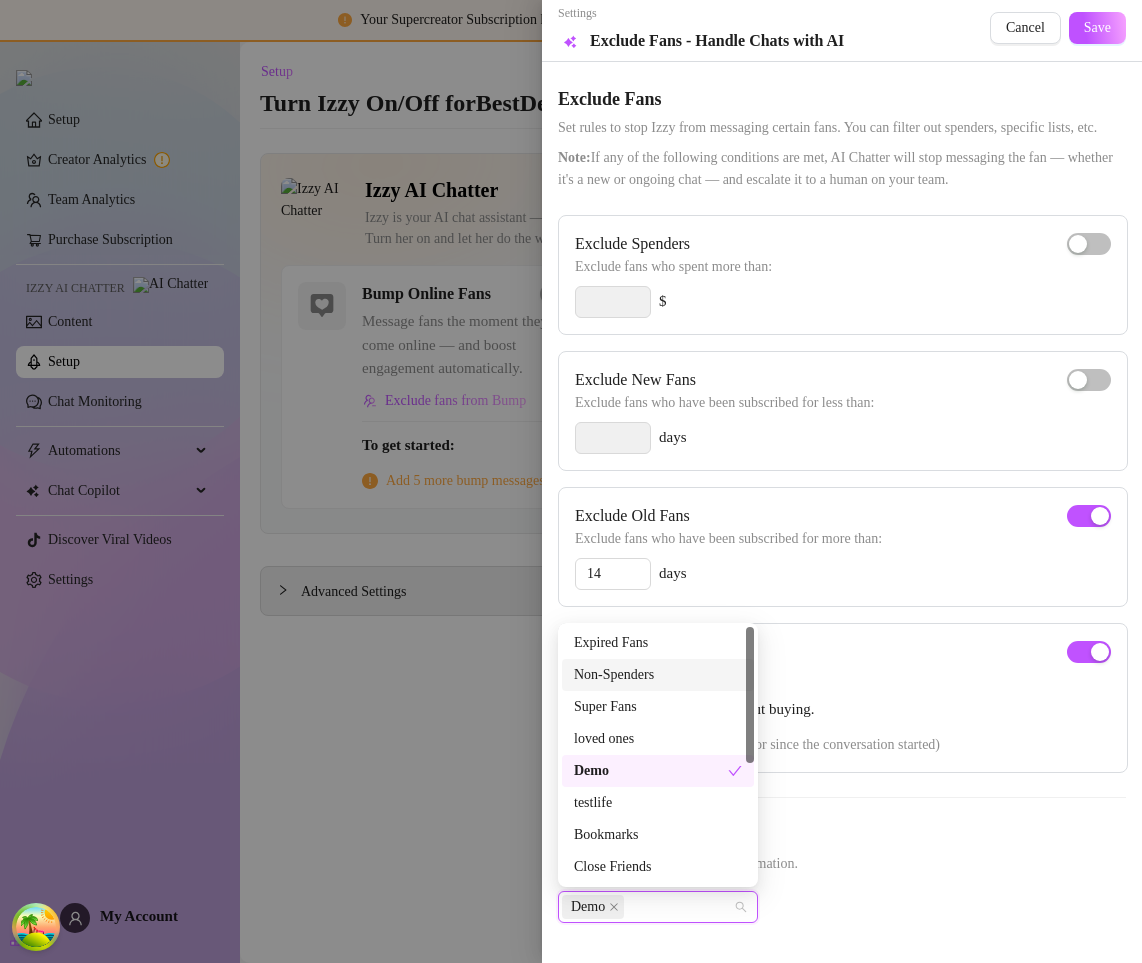 click on "Non-Spenders" at bounding box center [658, 675] 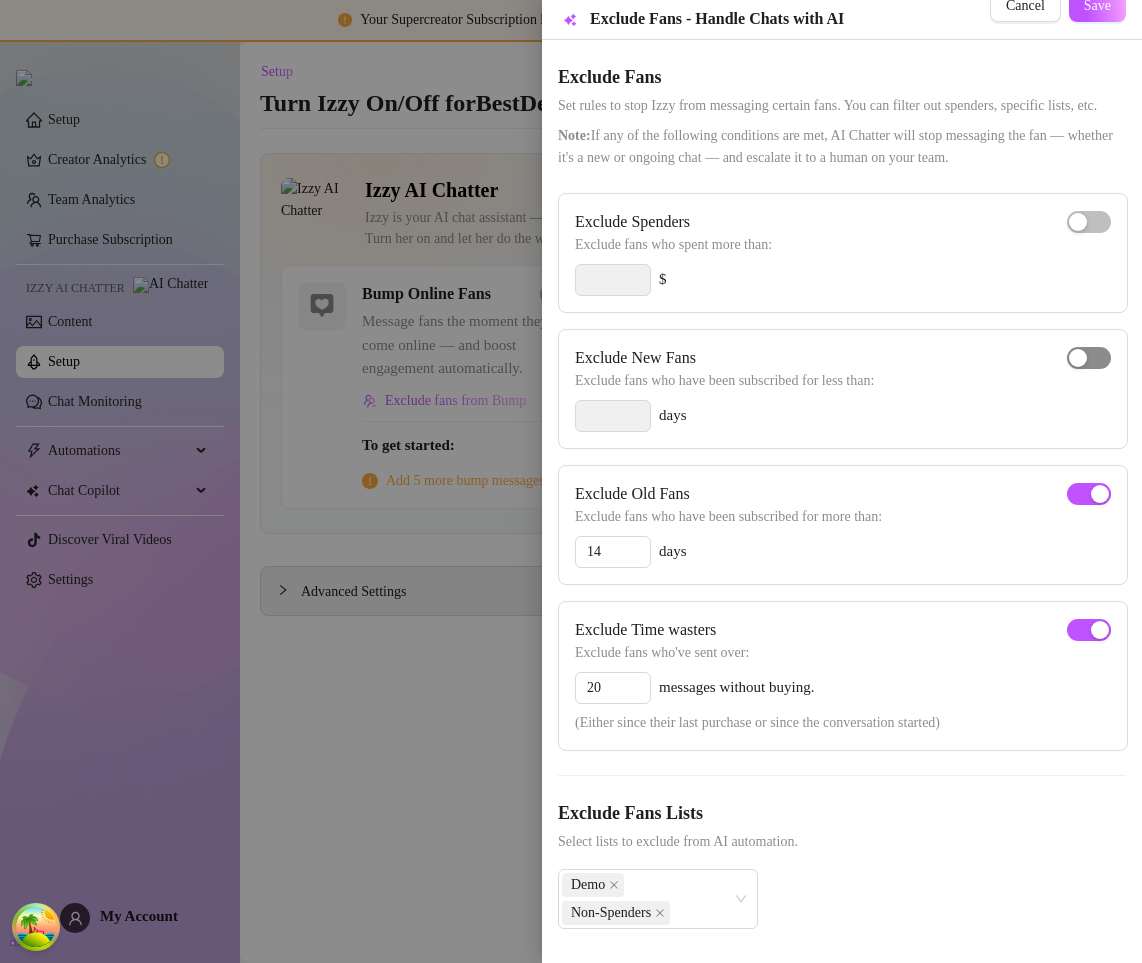 click at bounding box center [1078, 358] 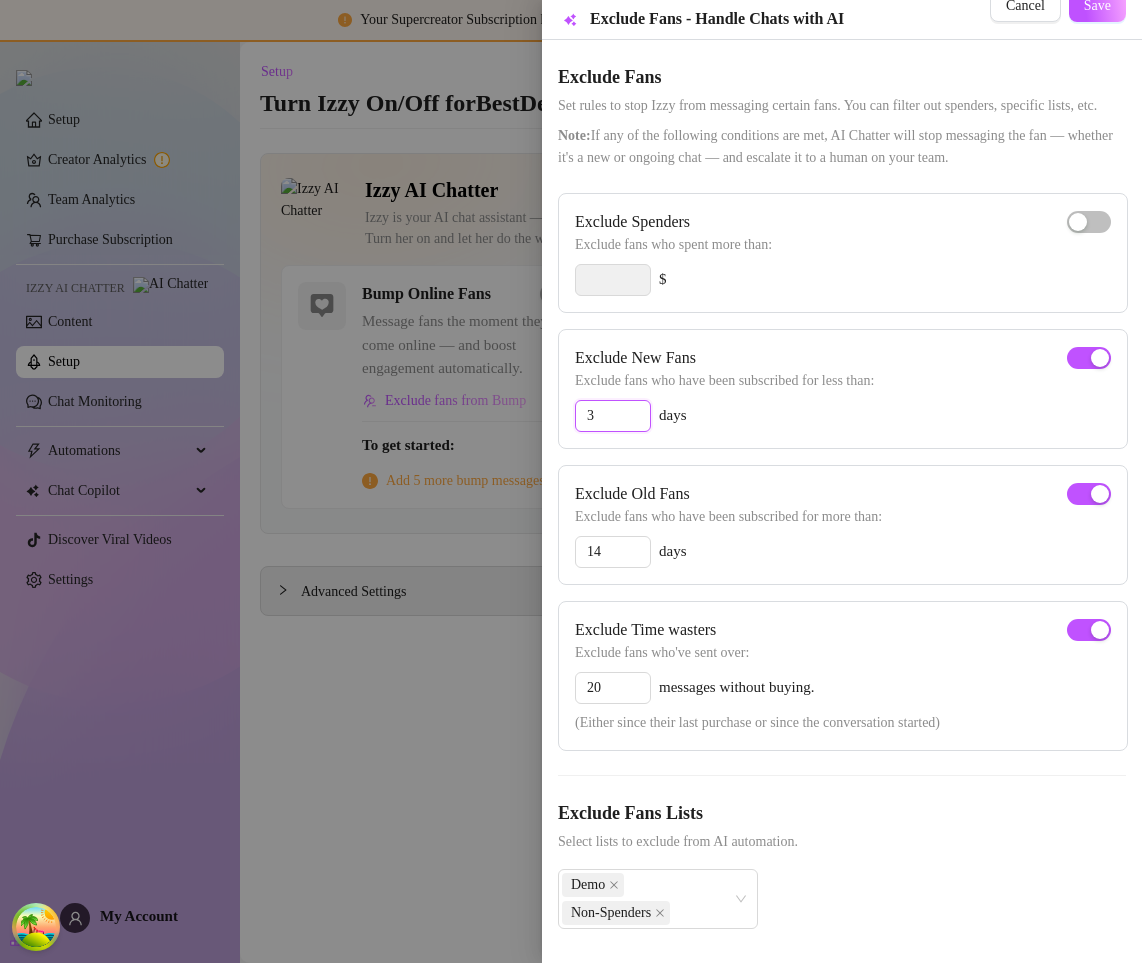 click on "3" at bounding box center (613, 416) 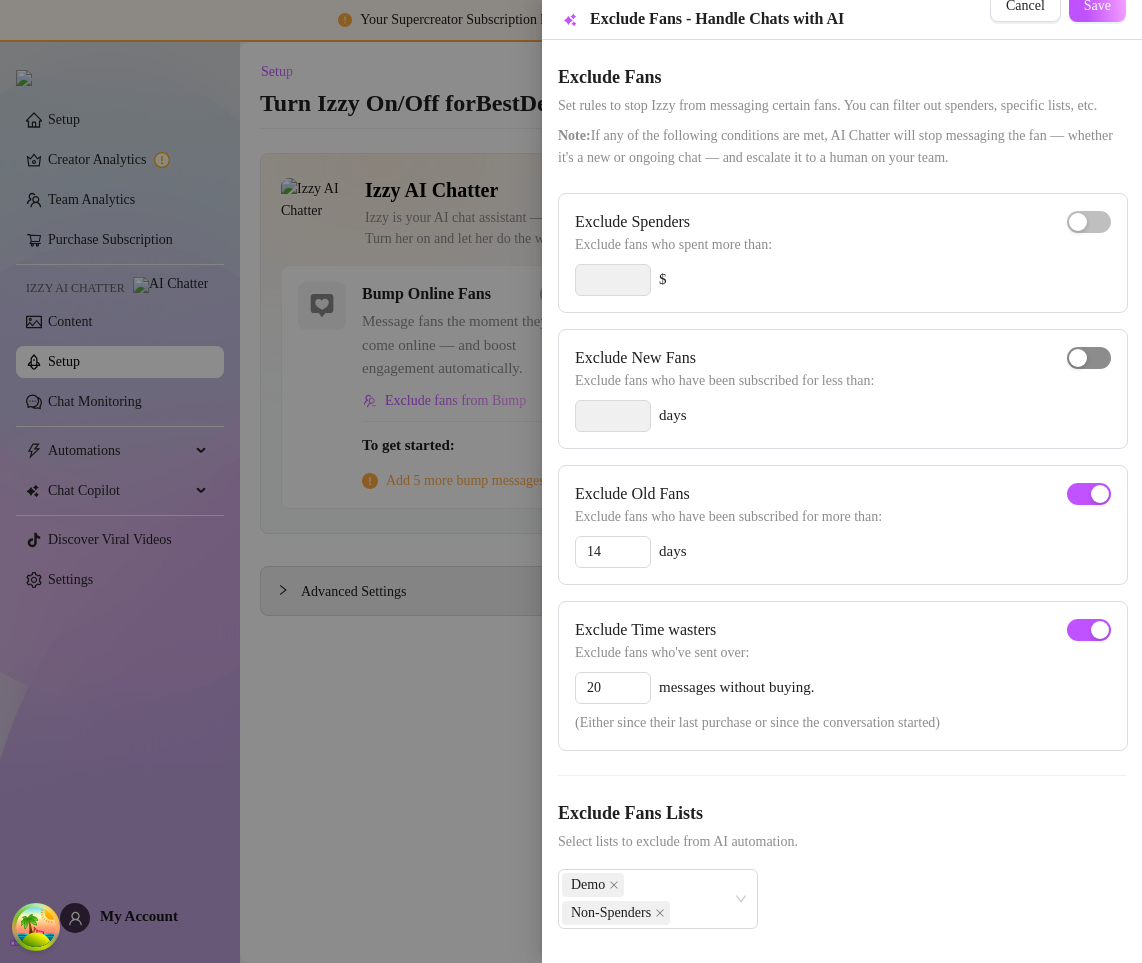 click at bounding box center [1089, 358] 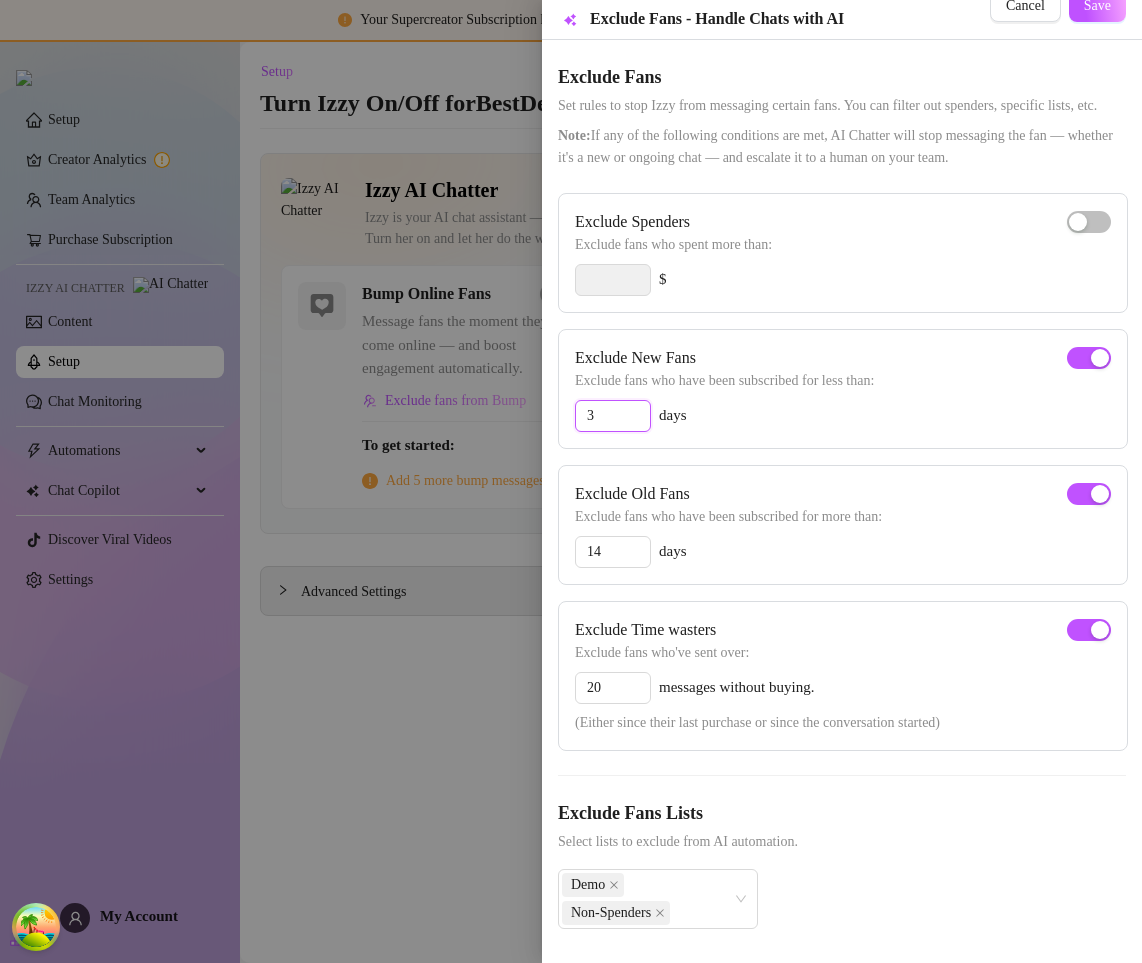 drag, startPoint x: 603, startPoint y: 441, endPoint x: 525, endPoint y: 441, distance: 78 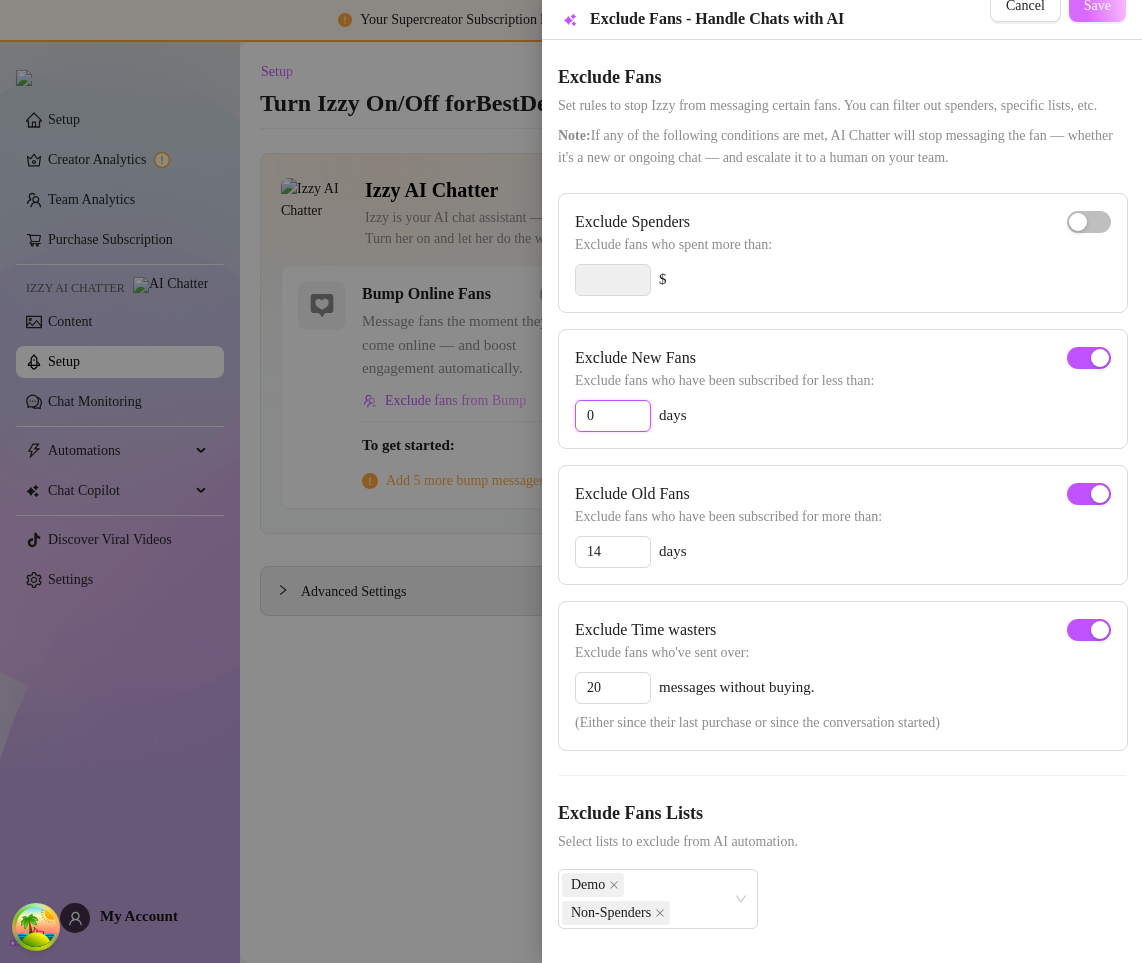 type on "0" 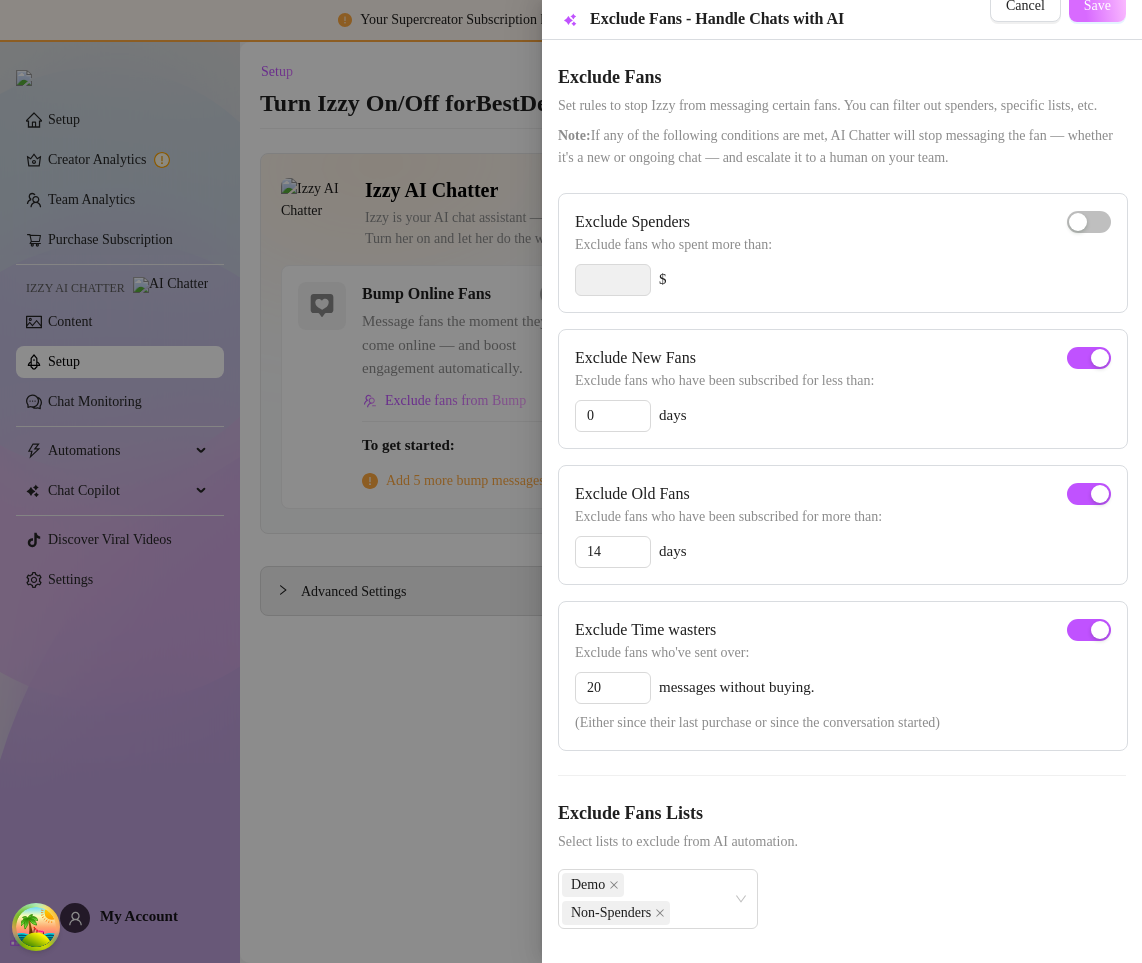 click on "Save" at bounding box center (1097, 6) 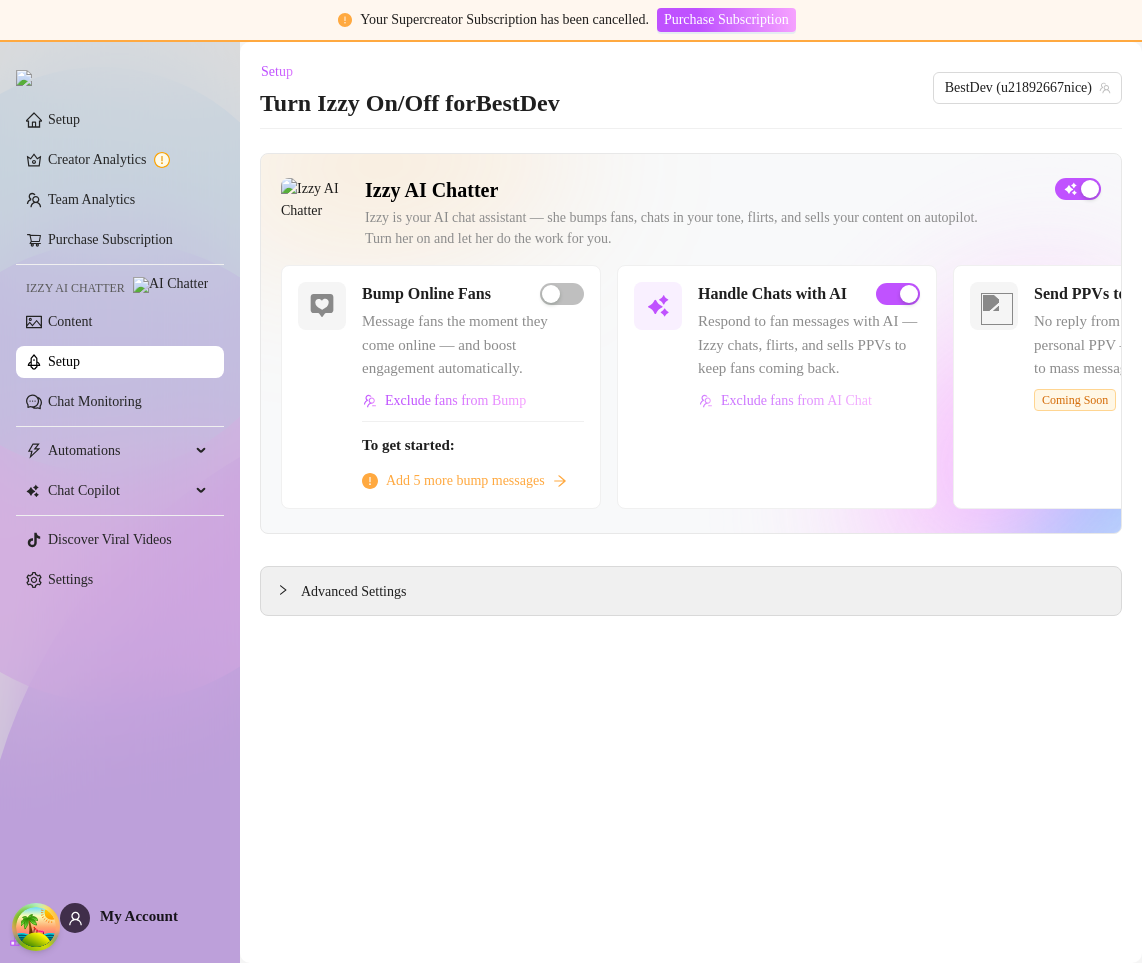 click on "Exclude fans from AI Chat" at bounding box center [796, 401] 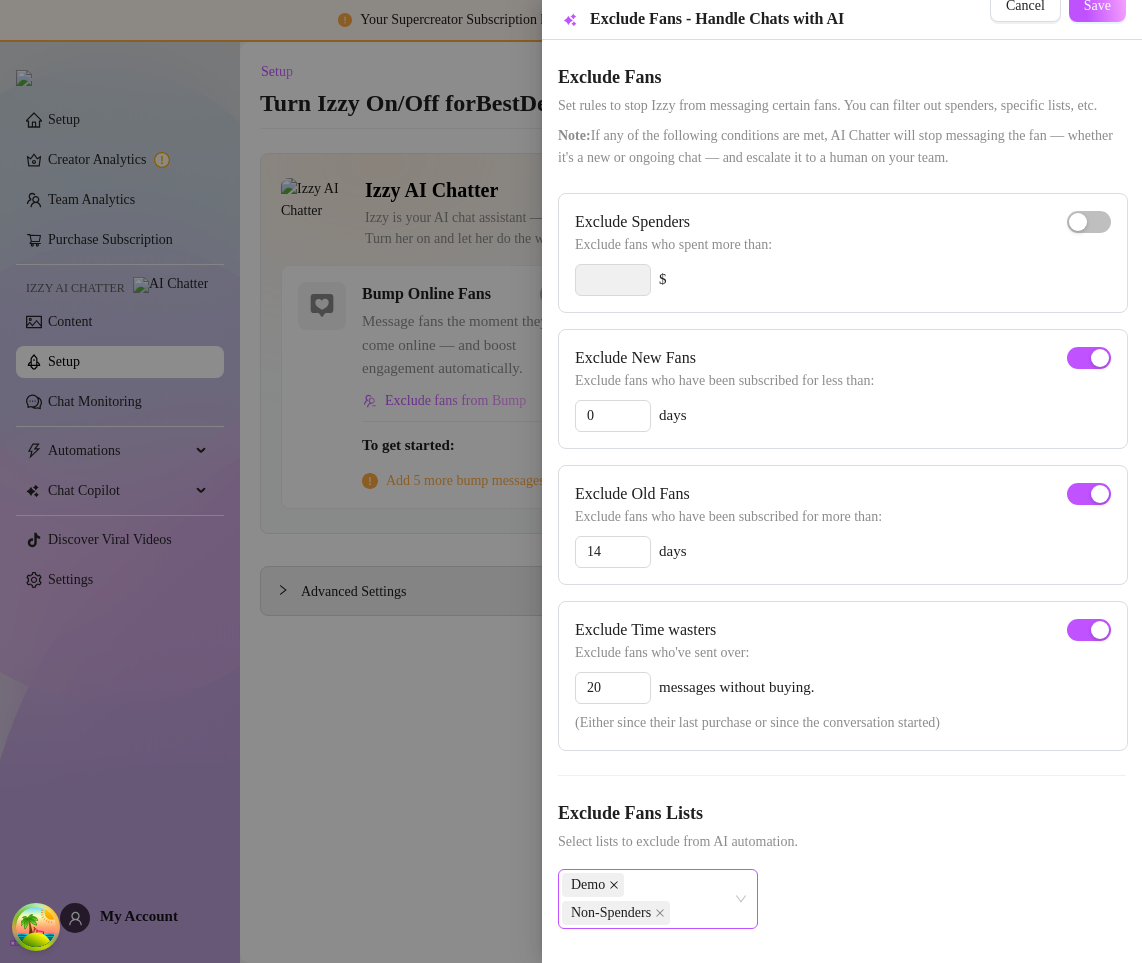 click 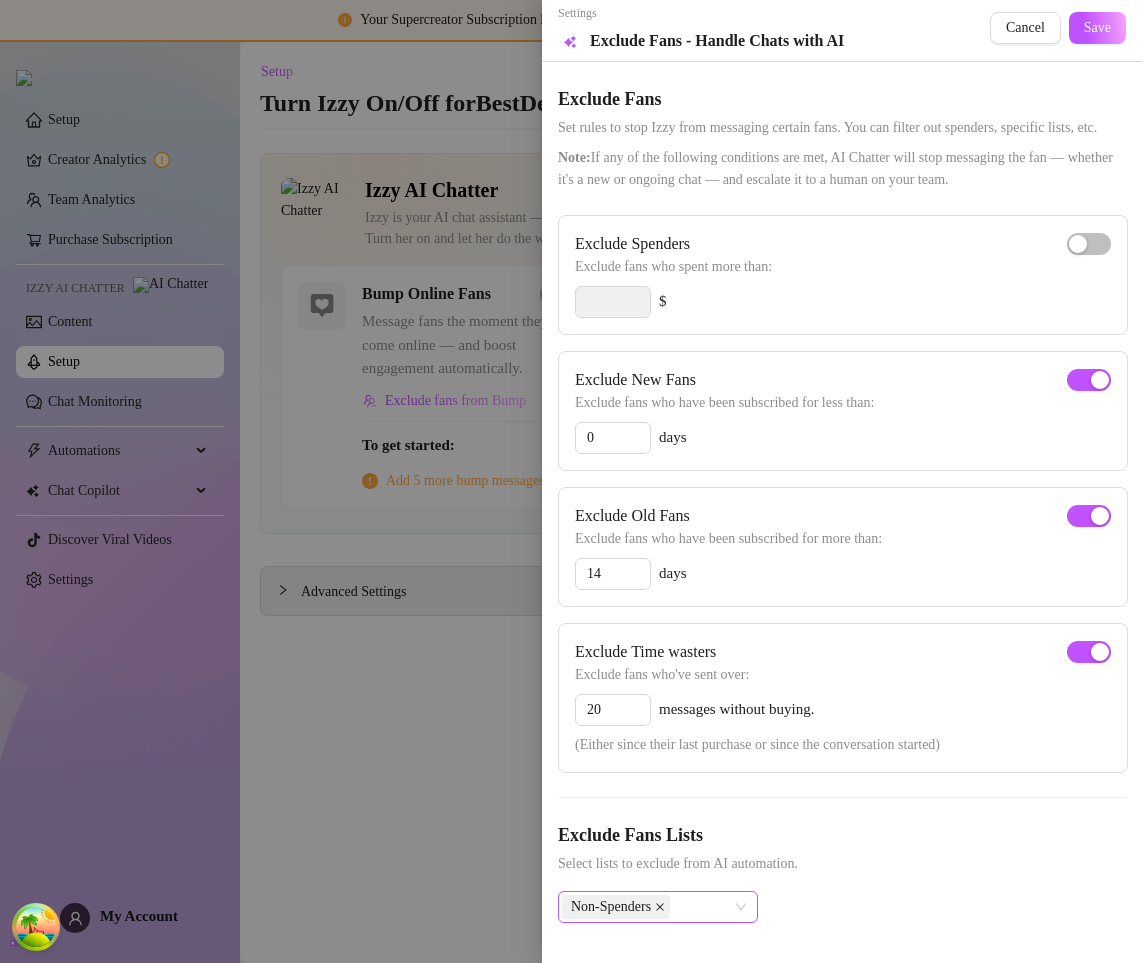 click 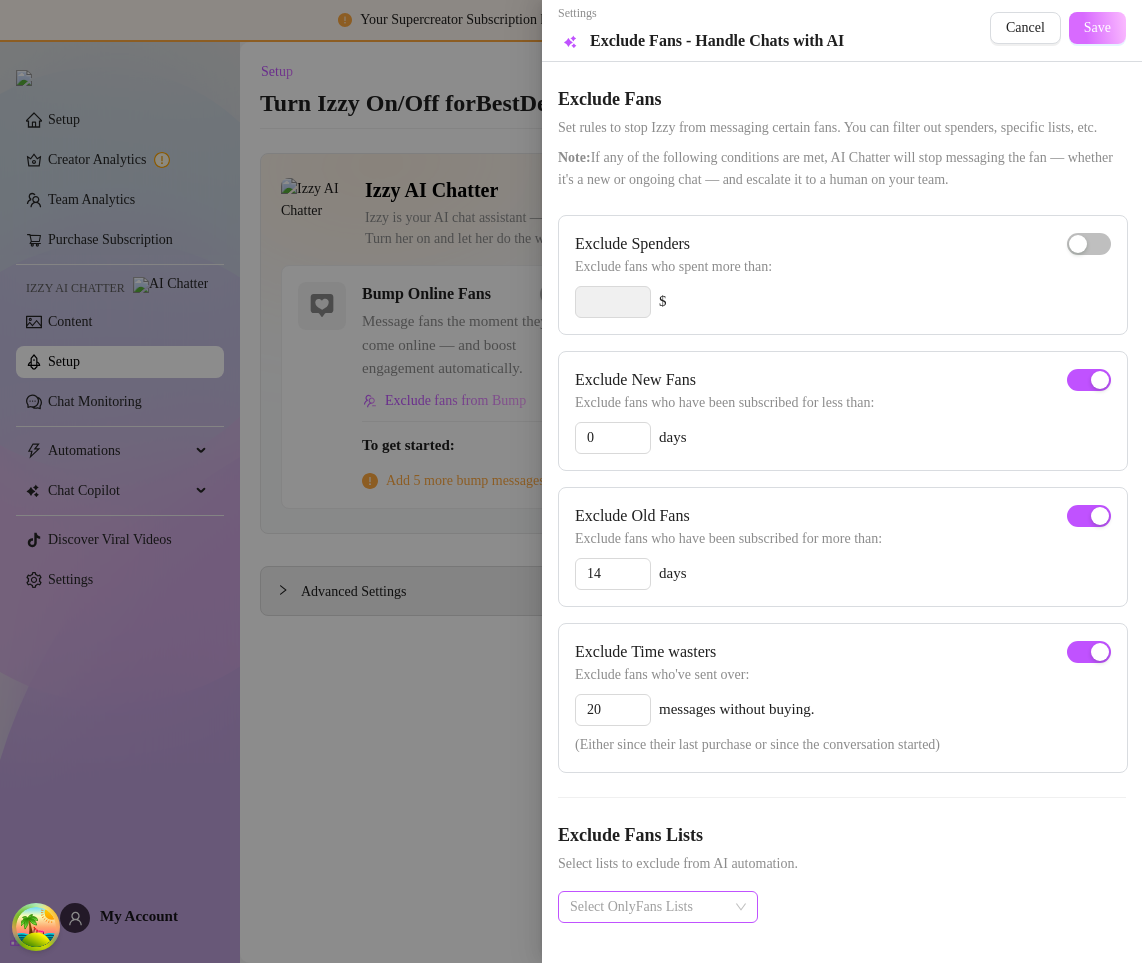 click on "Save" at bounding box center [1097, 28] 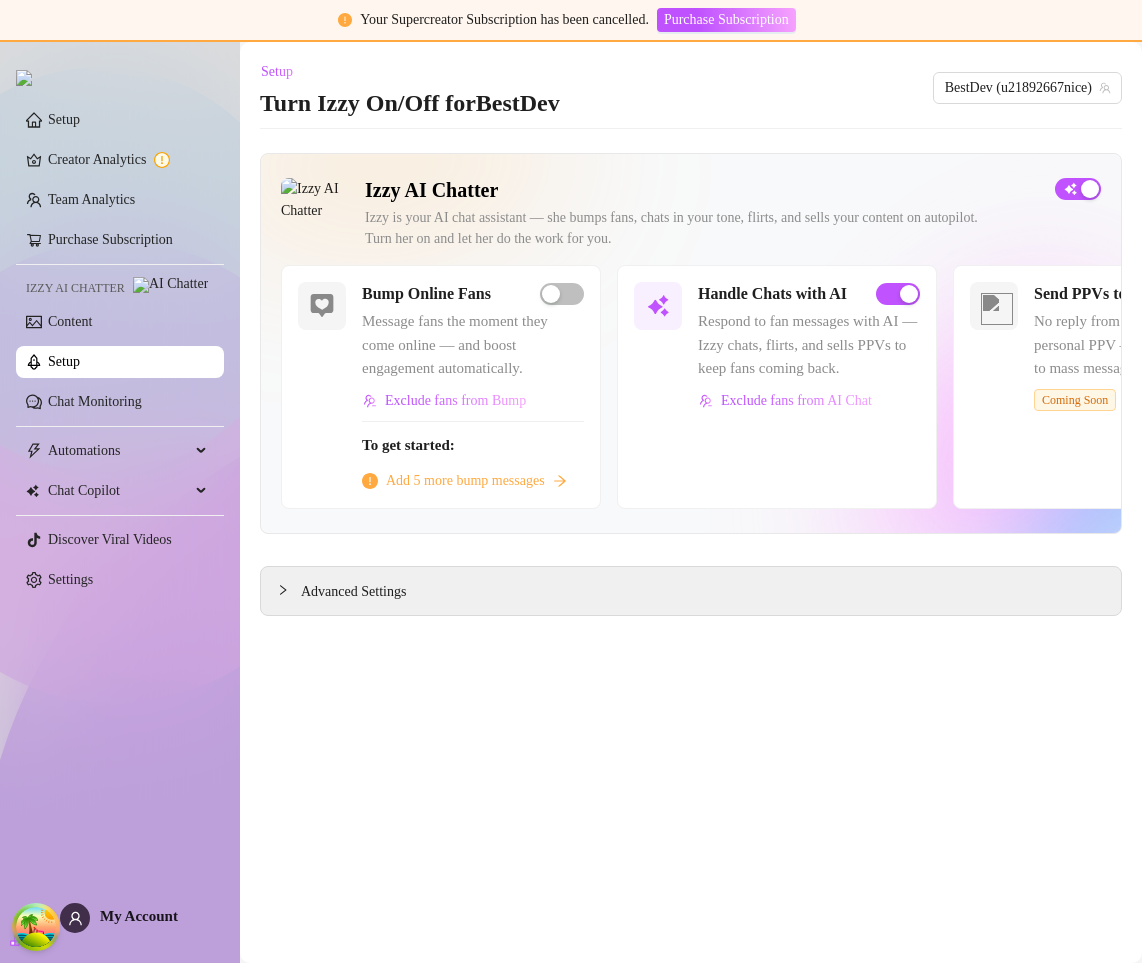 click on "Izzy is your AI chat assistant — she bumps fans, chats in your tone, flirts, and sells your content on autopilot. Turn her on and let her do the work for you." at bounding box center (702, 228) 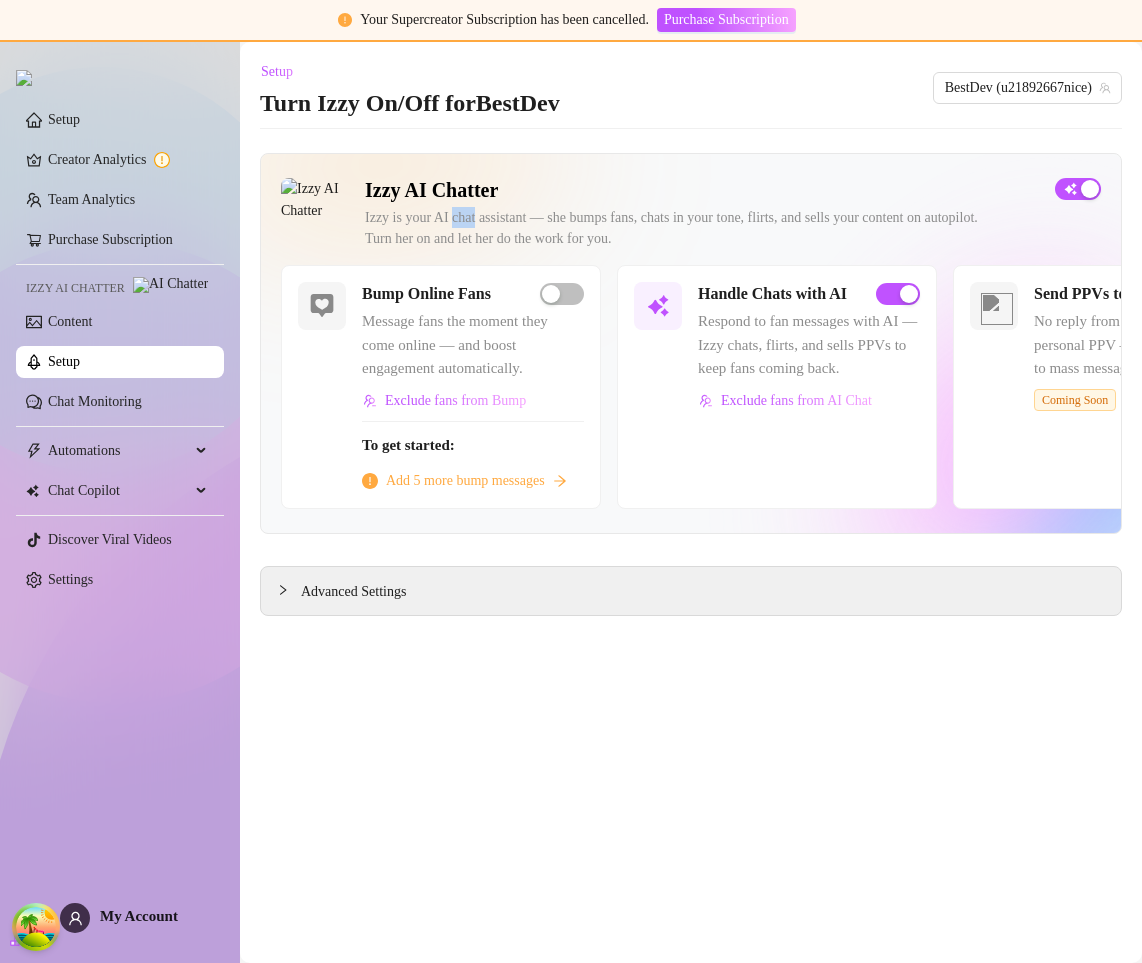 click on "Izzy is your AI chat assistant — she bumps fans, chats in your tone, flirts, and sells your content on autopilot. Turn her on and let her do the work for you." at bounding box center [702, 228] 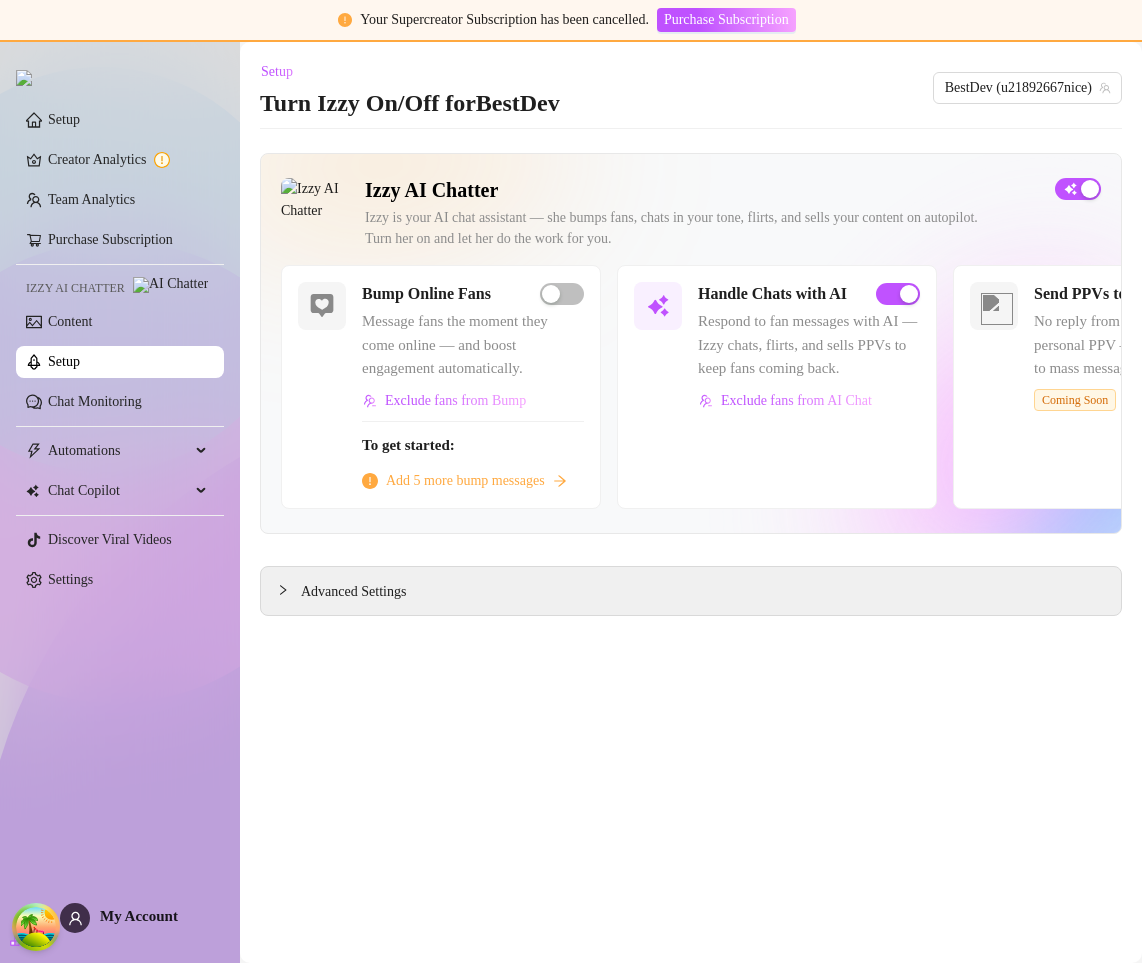 click on "Izzy AI Chatter" at bounding box center [702, 190] 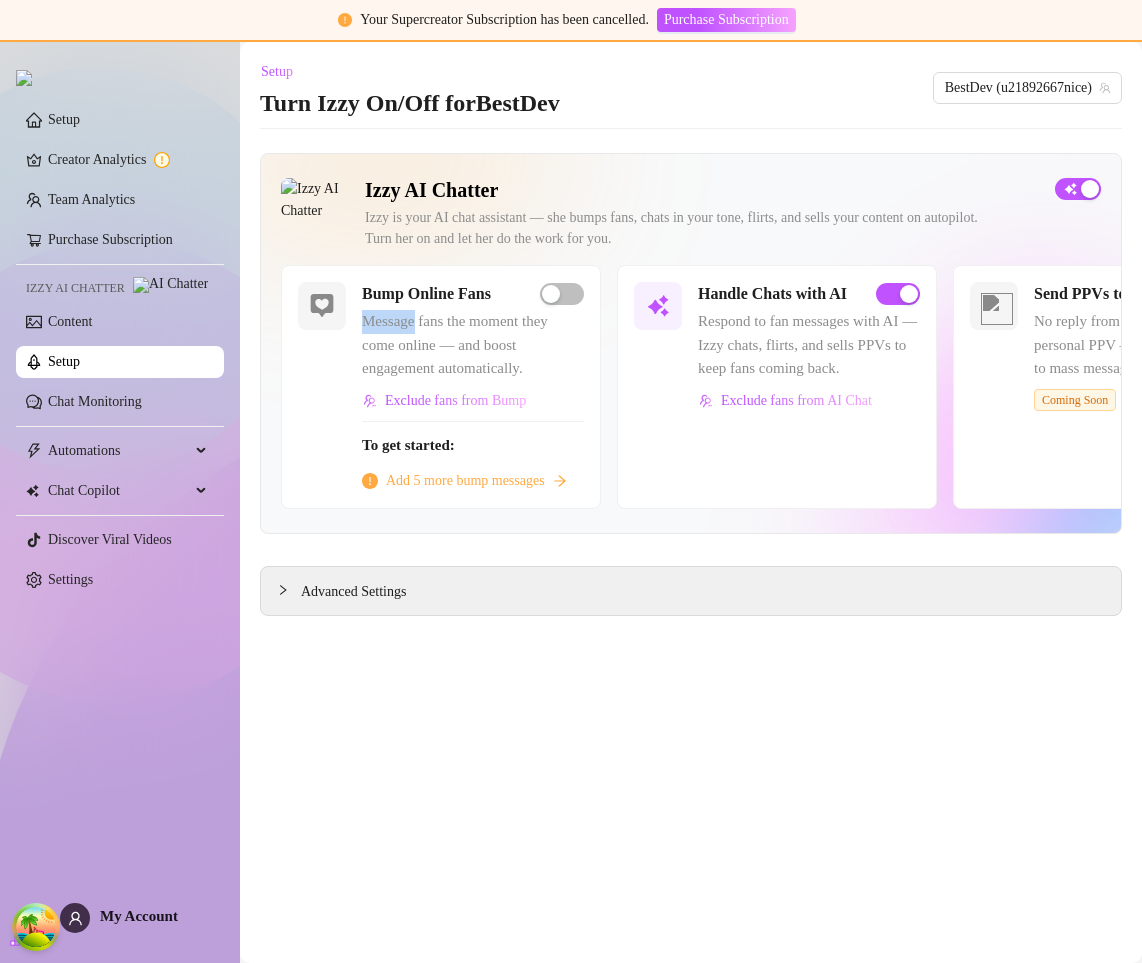 click on "Message fans the moment they come online — and boost engagement automatically." at bounding box center [473, 345] 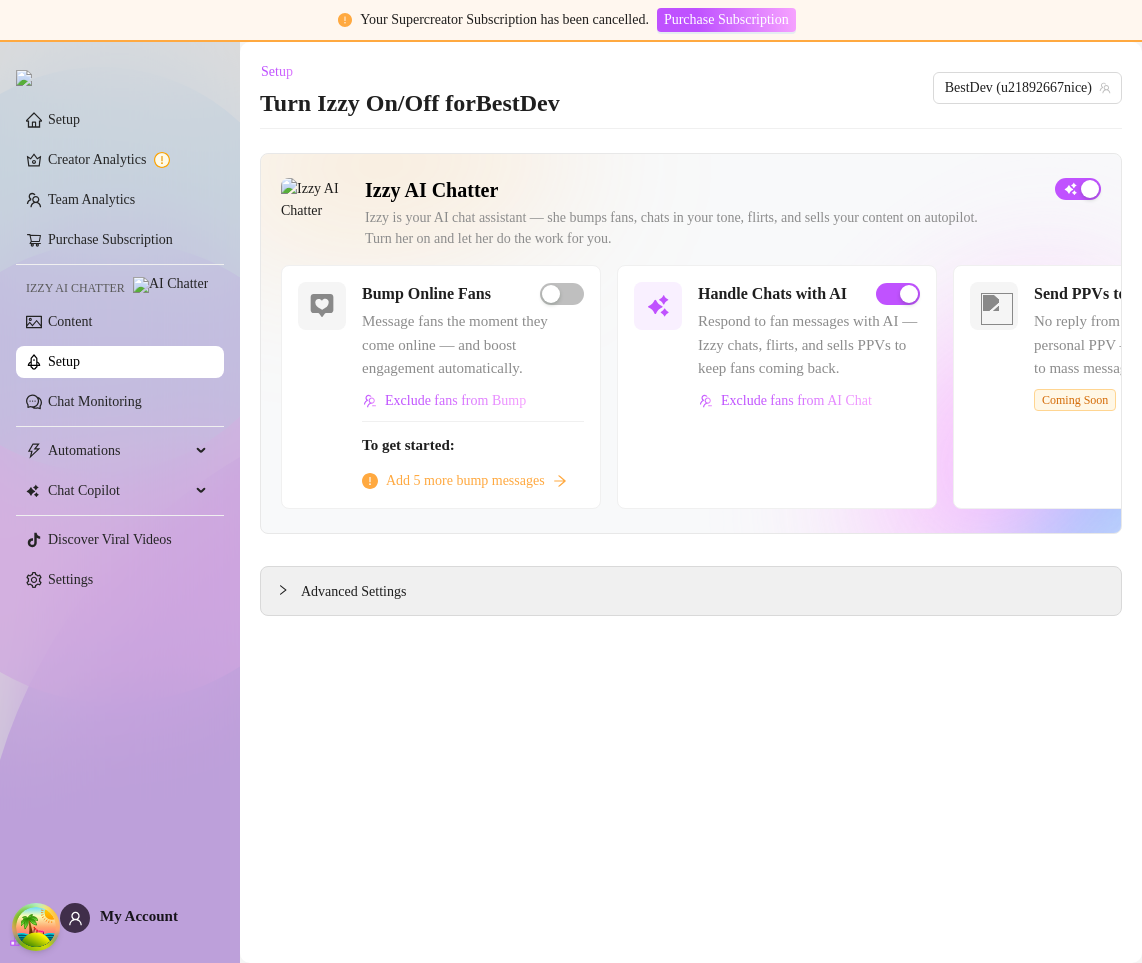 click on "Message fans the moment they come online — and boost engagement automatically." at bounding box center [473, 345] 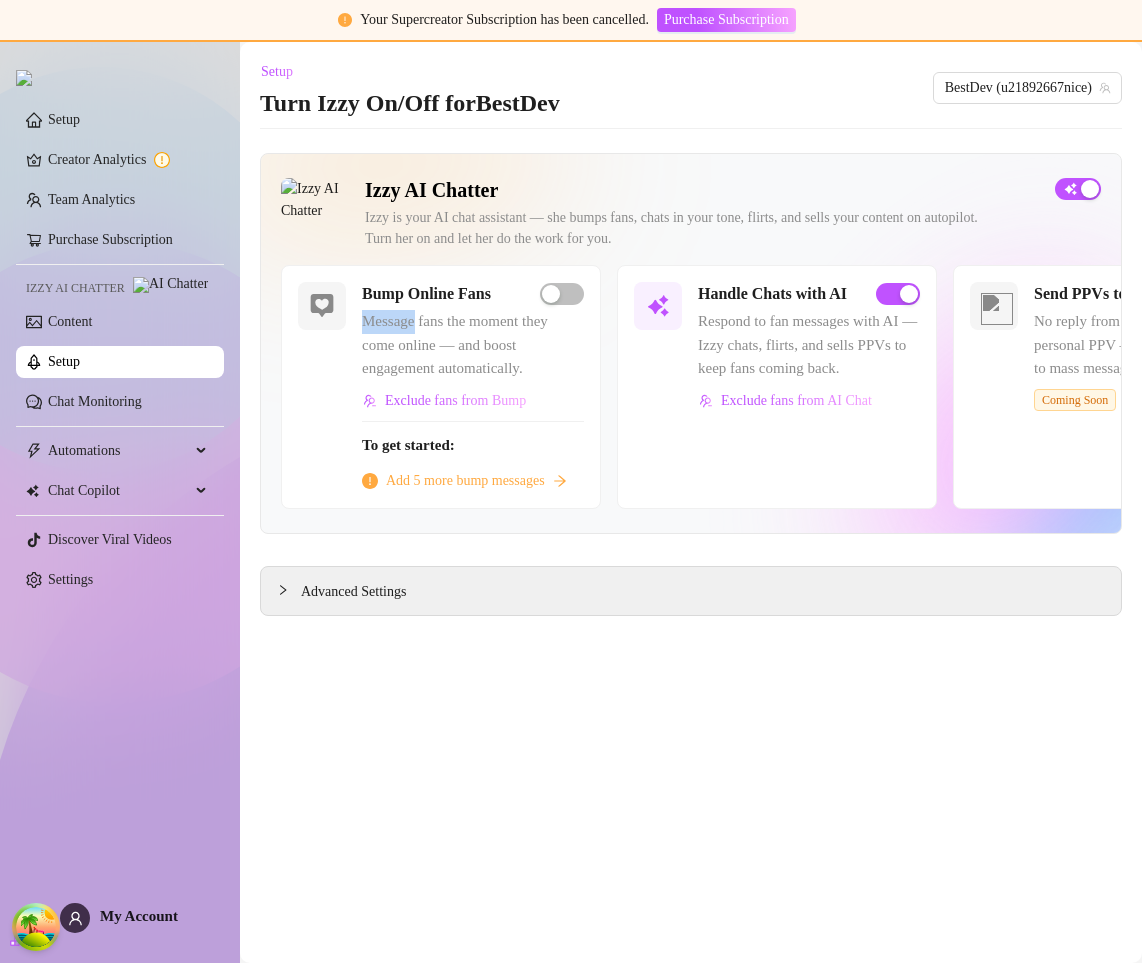 click on "Message fans the moment they come online — and boost engagement automatically." at bounding box center (473, 345) 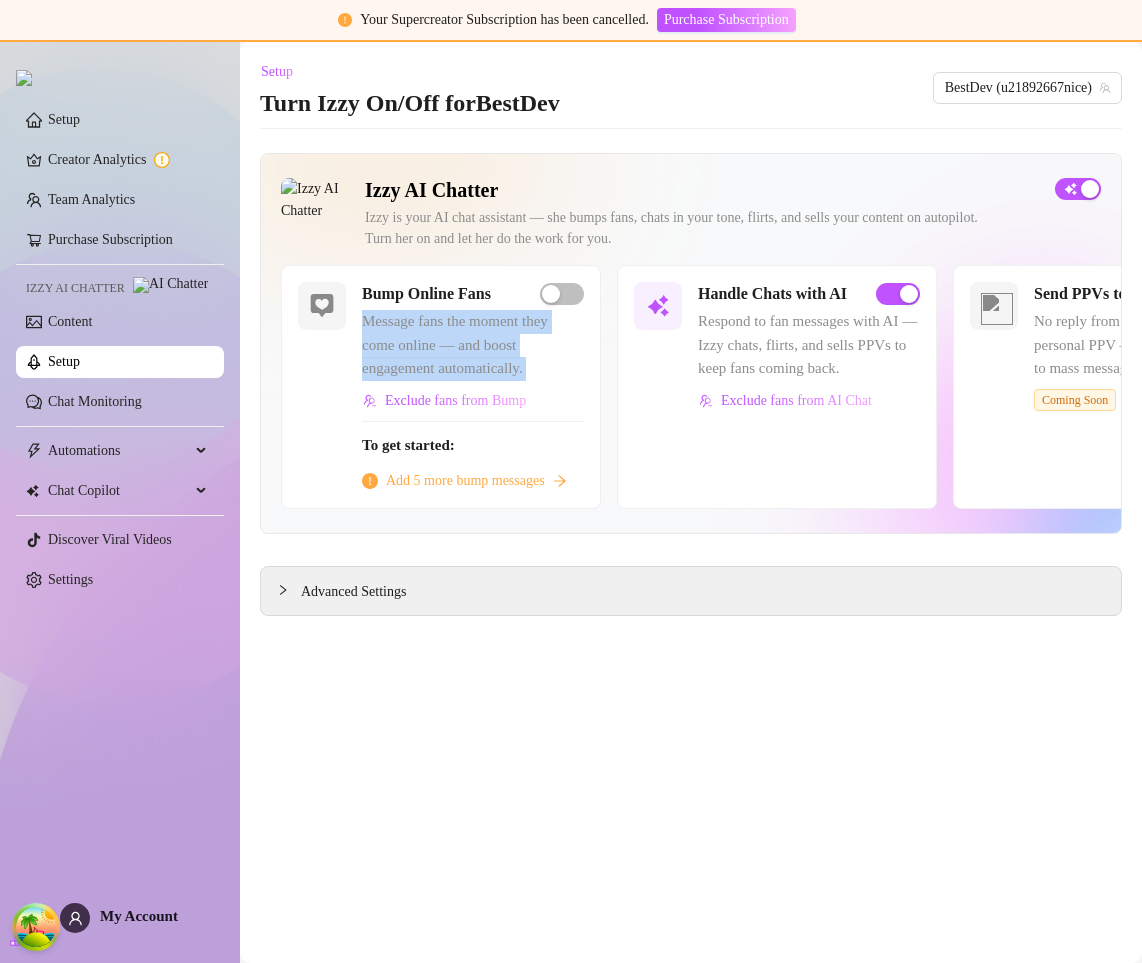 click on "Message fans the moment they come online — and boost engagement automatically." at bounding box center [473, 345] 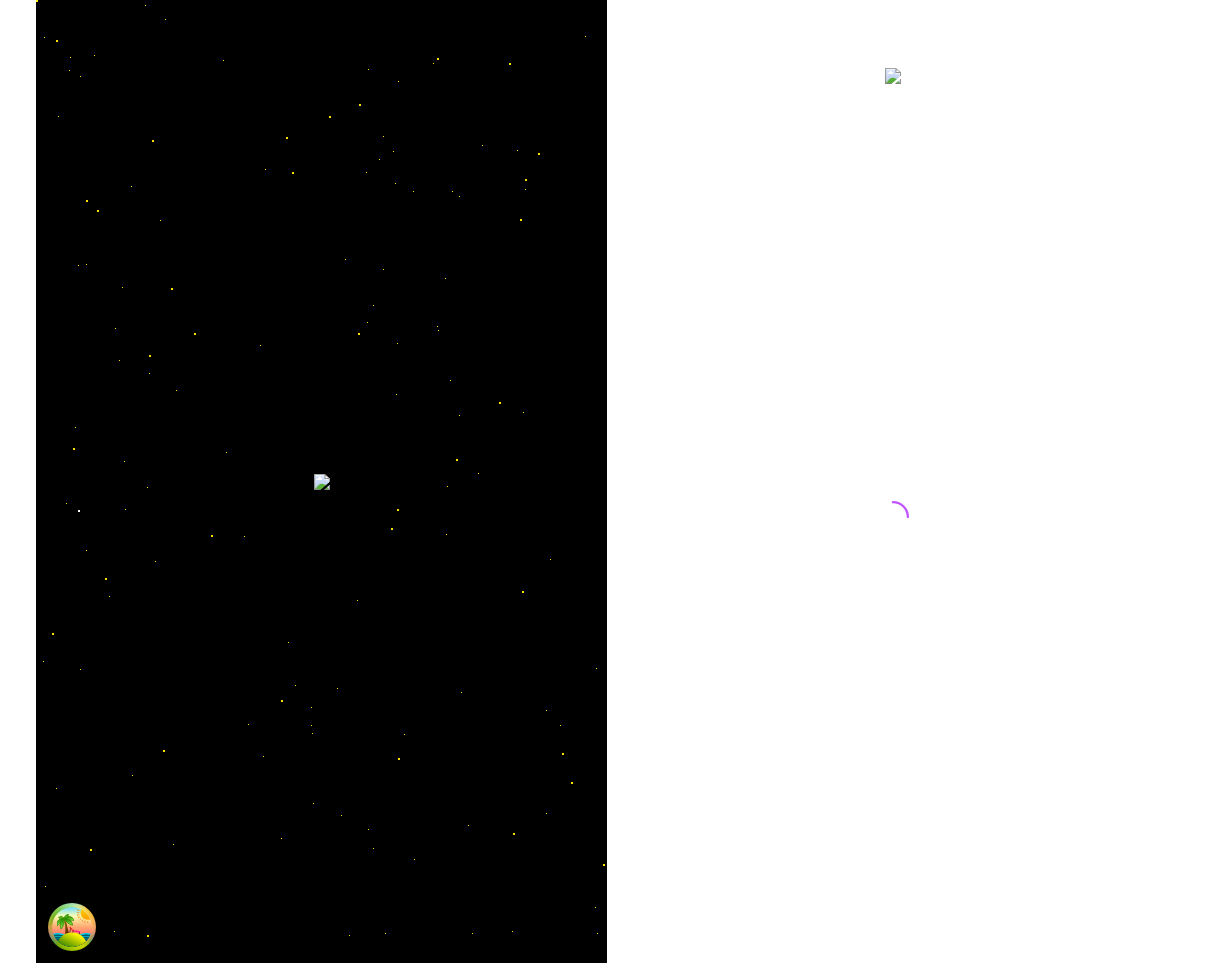 scroll, scrollTop: 0, scrollLeft: 0, axis: both 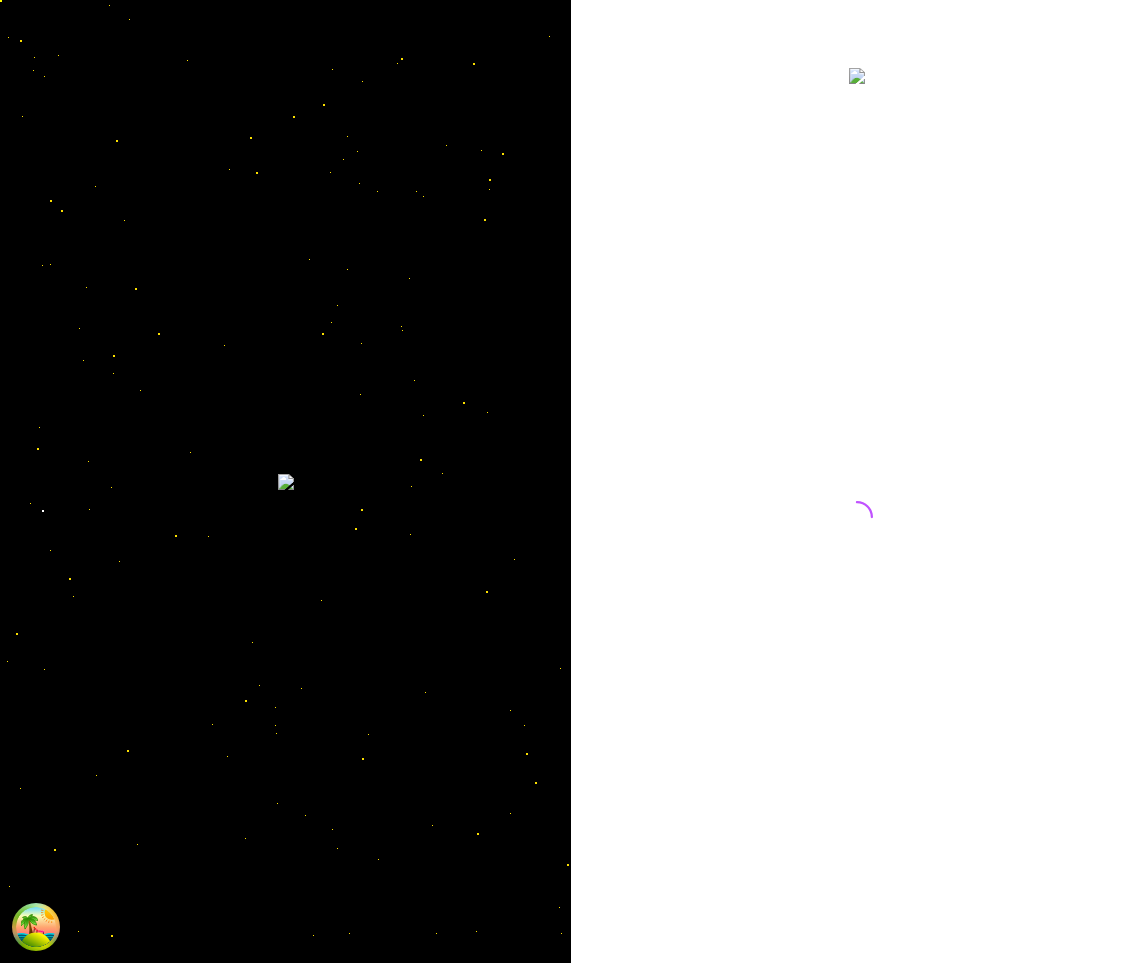 click at bounding box center [571, 481] 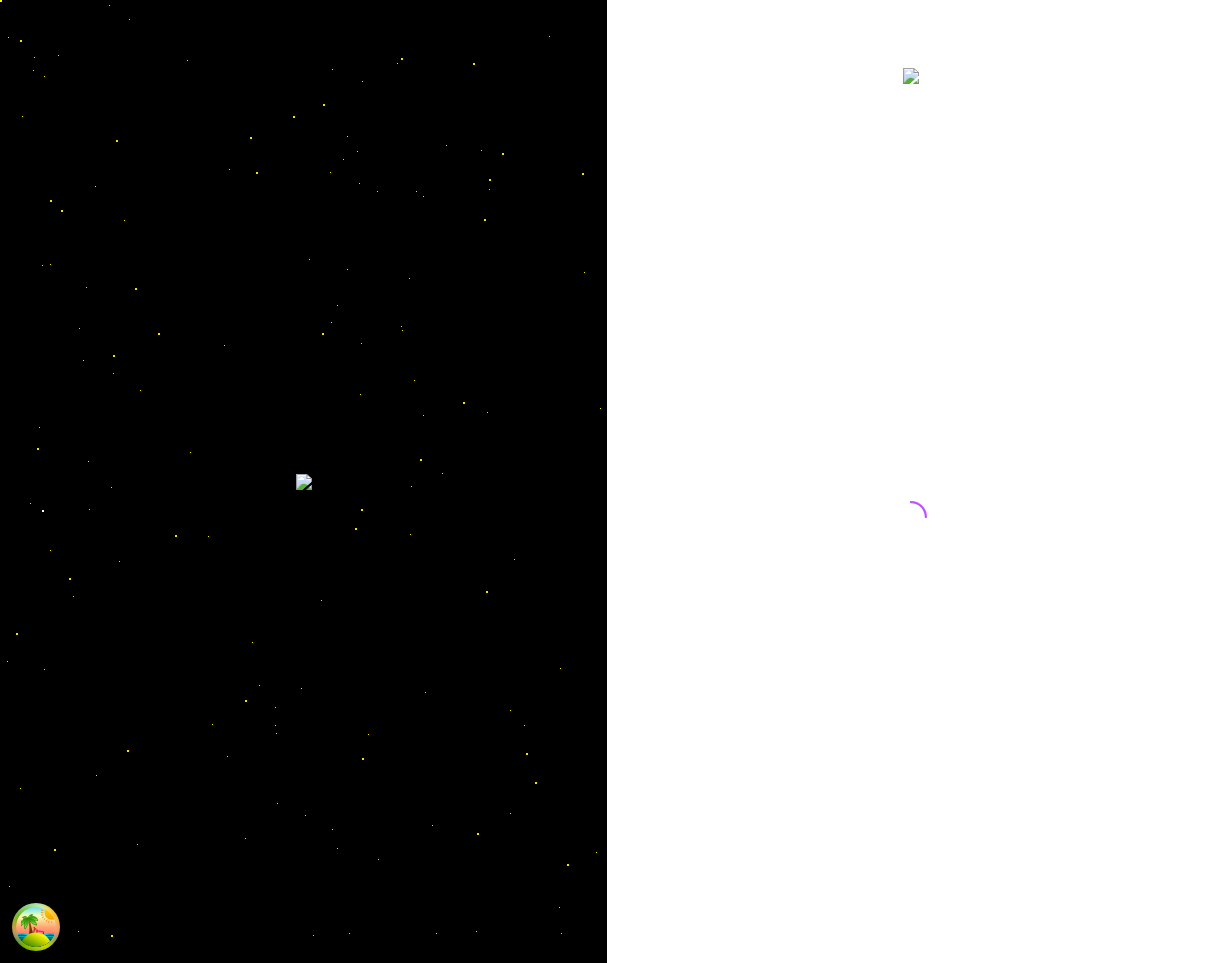 scroll, scrollTop: 0, scrollLeft: 0, axis: both 